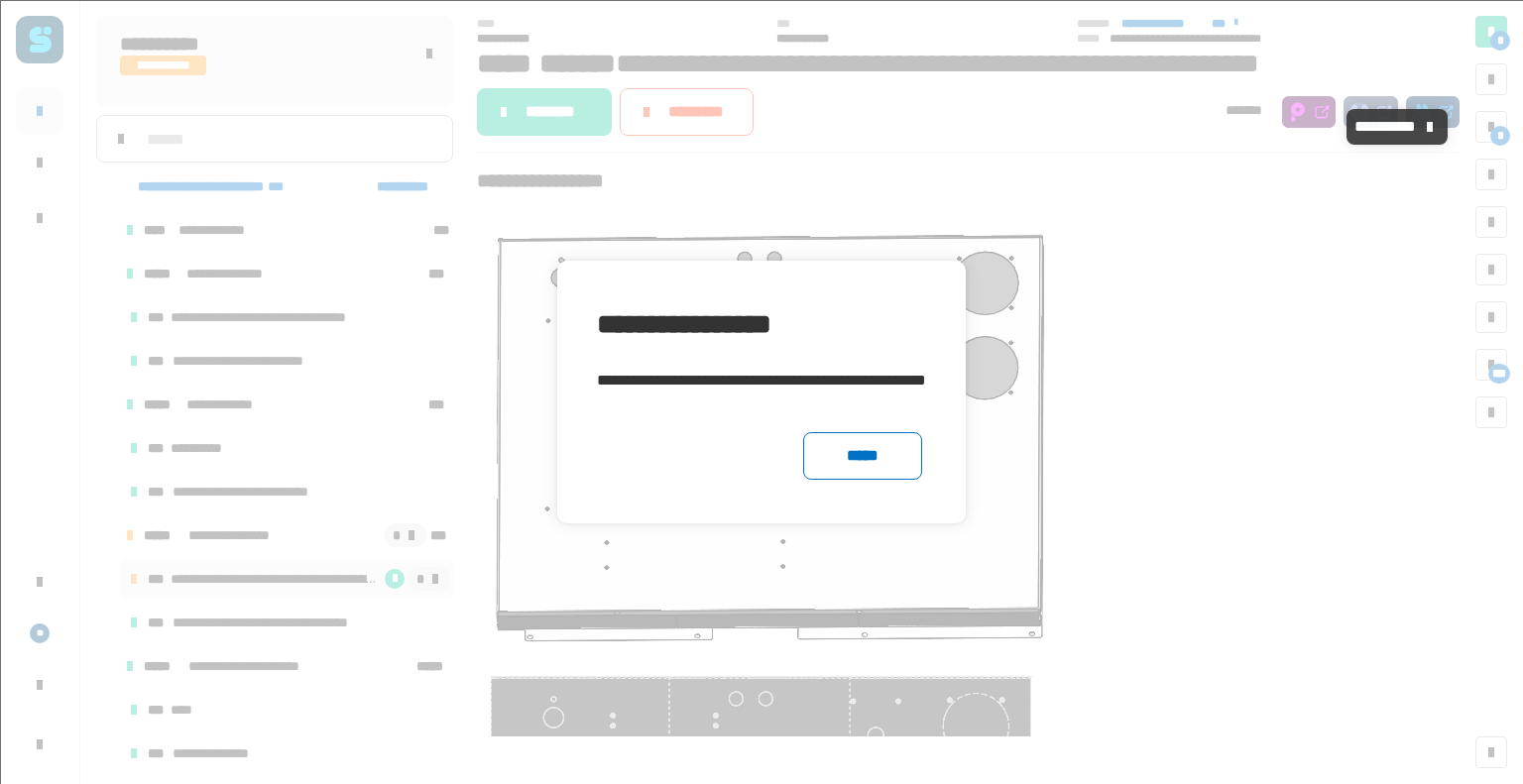 scroll, scrollTop: 0, scrollLeft: 0, axis: both 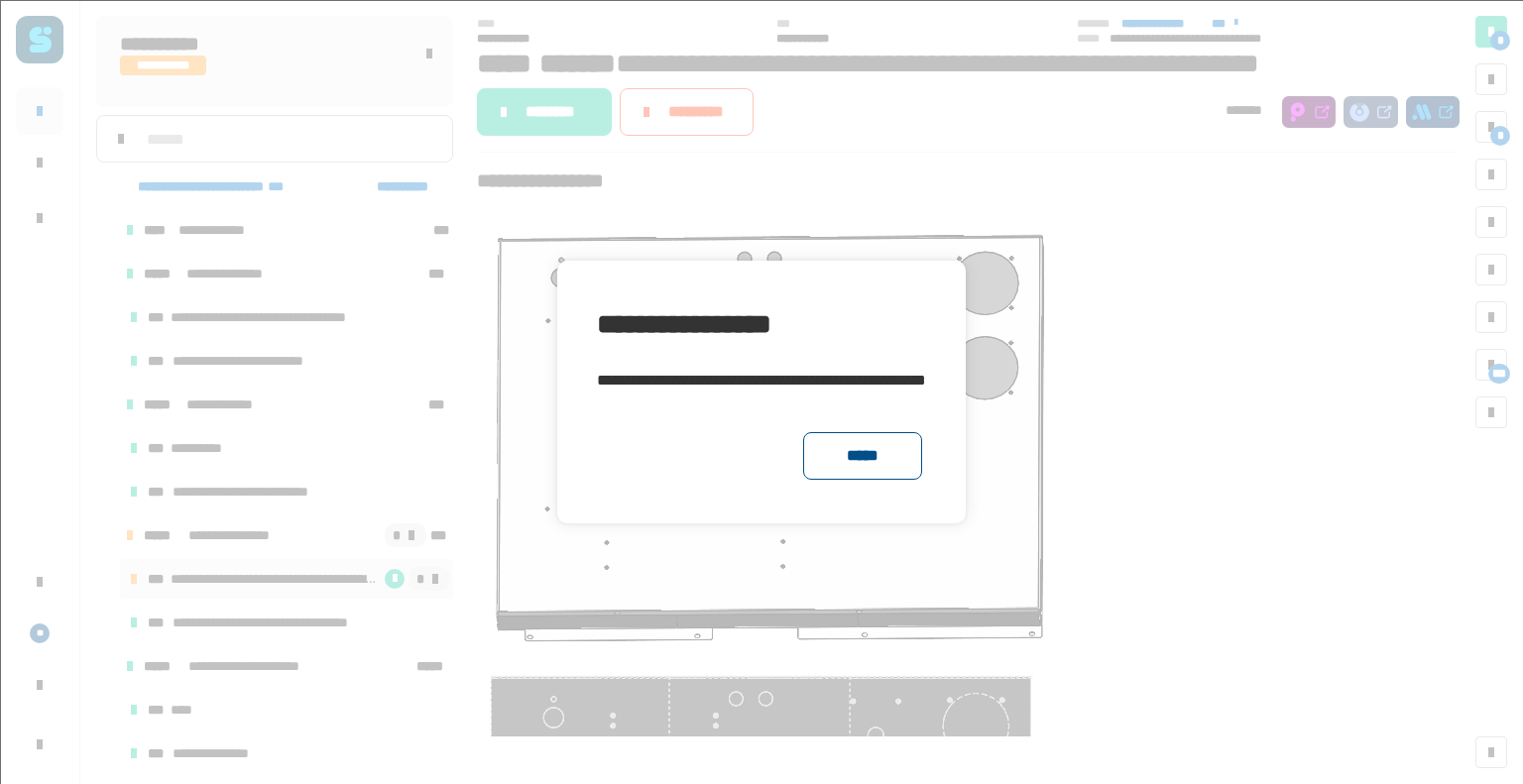 click on "*****" 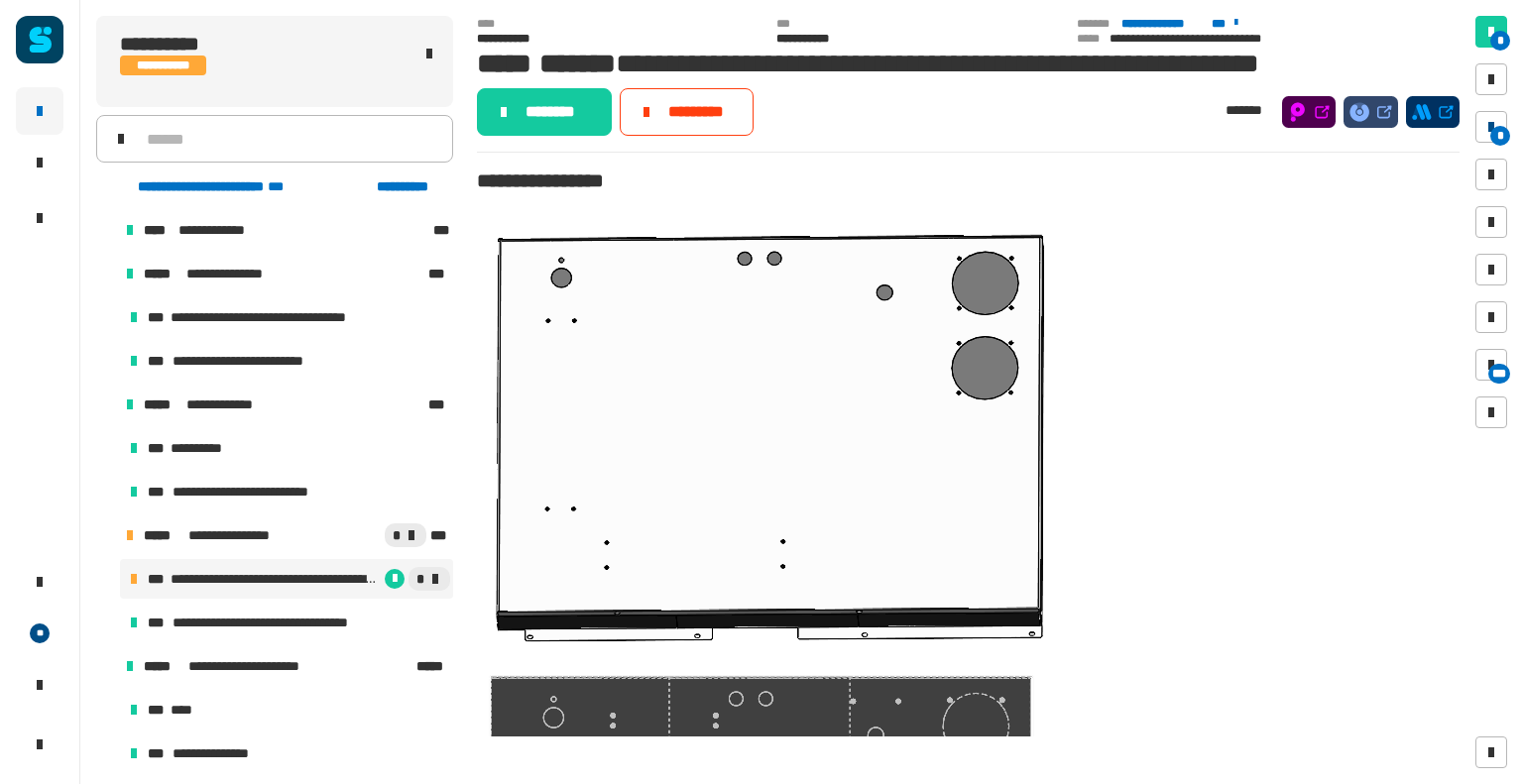 click on "*" at bounding box center (1500, 136) 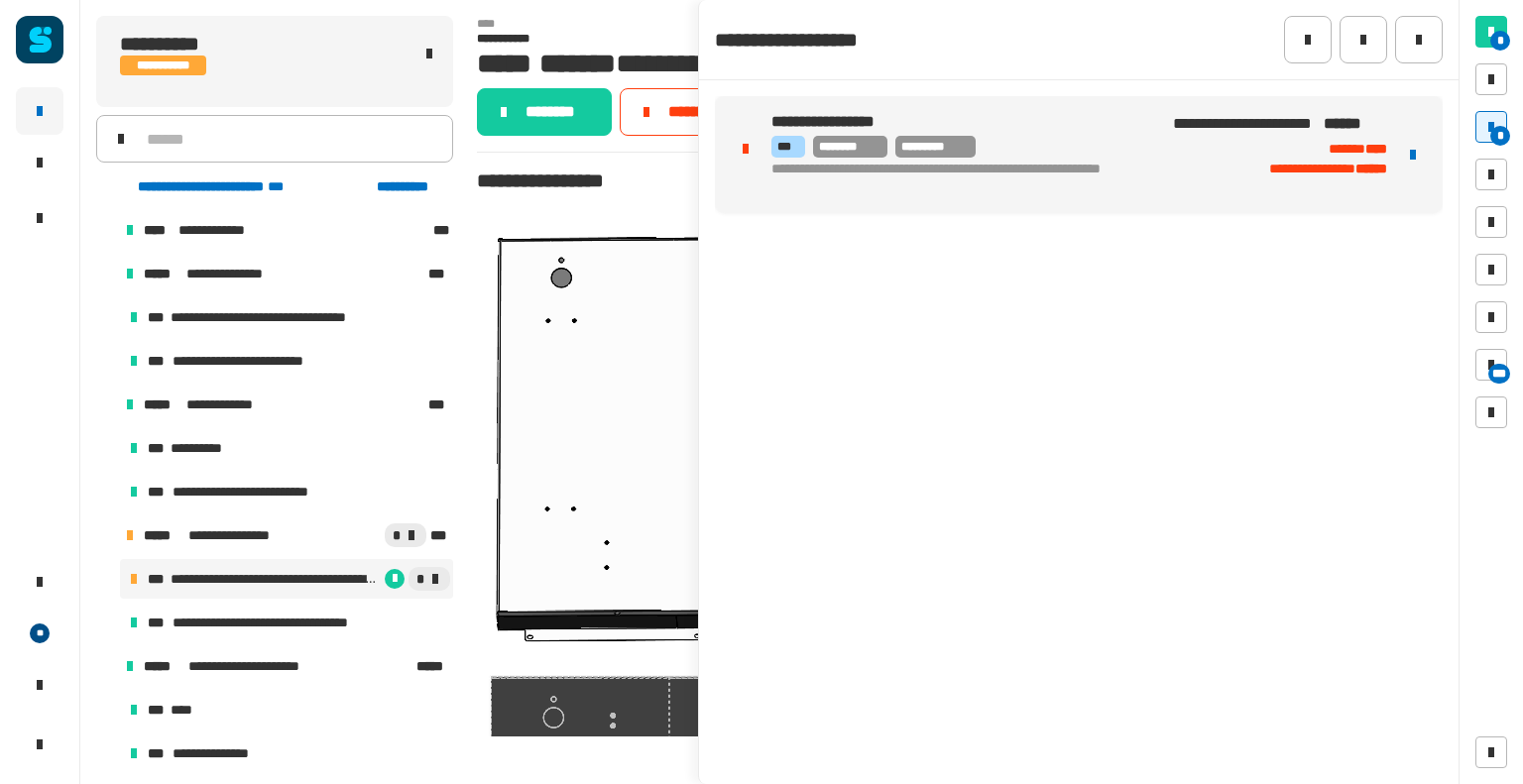 click on "**********" 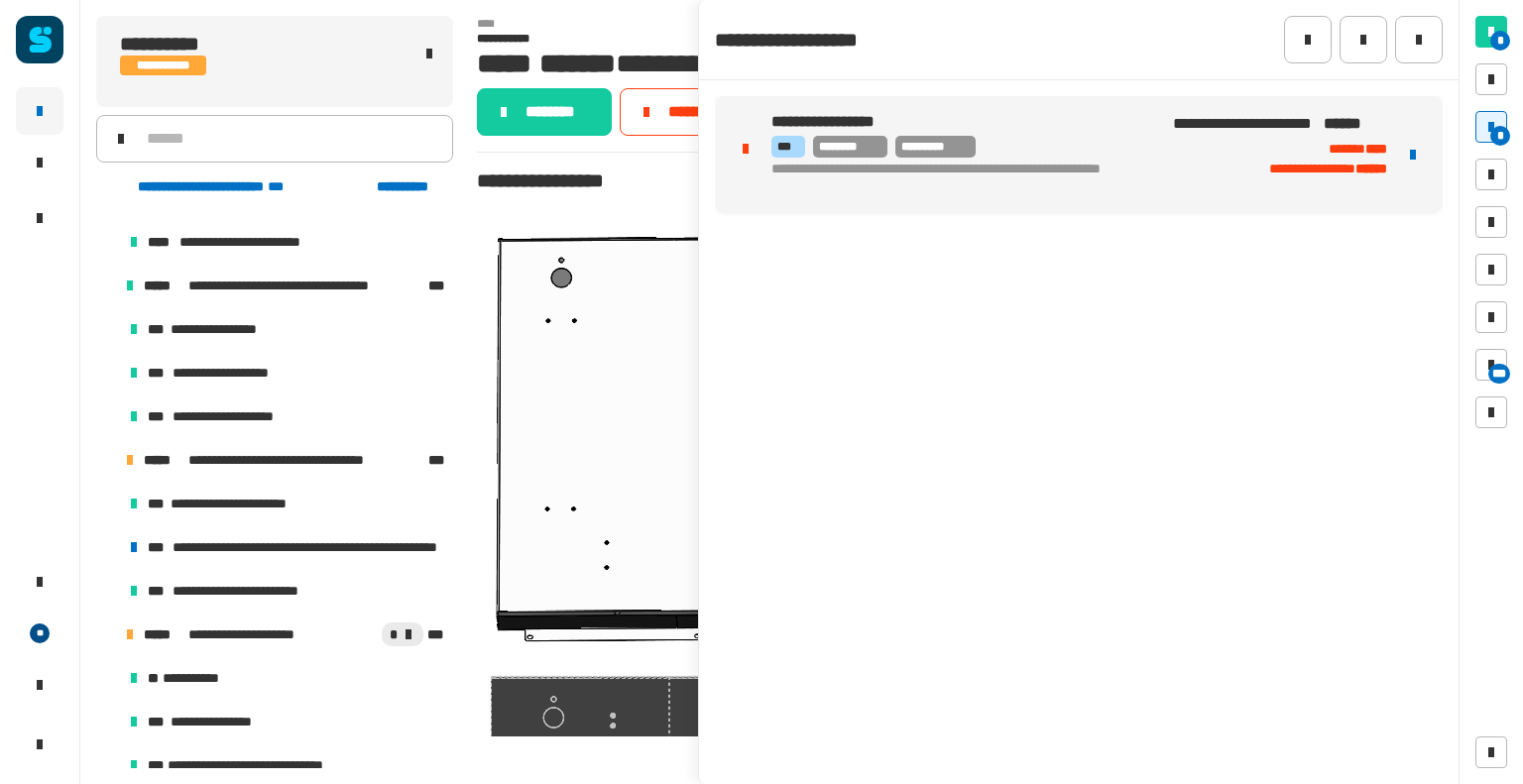 scroll, scrollTop: 1006, scrollLeft: 0, axis: vertical 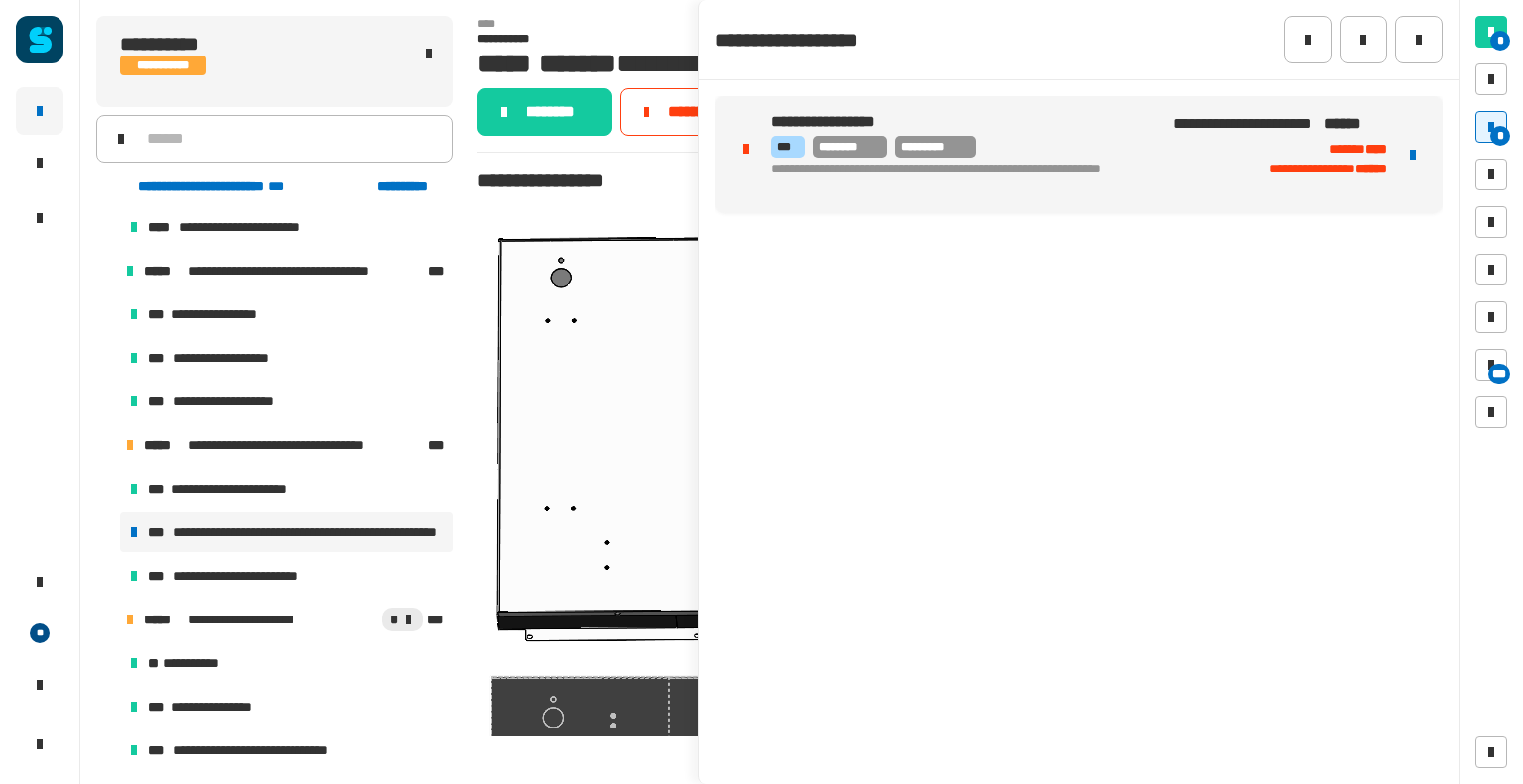 click on "**********" at bounding box center (308, 532) 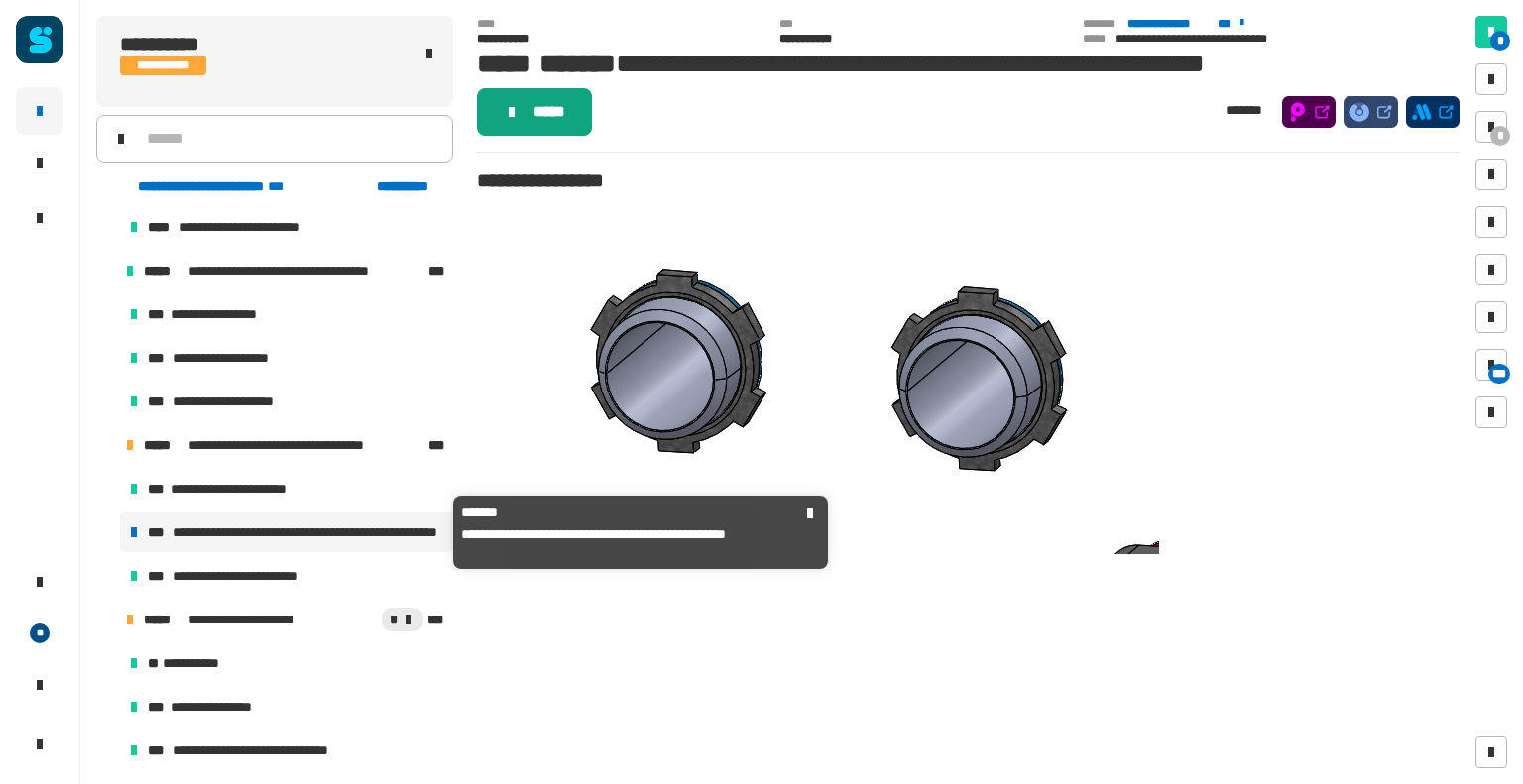 click on "*****" 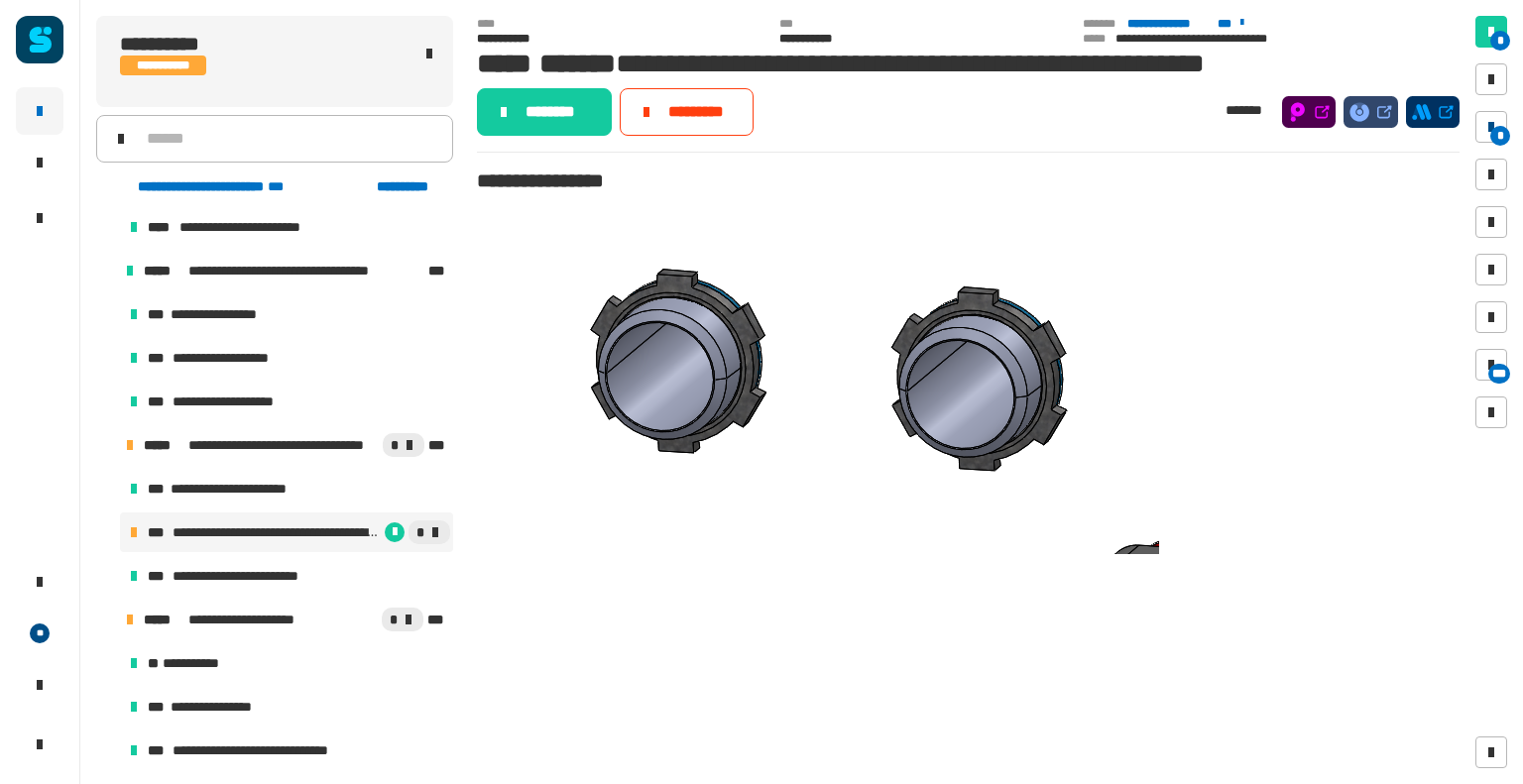 click on "*" at bounding box center [1500, 136] 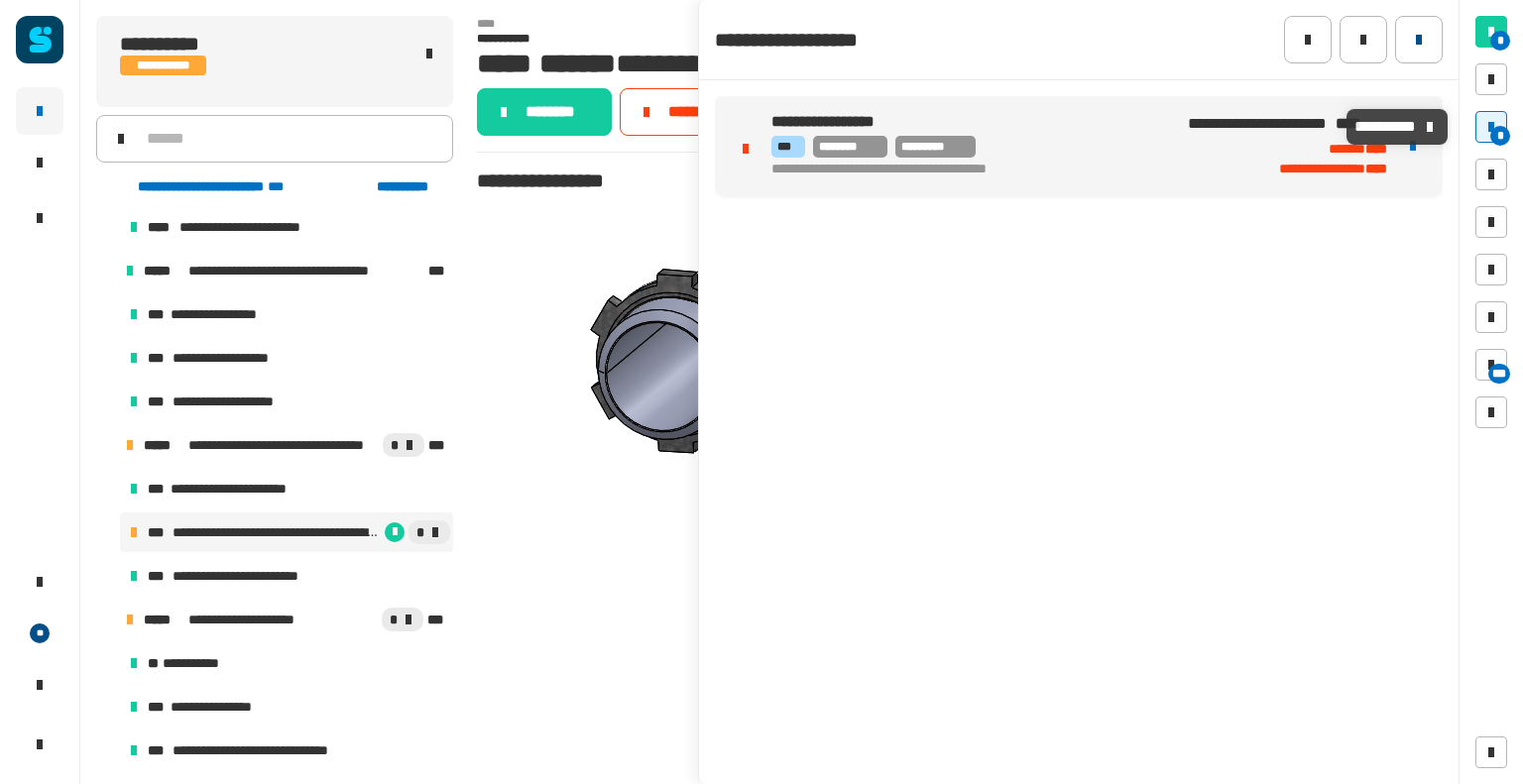 click 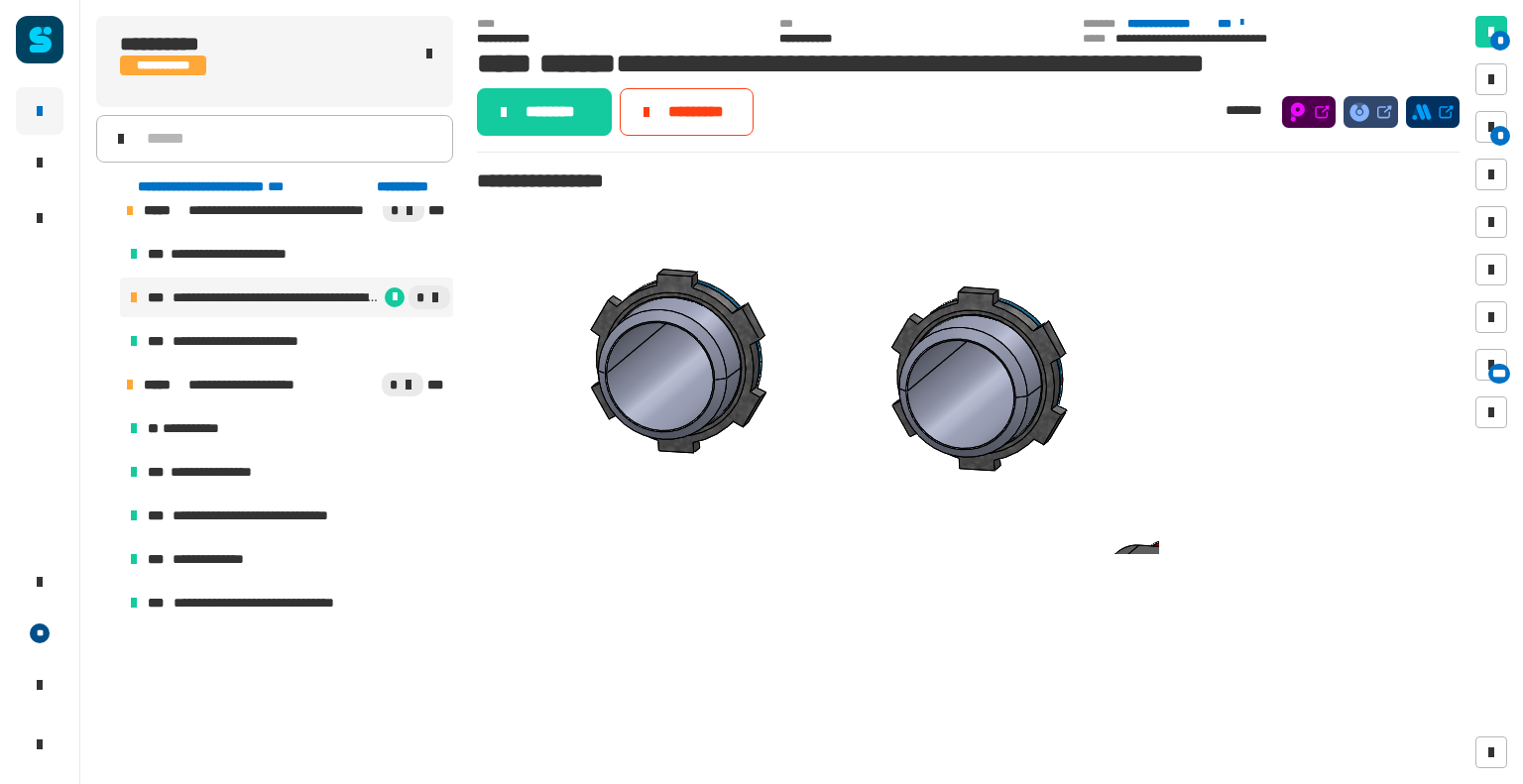 scroll, scrollTop: 1487, scrollLeft: 0, axis: vertical 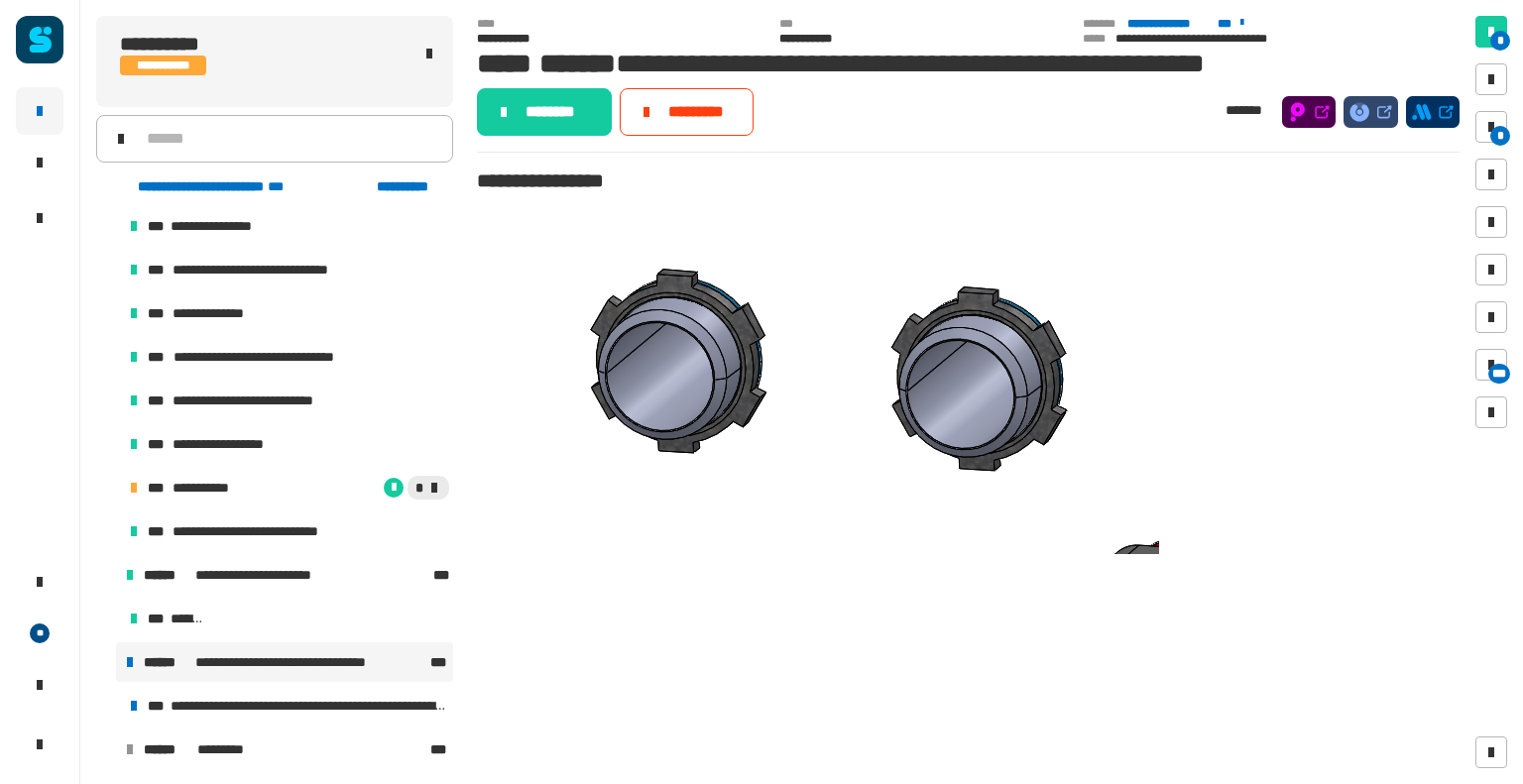click on "**********" at bounding box center [291, 662] 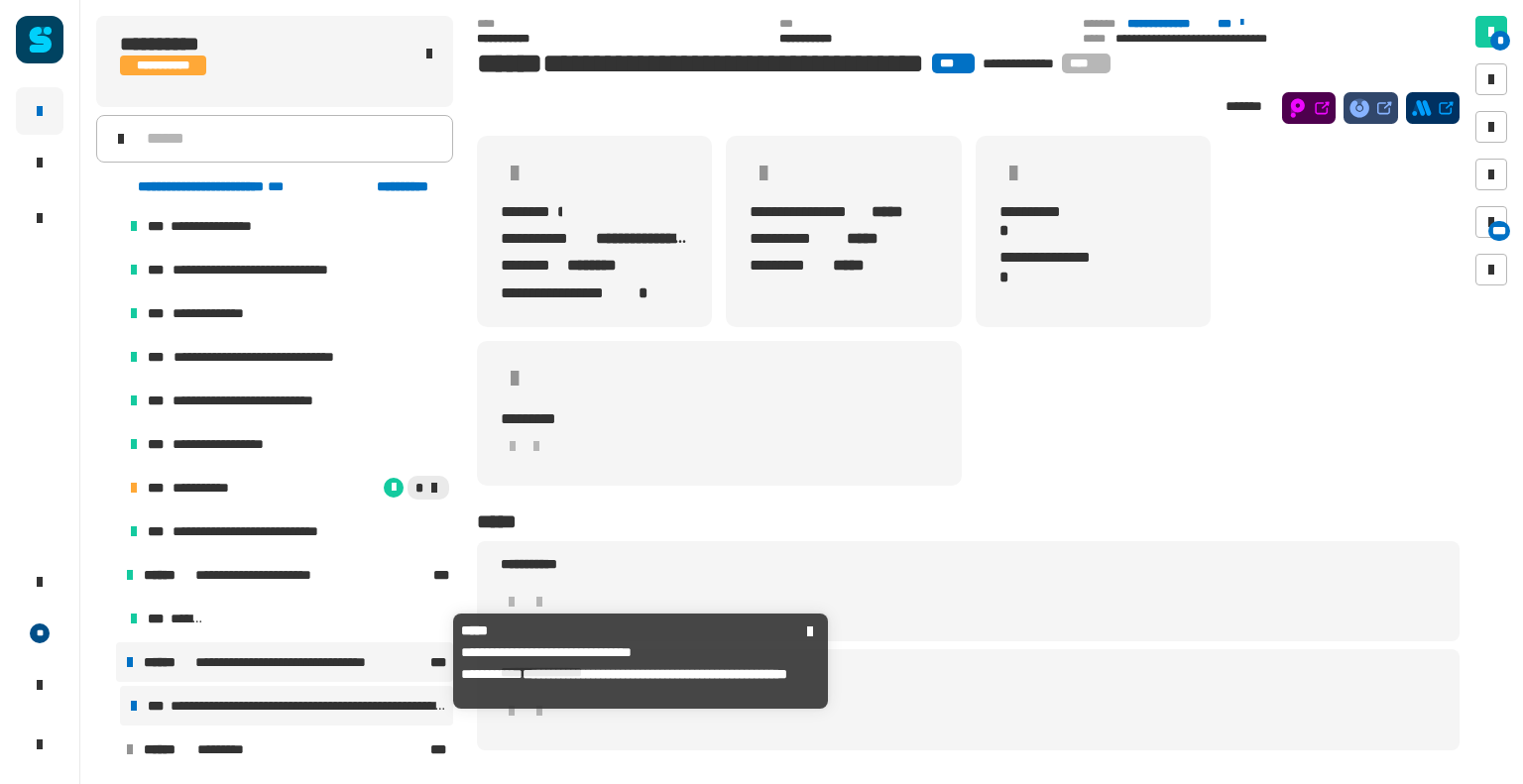 click on "**********" at bounding box center [307, 706] 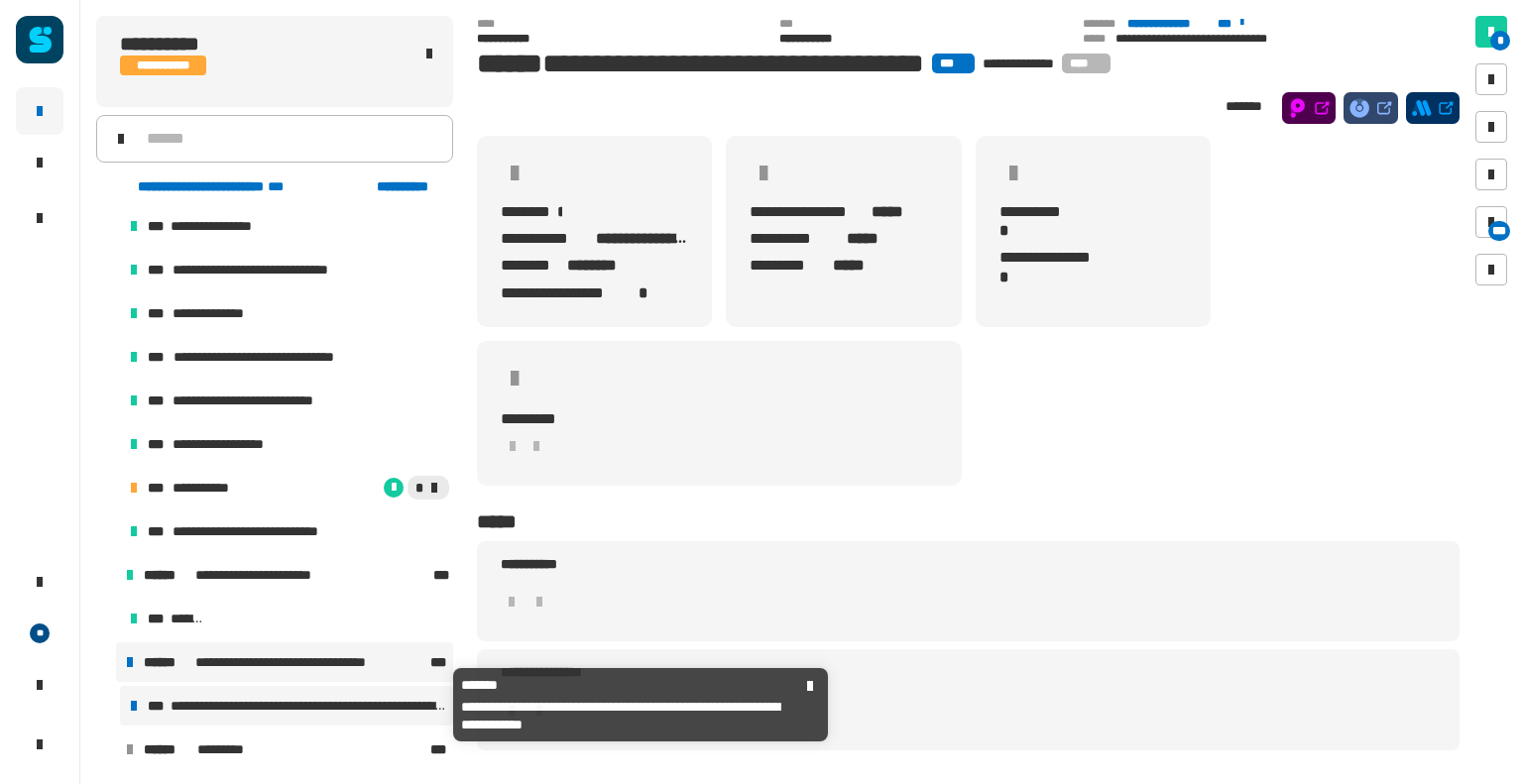 scroll, scrollTop: 1487, scrollLeft: 0, axis: vertical 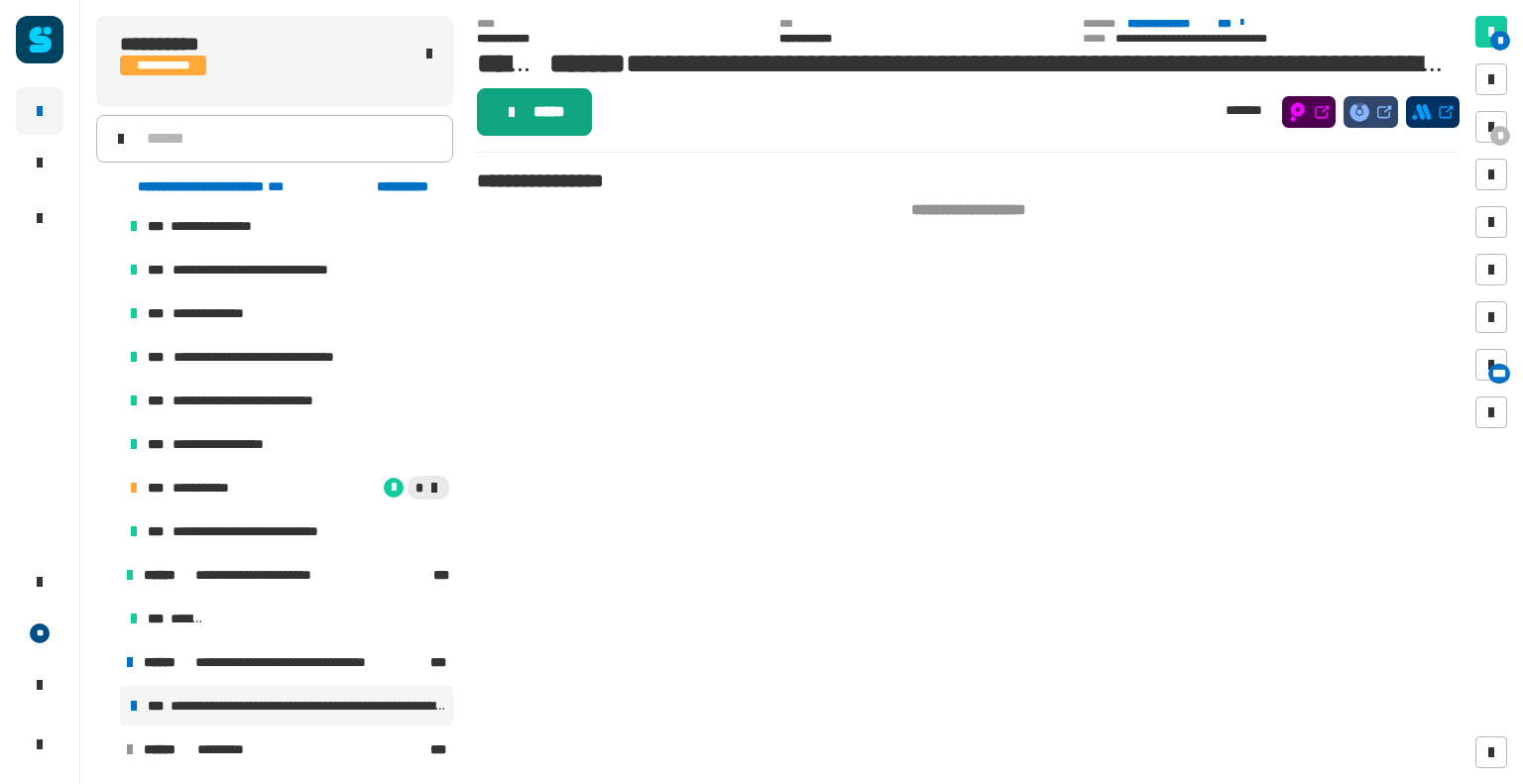 click on "*****" 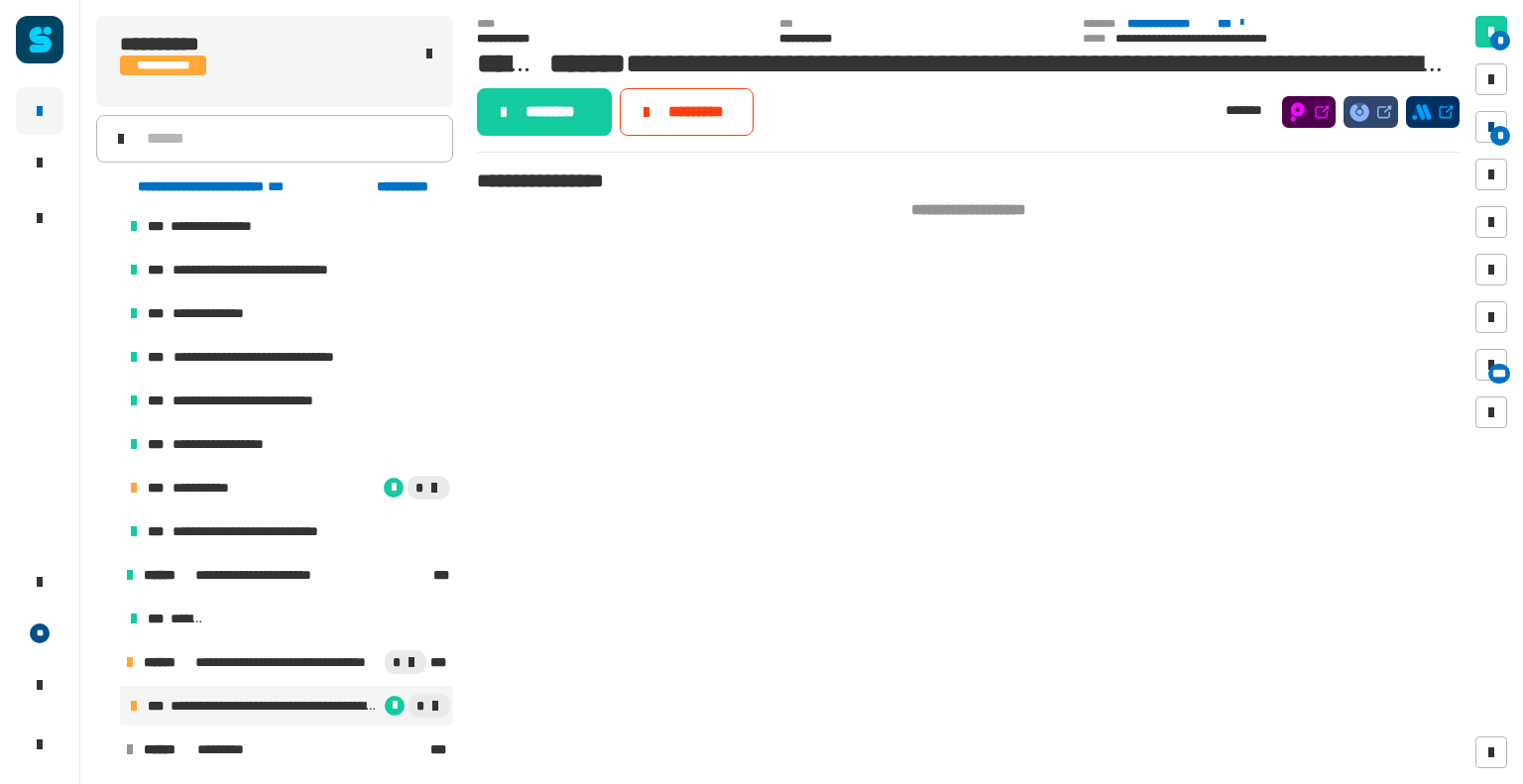 click at bounding box center [1491, 127] 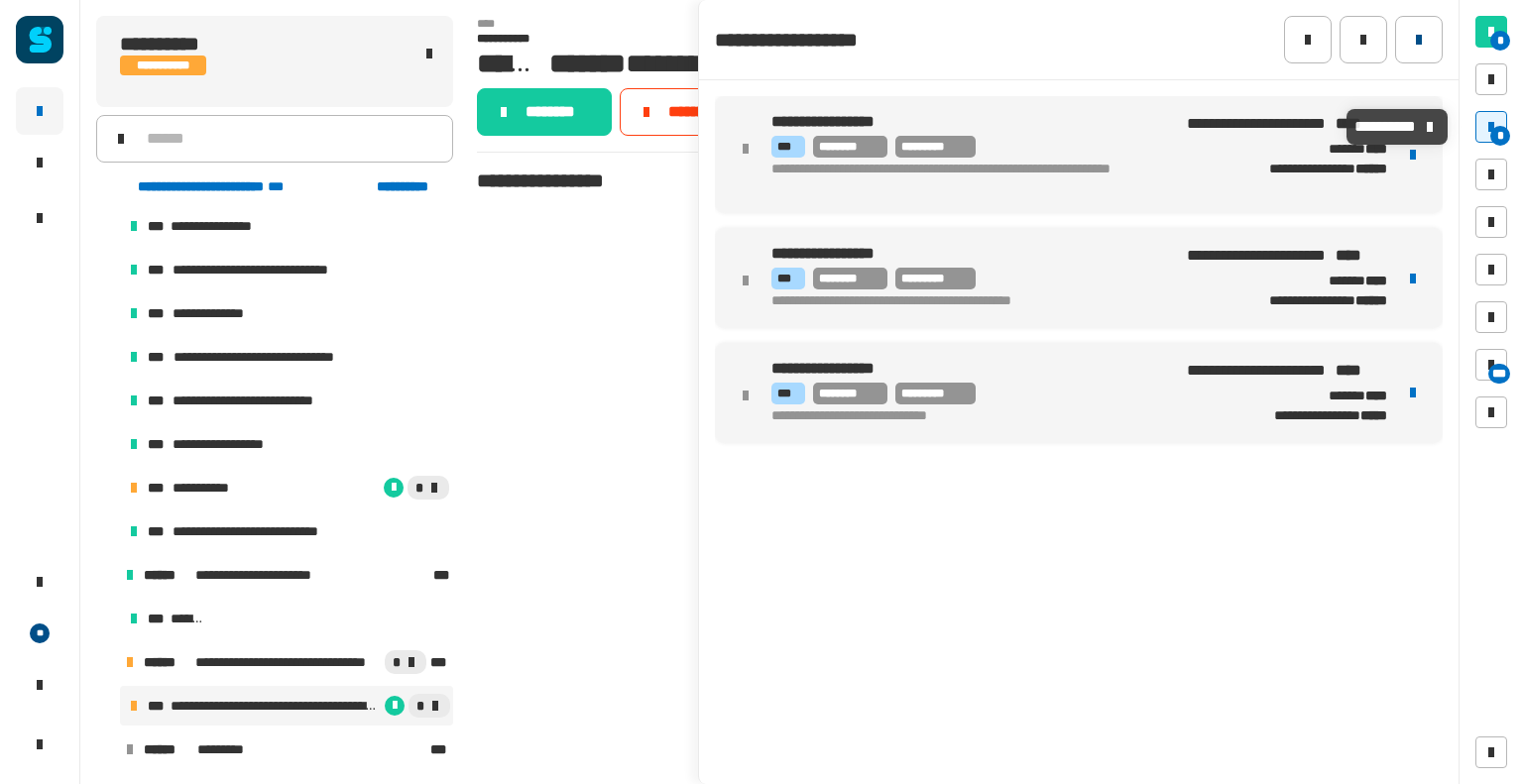 click 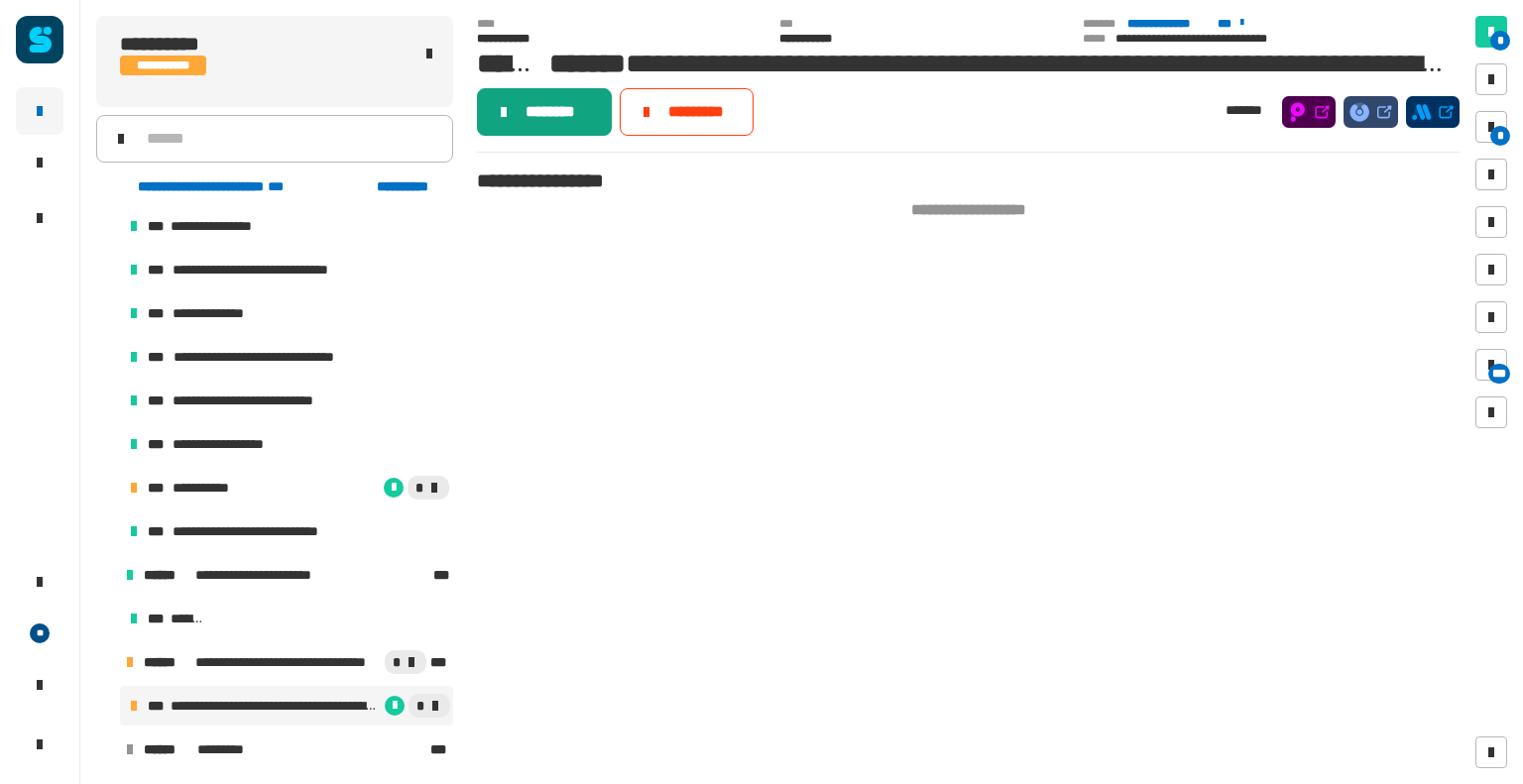 click on "********" 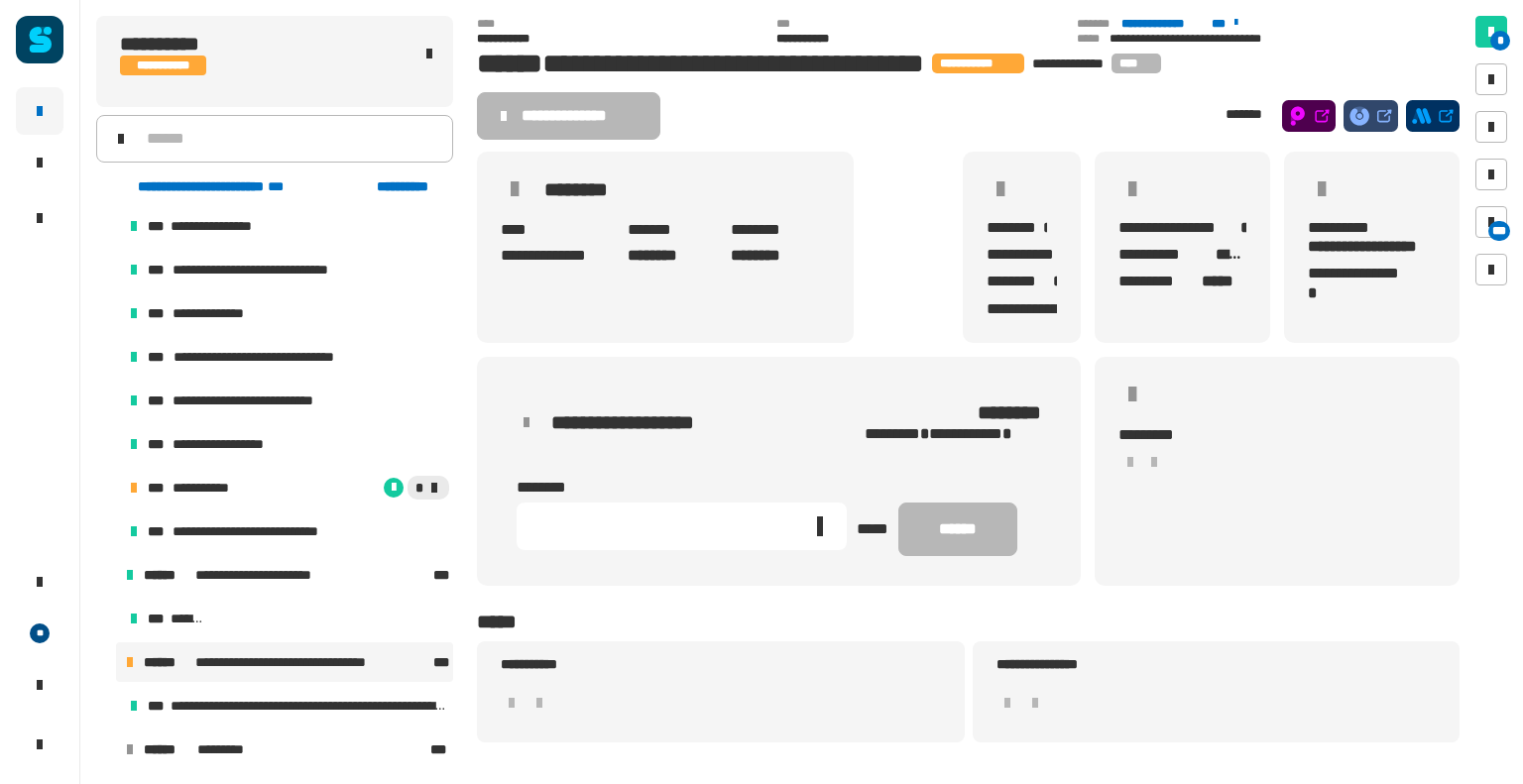 click 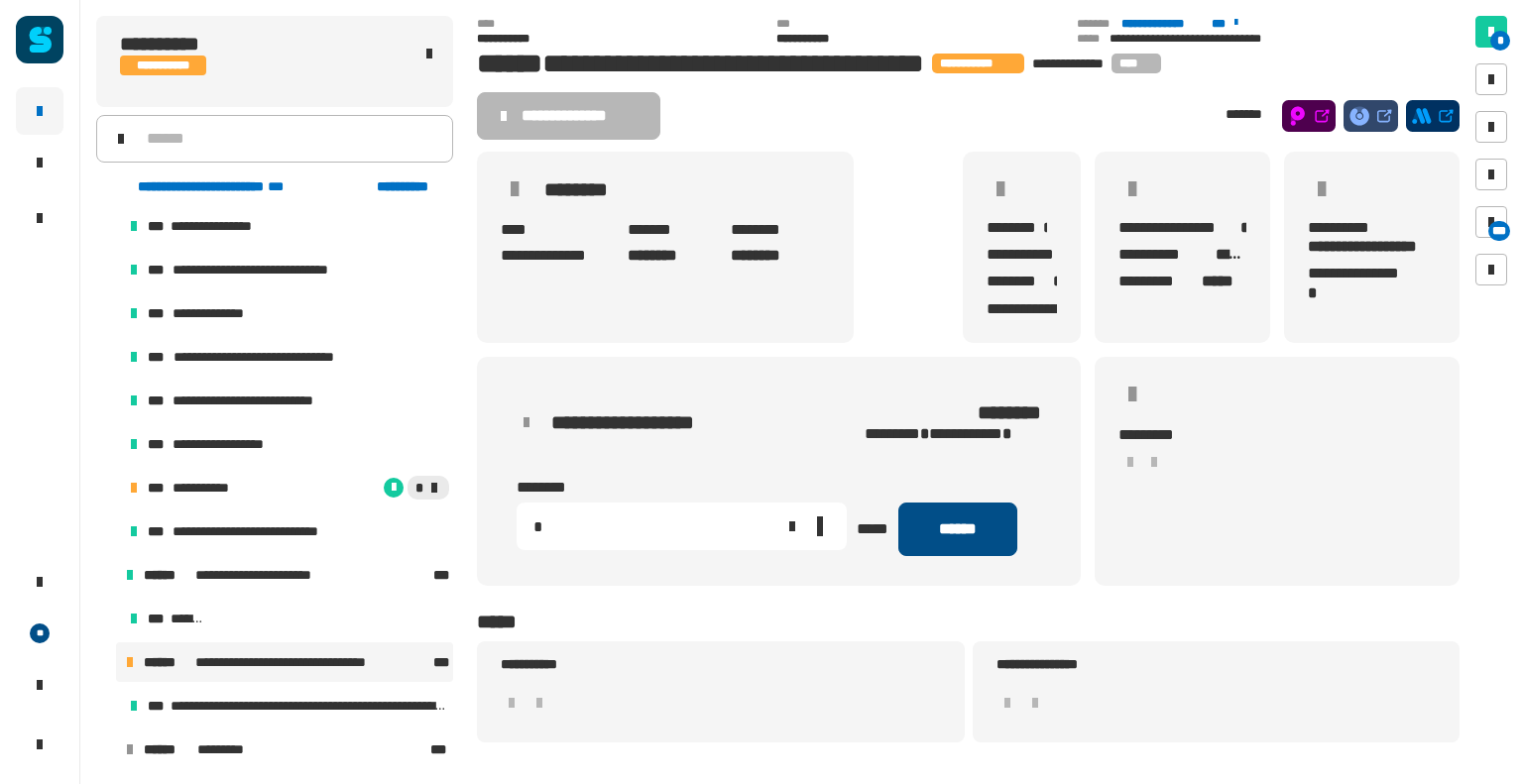type on "*" 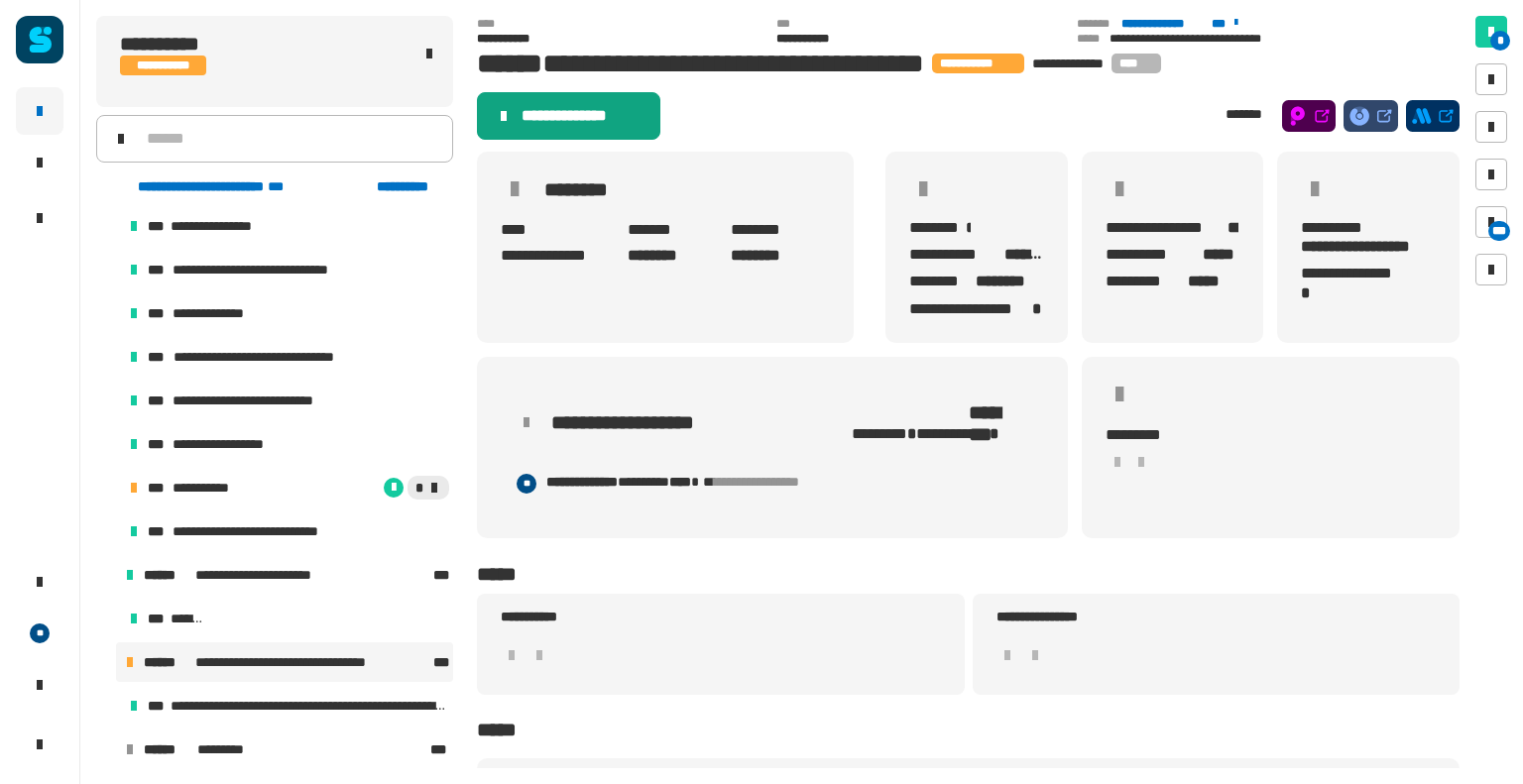 click on "**********" 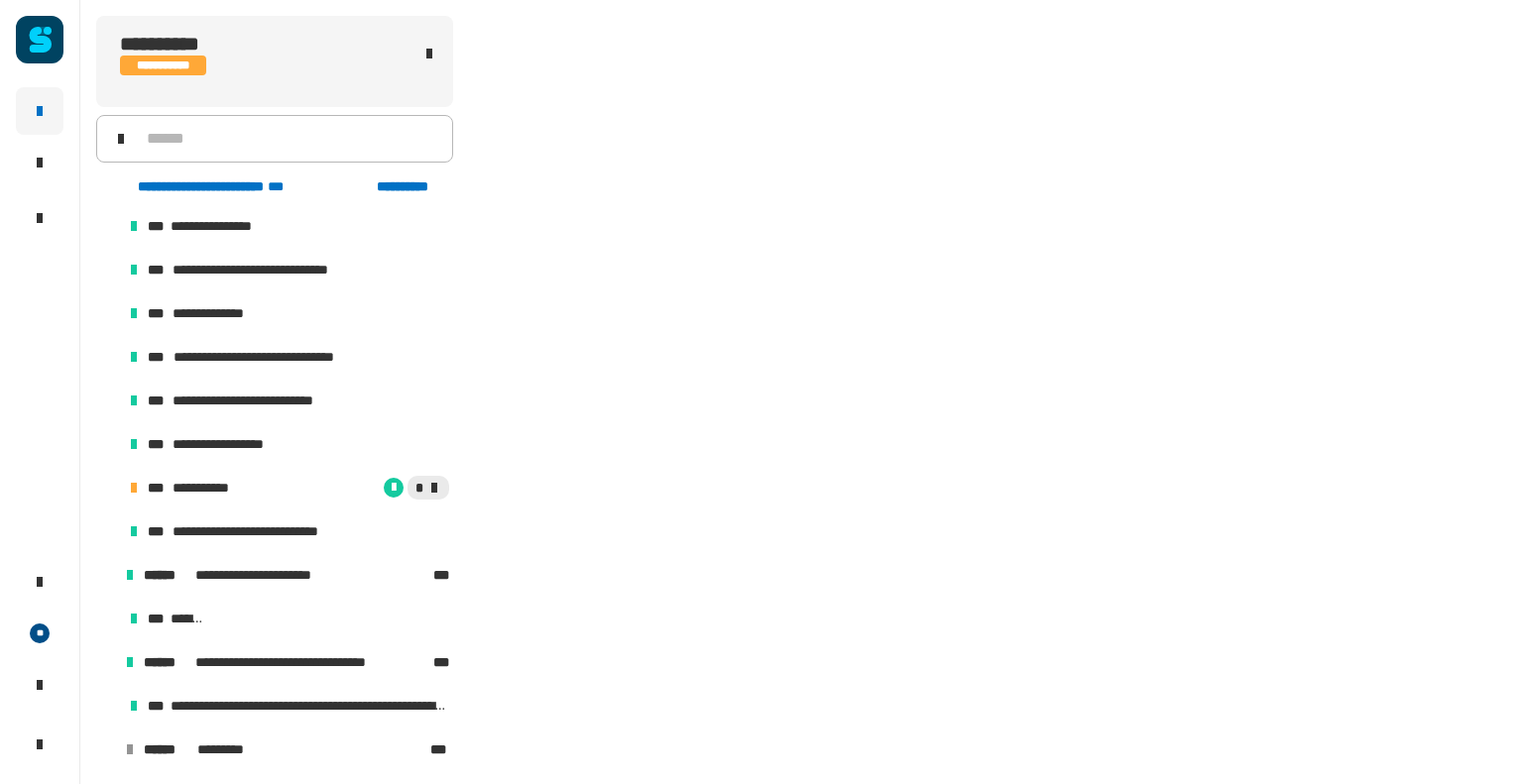 scroll, scrollTop: 91, scrollLeft: 0, axis: vertical 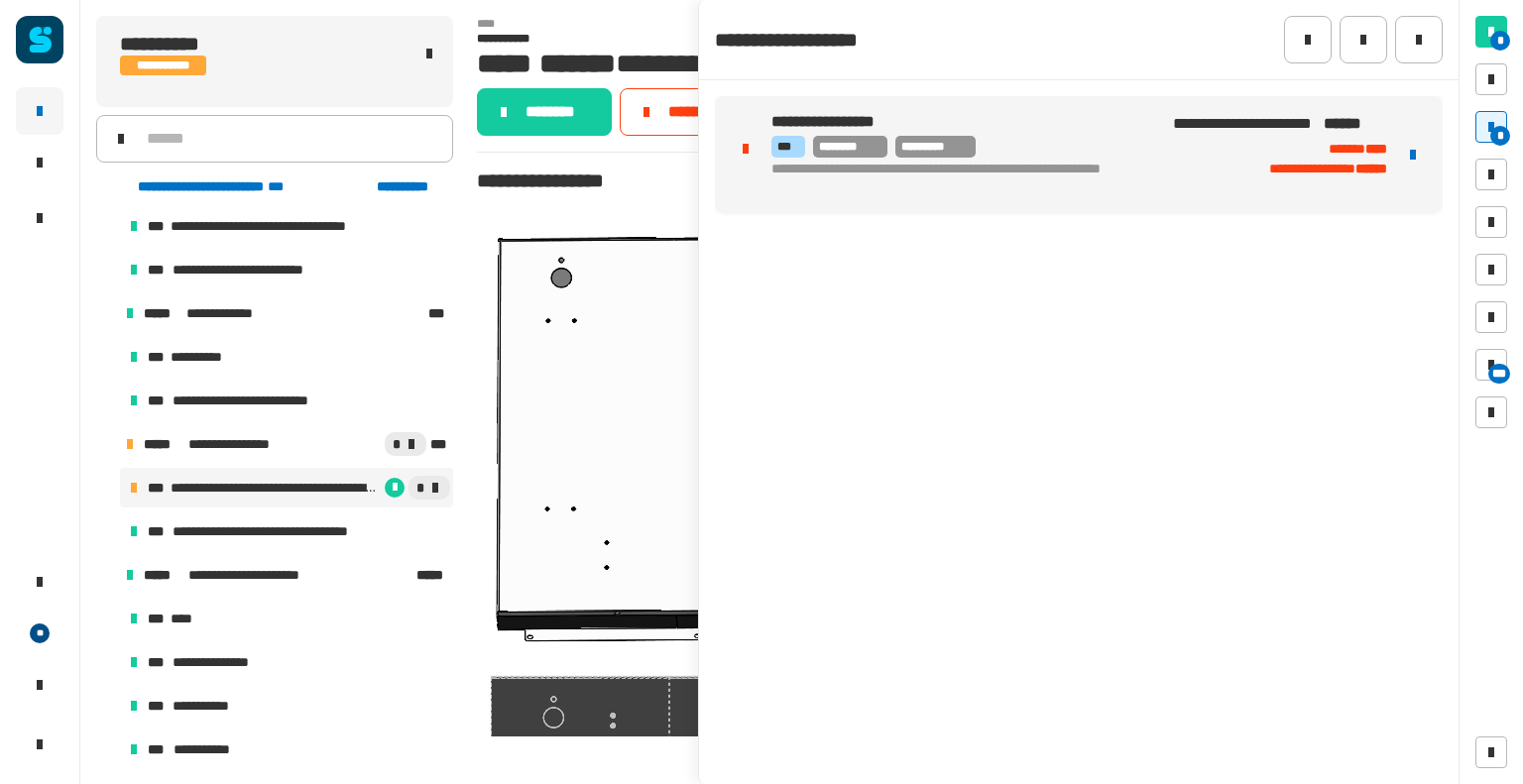 click on "**********" 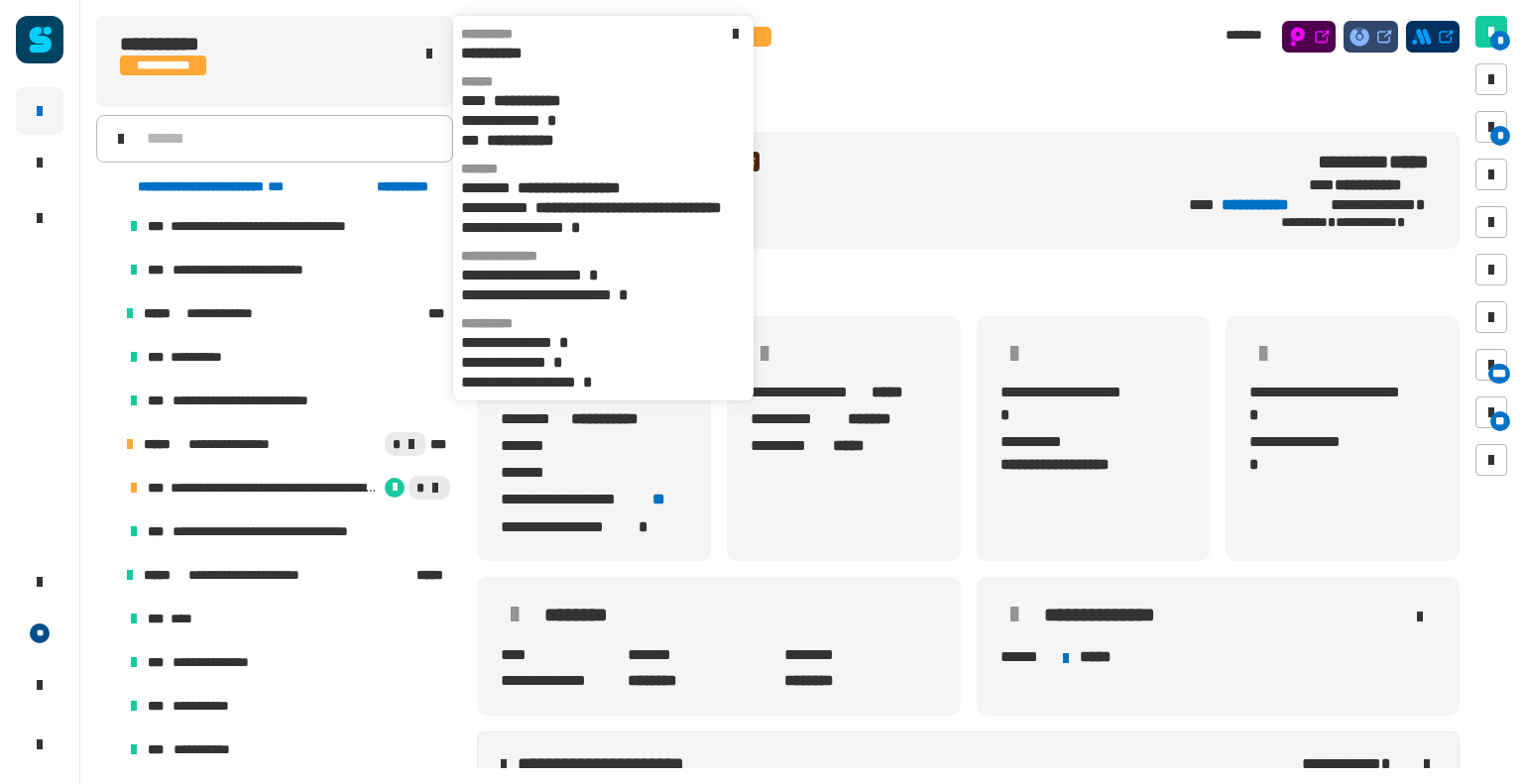 click 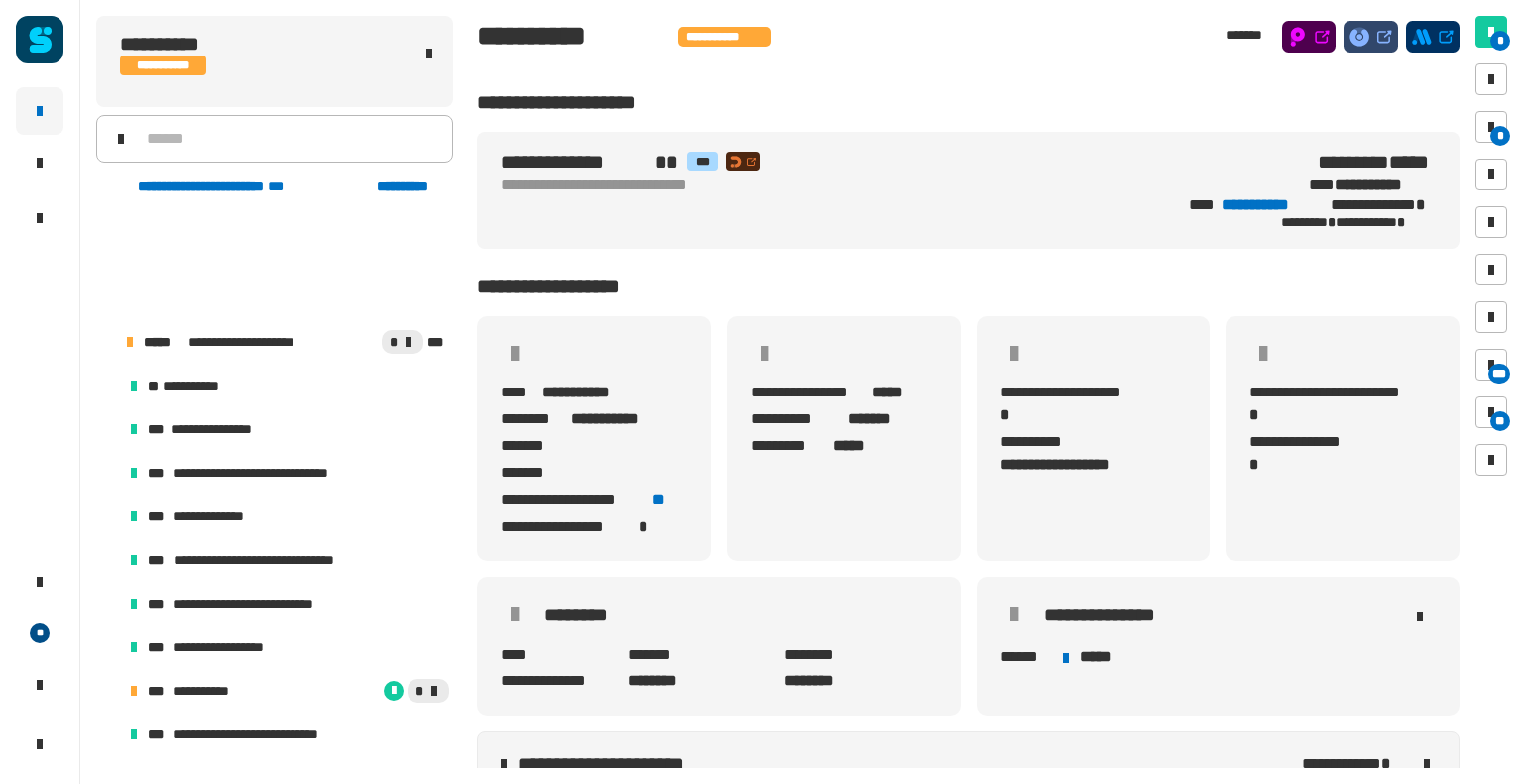 scroll, scrollTop: 1487, scrollLeft: 0, axis: vertical 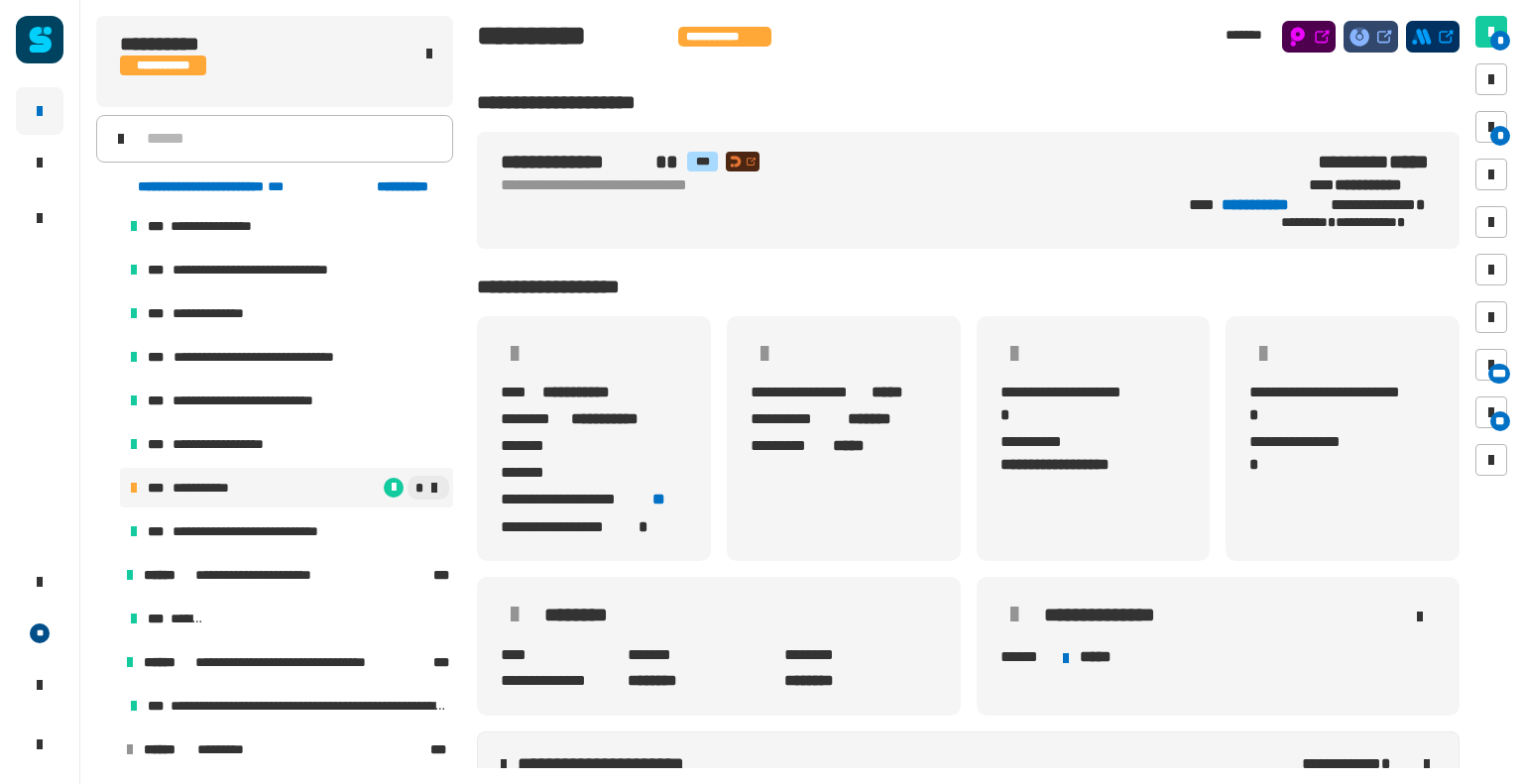 click on "*" at bounding box center (343, 488) 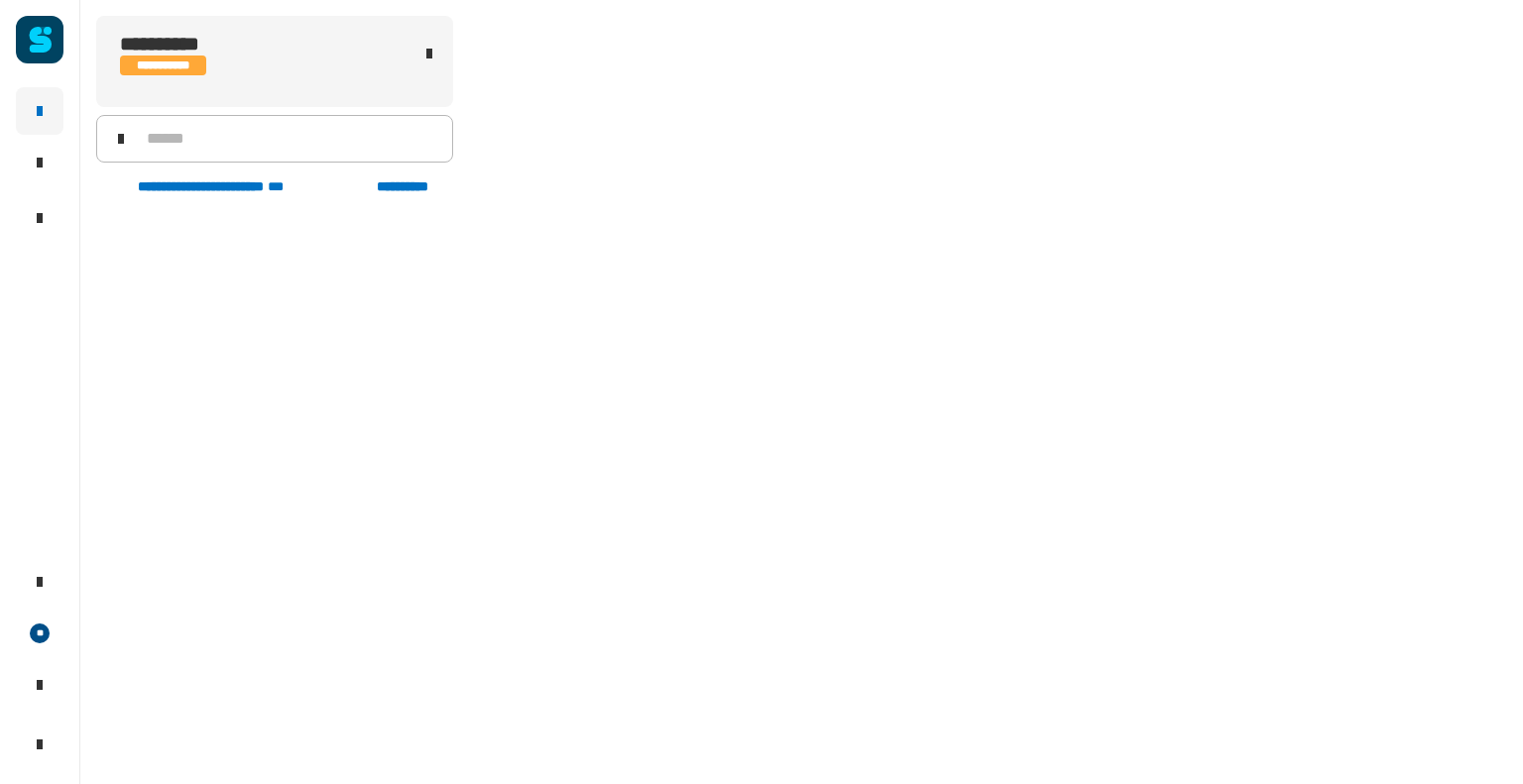 scroll, scrollTop: 1487, scrollLeft: 0, axis: vertical 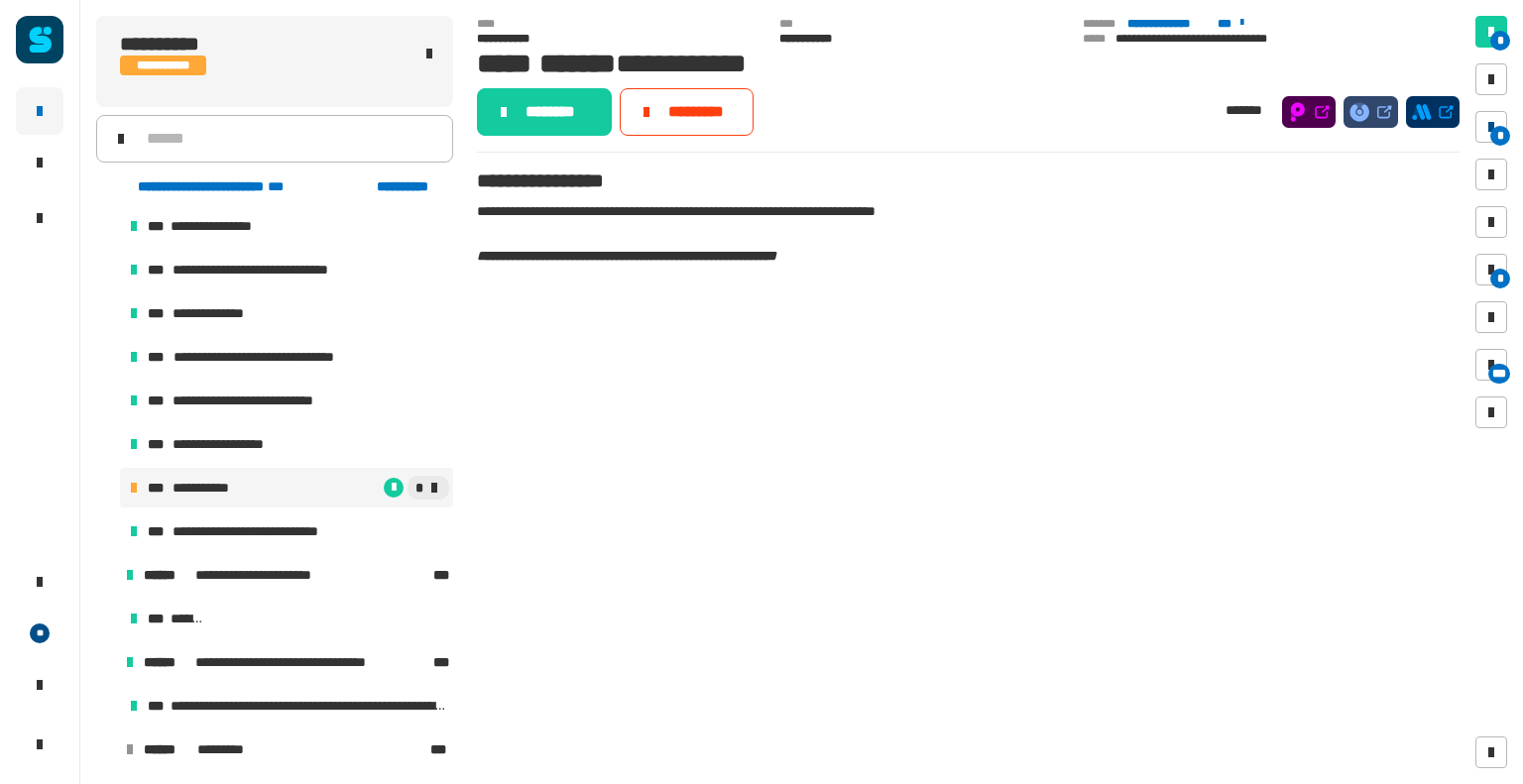 click on "*" at bounding box center (1500, 136) 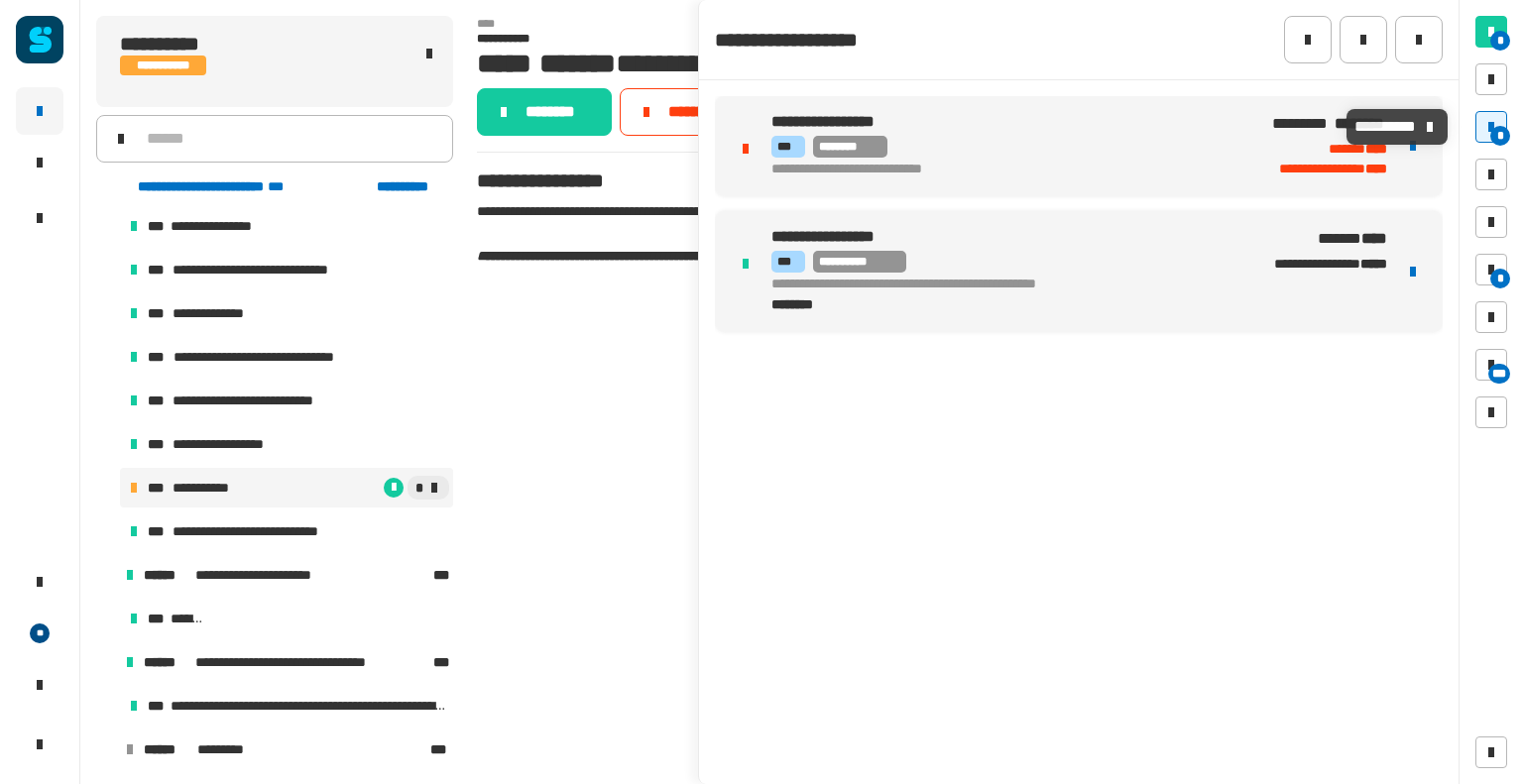 click on "**********" at bounding box center (1321, 146) 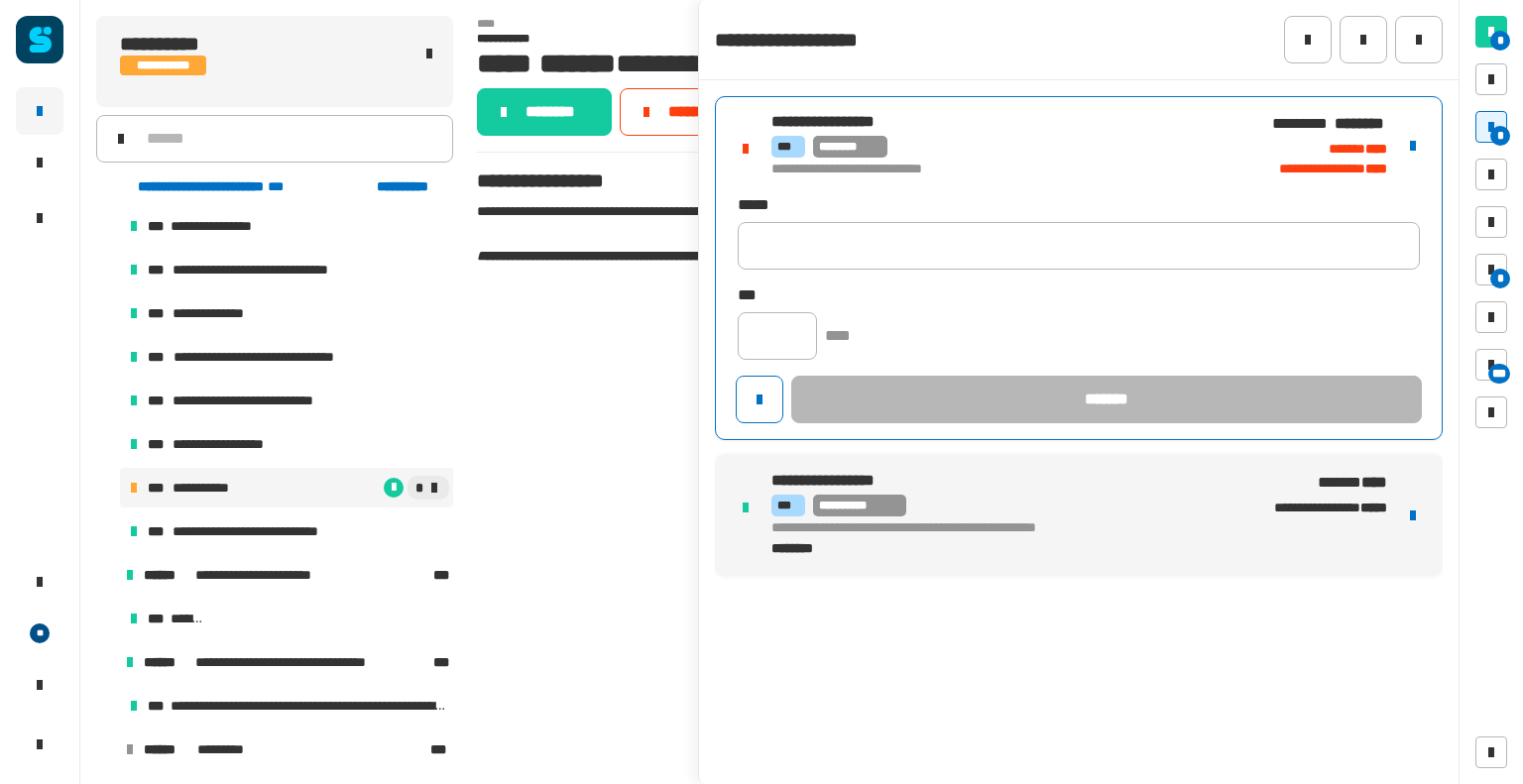 click at bounding box center (1413, 146) 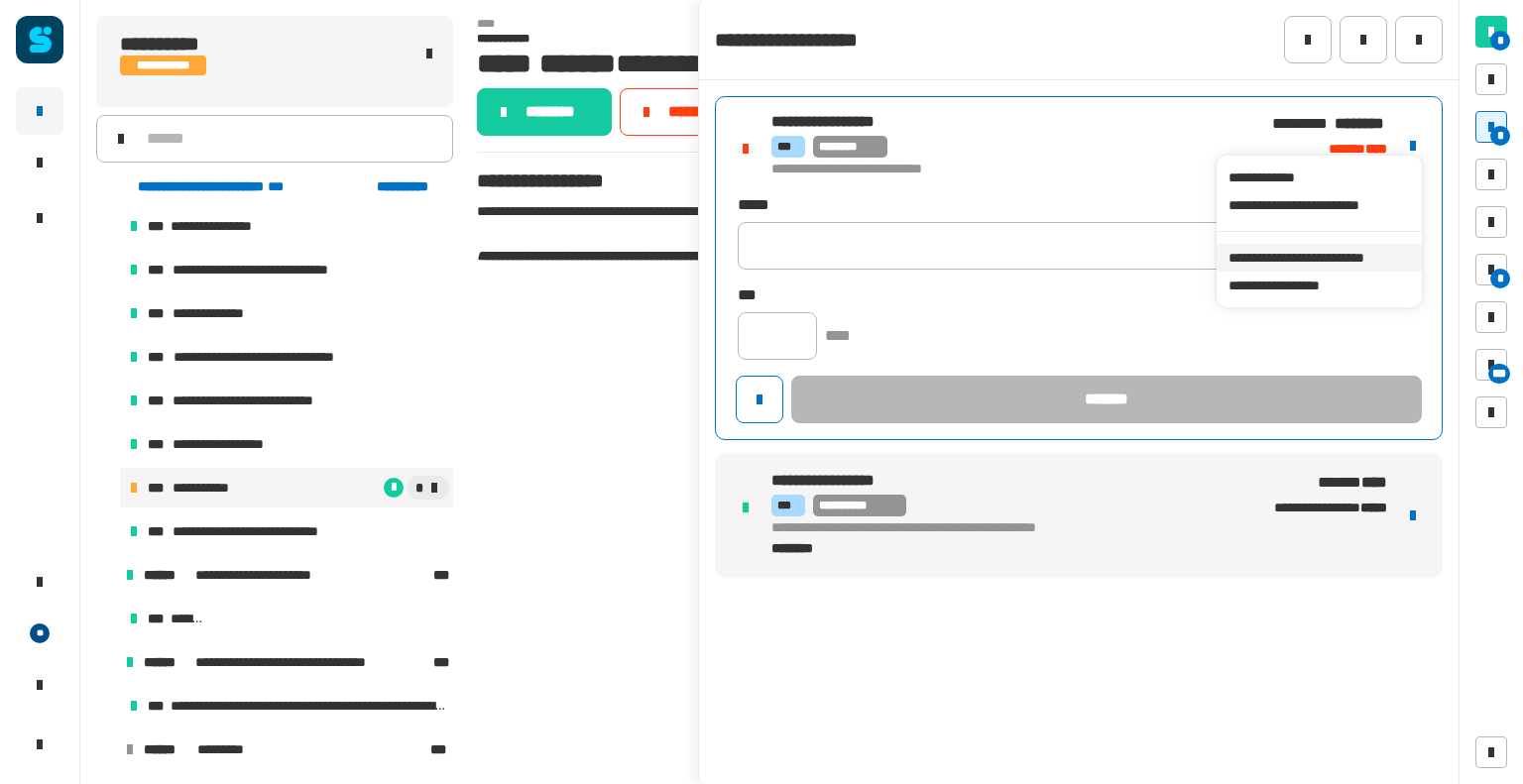 click on "**********" at bounding box center [1319, 258] 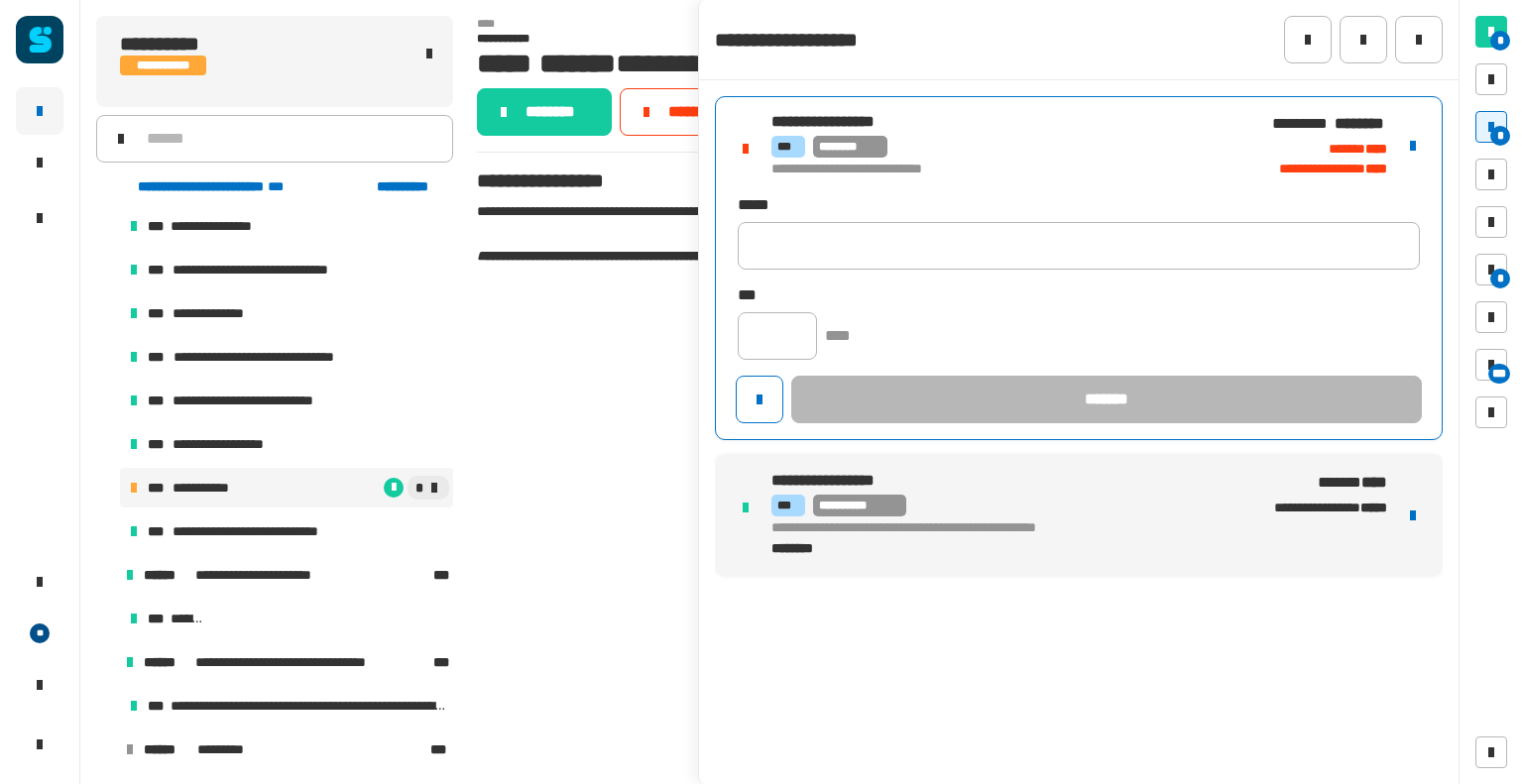 click at bounding box center (1413, 146) 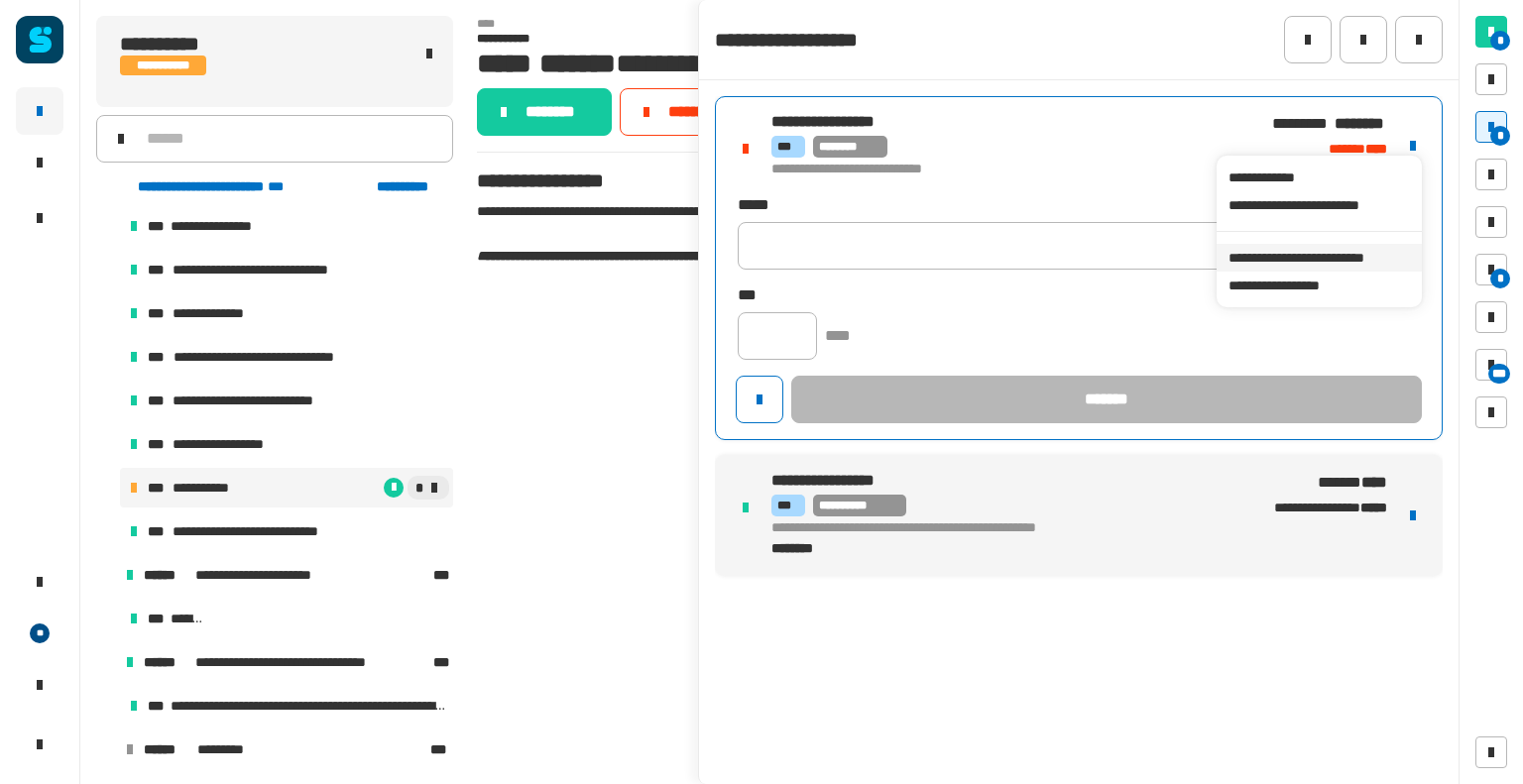 click on "**********" at bounding box center [1319, 258] 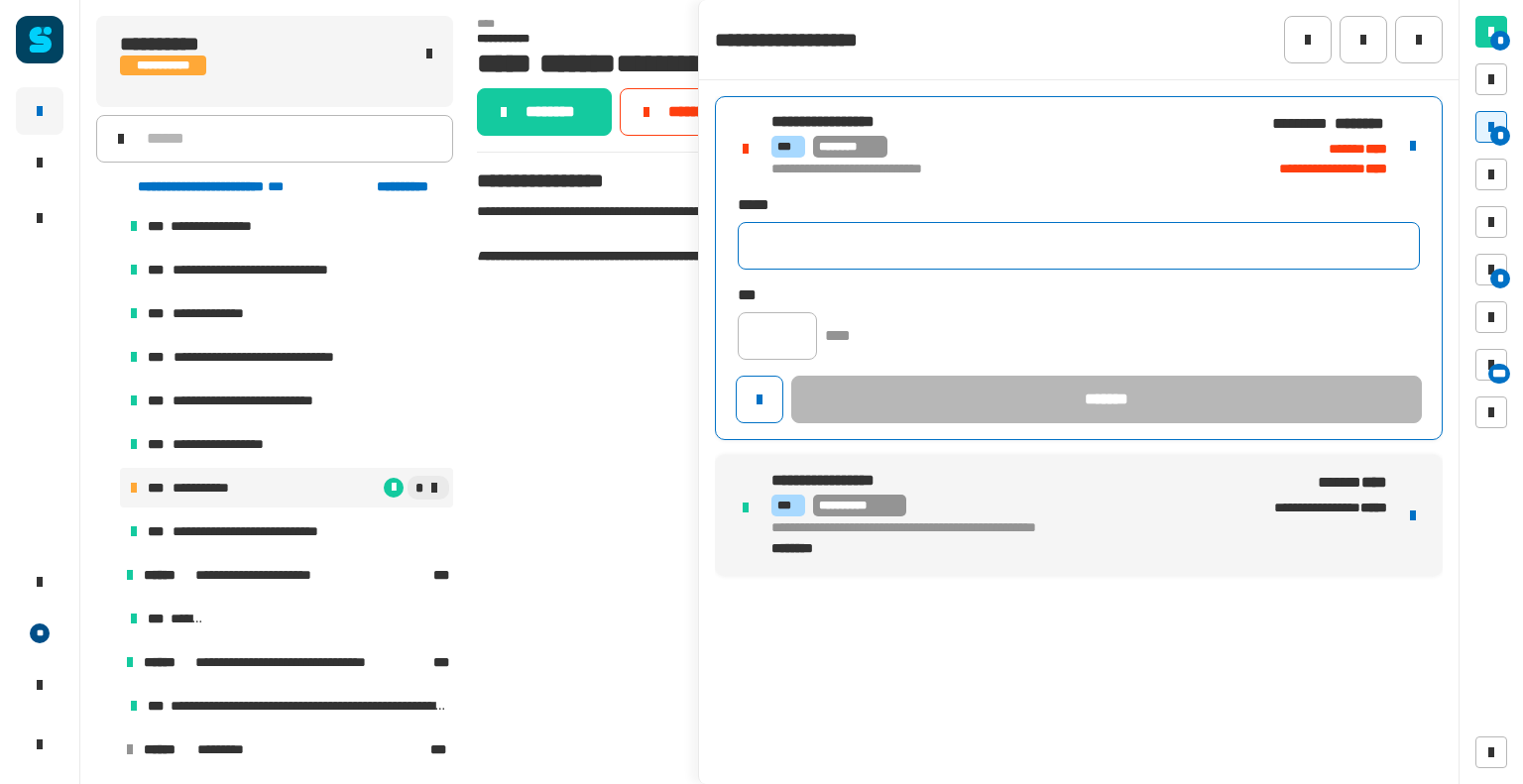 click 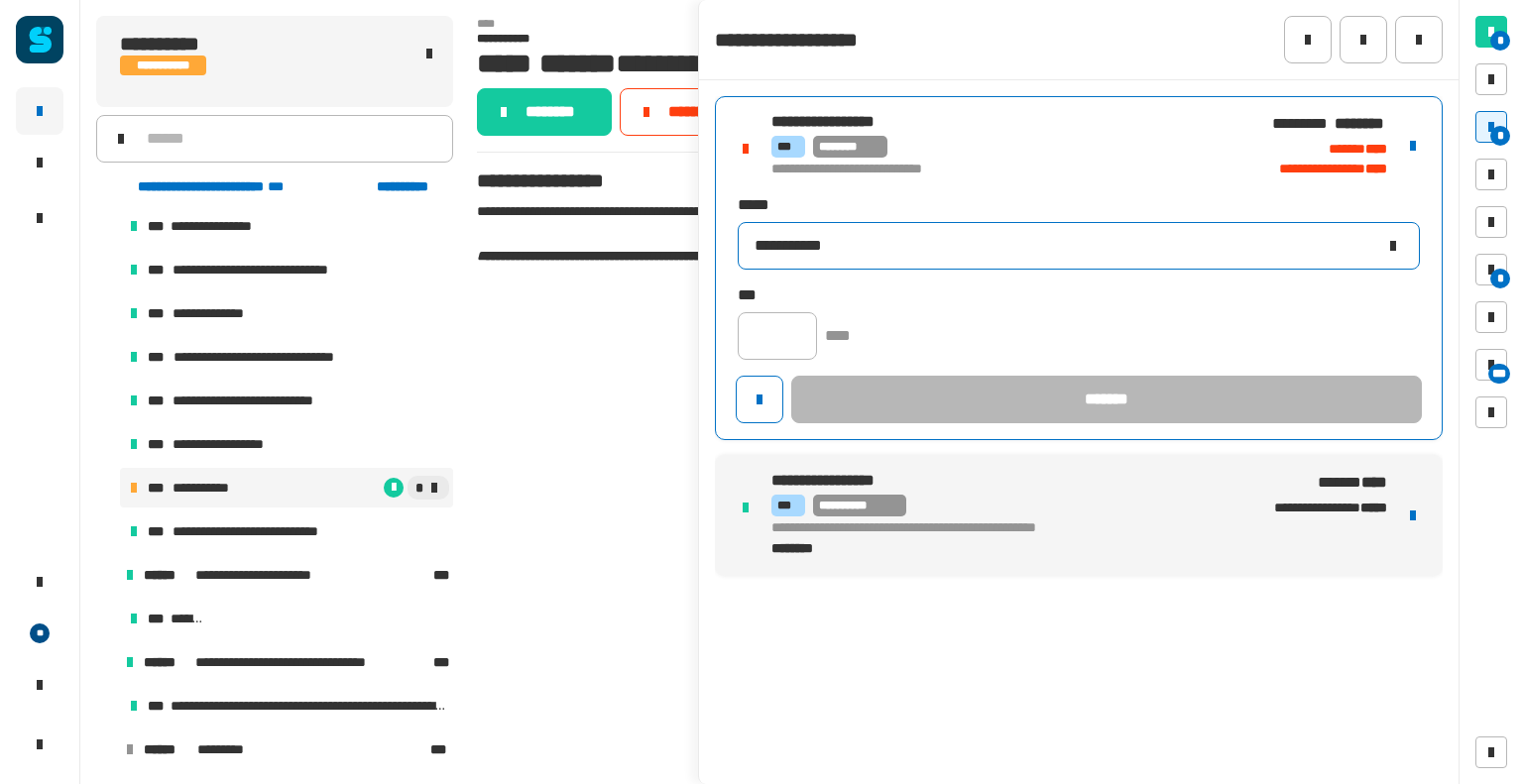 type on "**********" 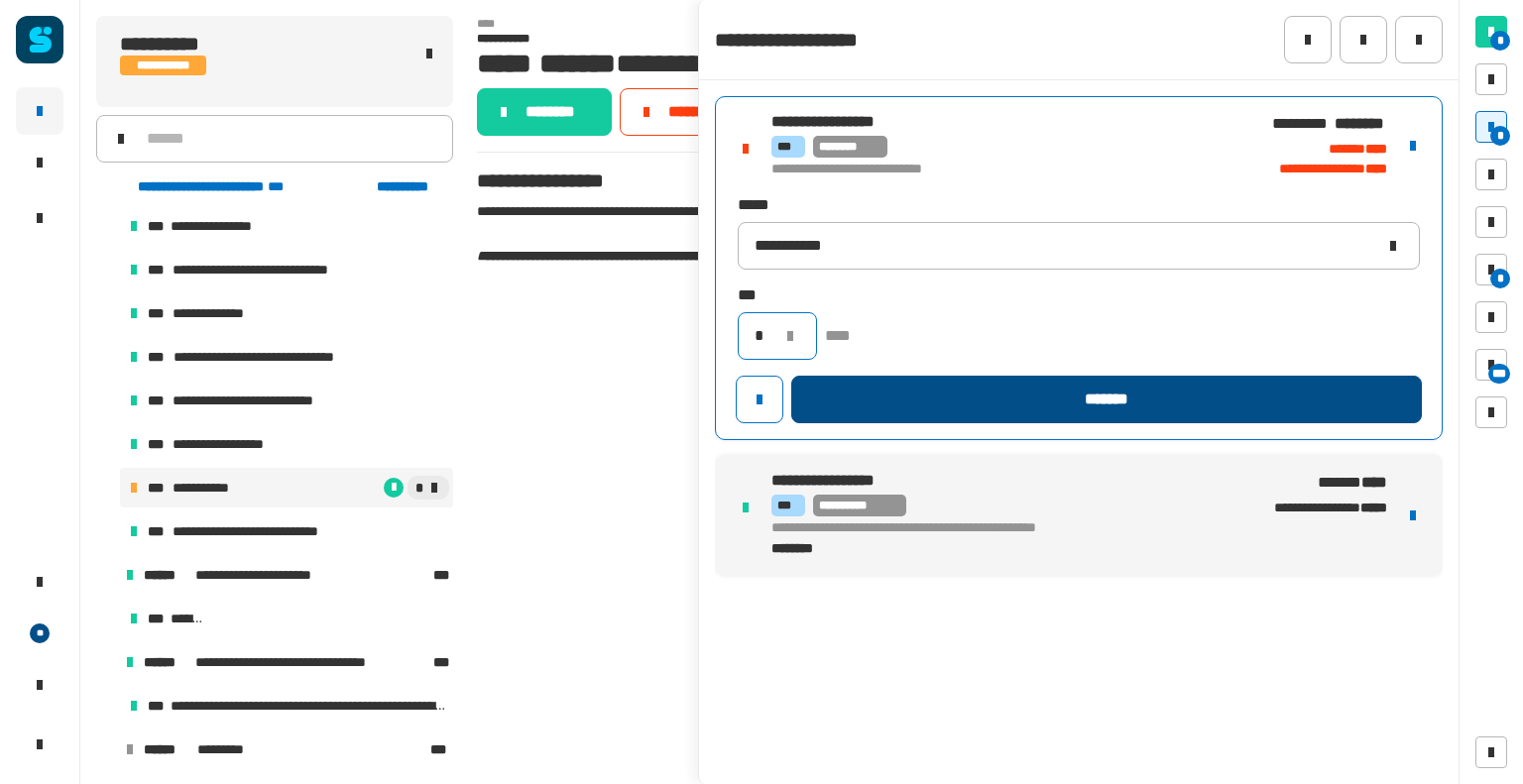type on "*" 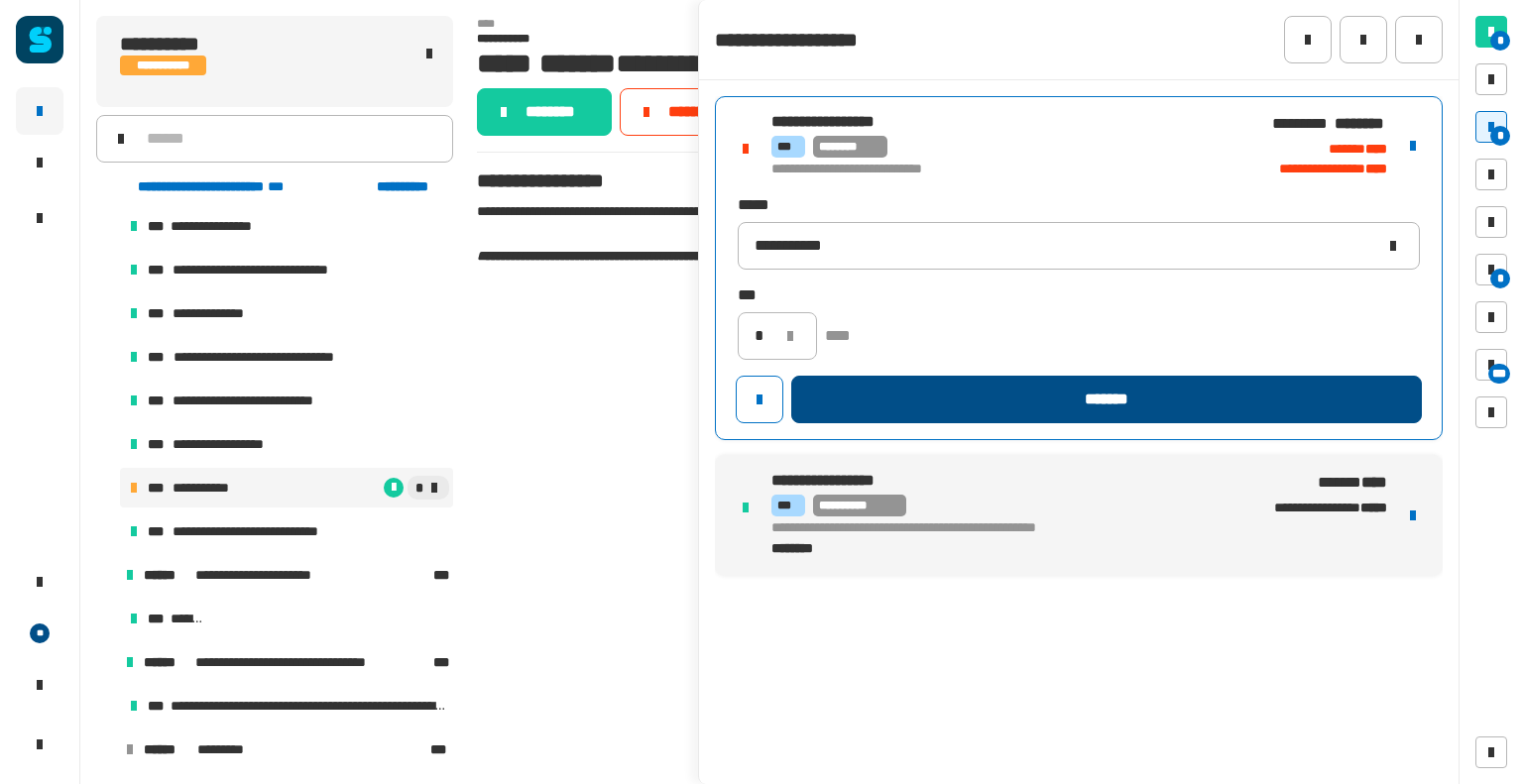 click on "*******" 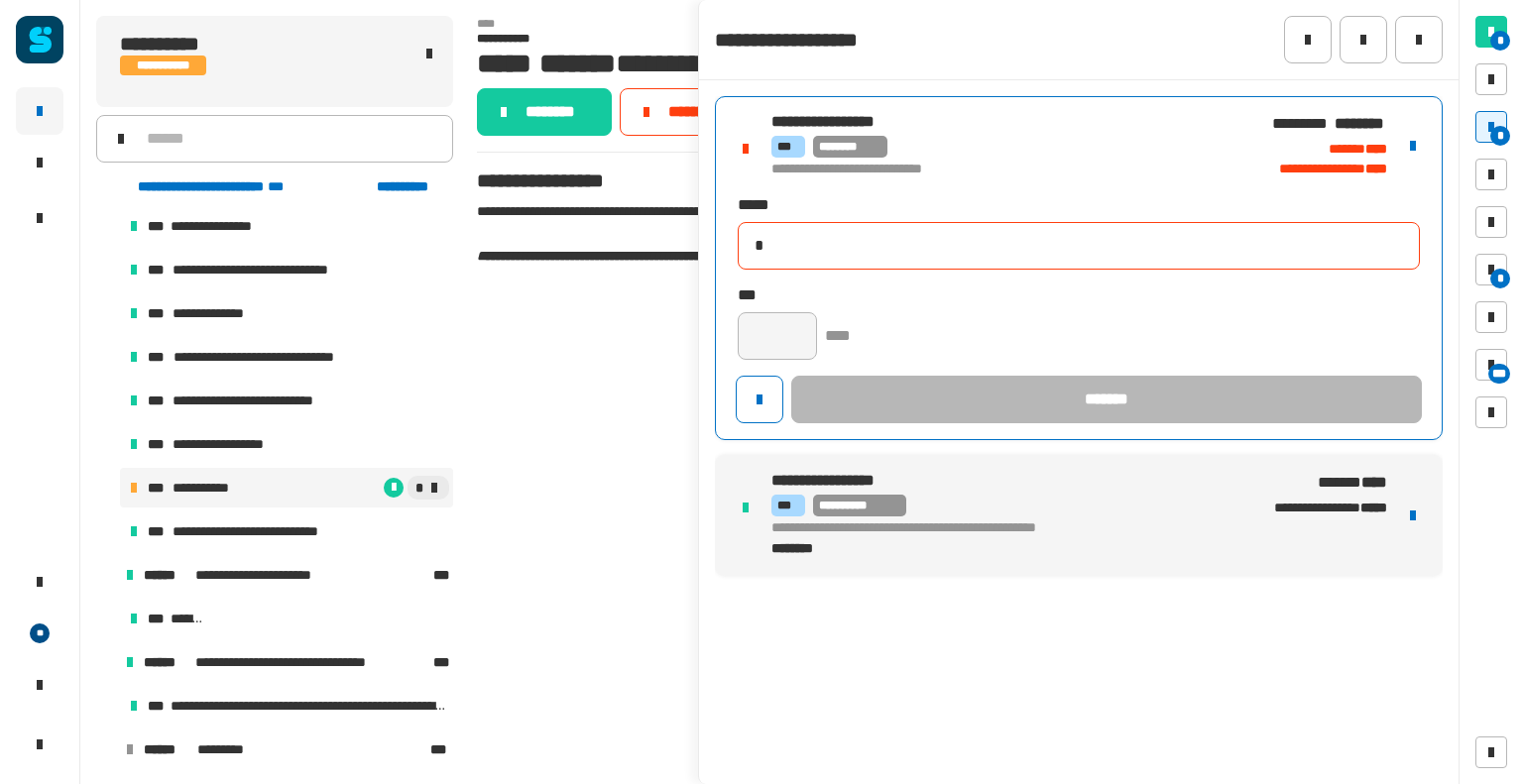 type 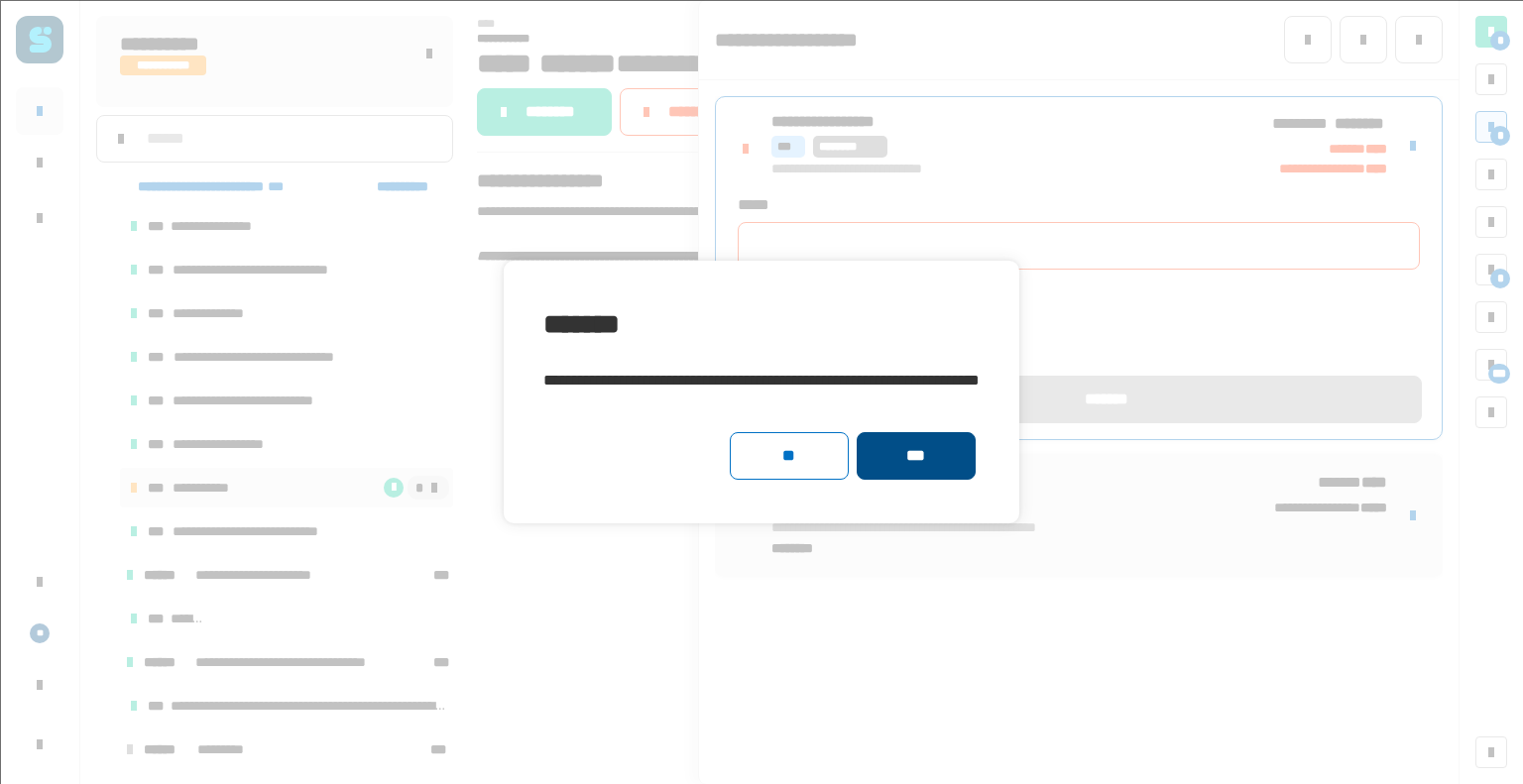 click on "***" 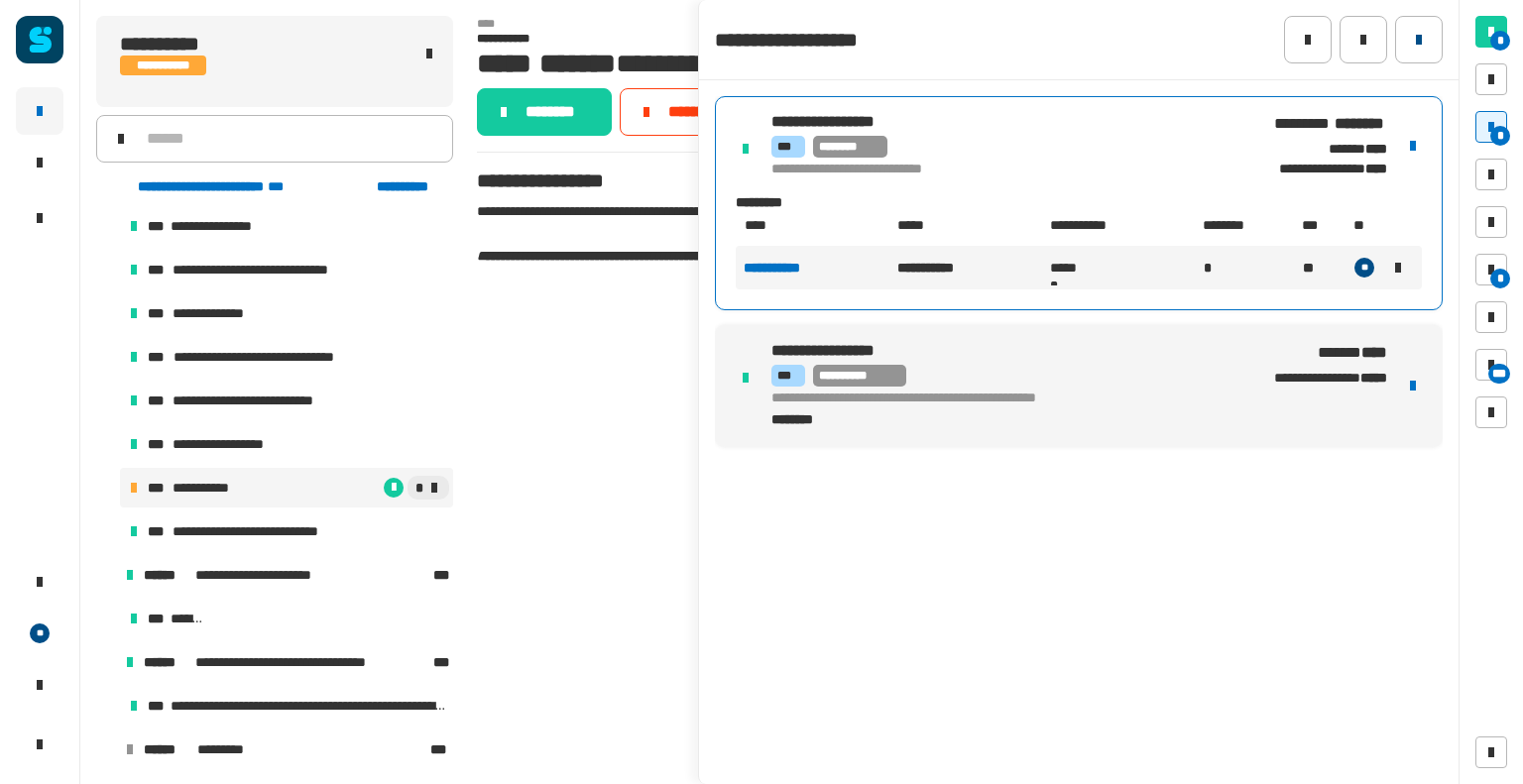 click 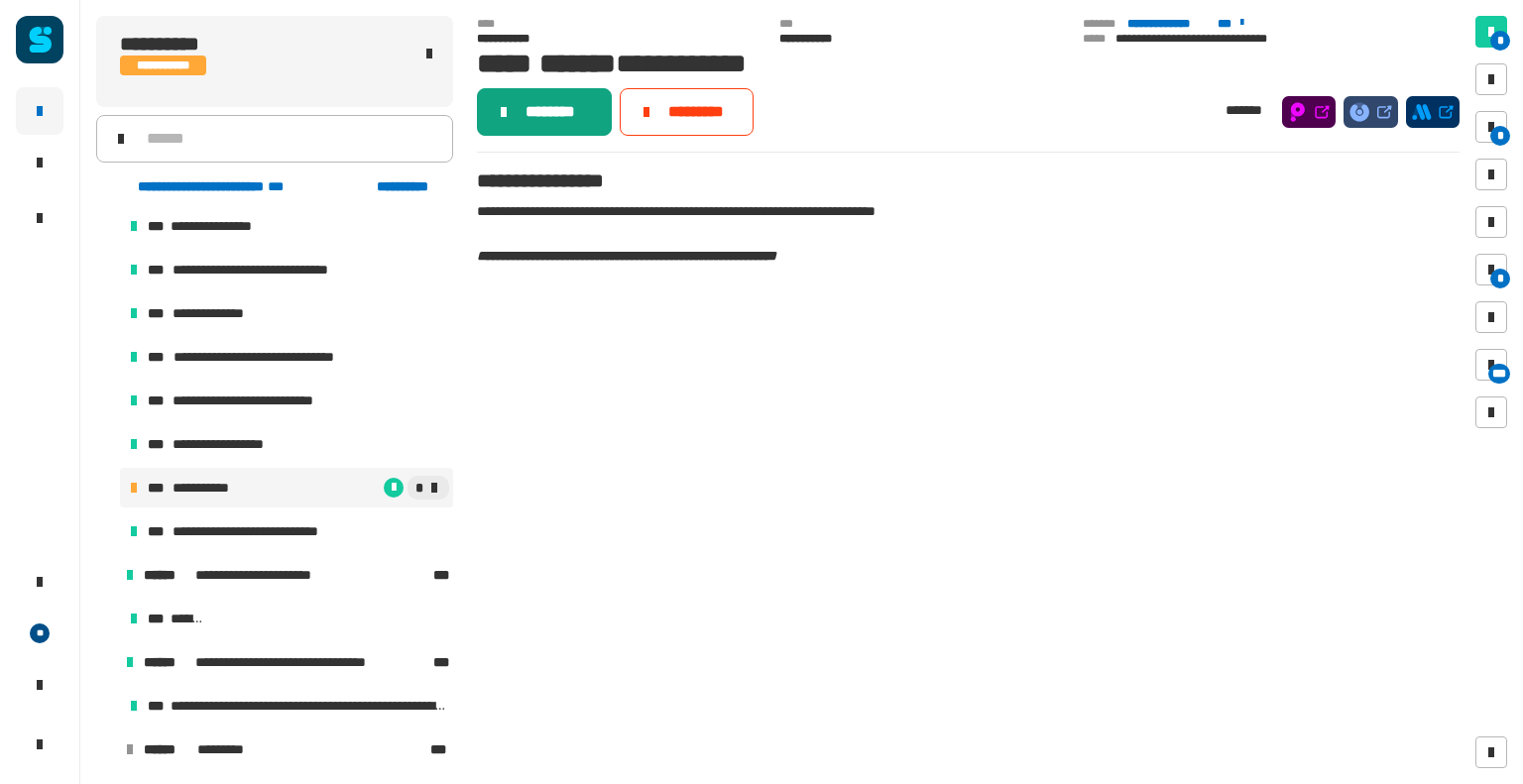 click on "********" 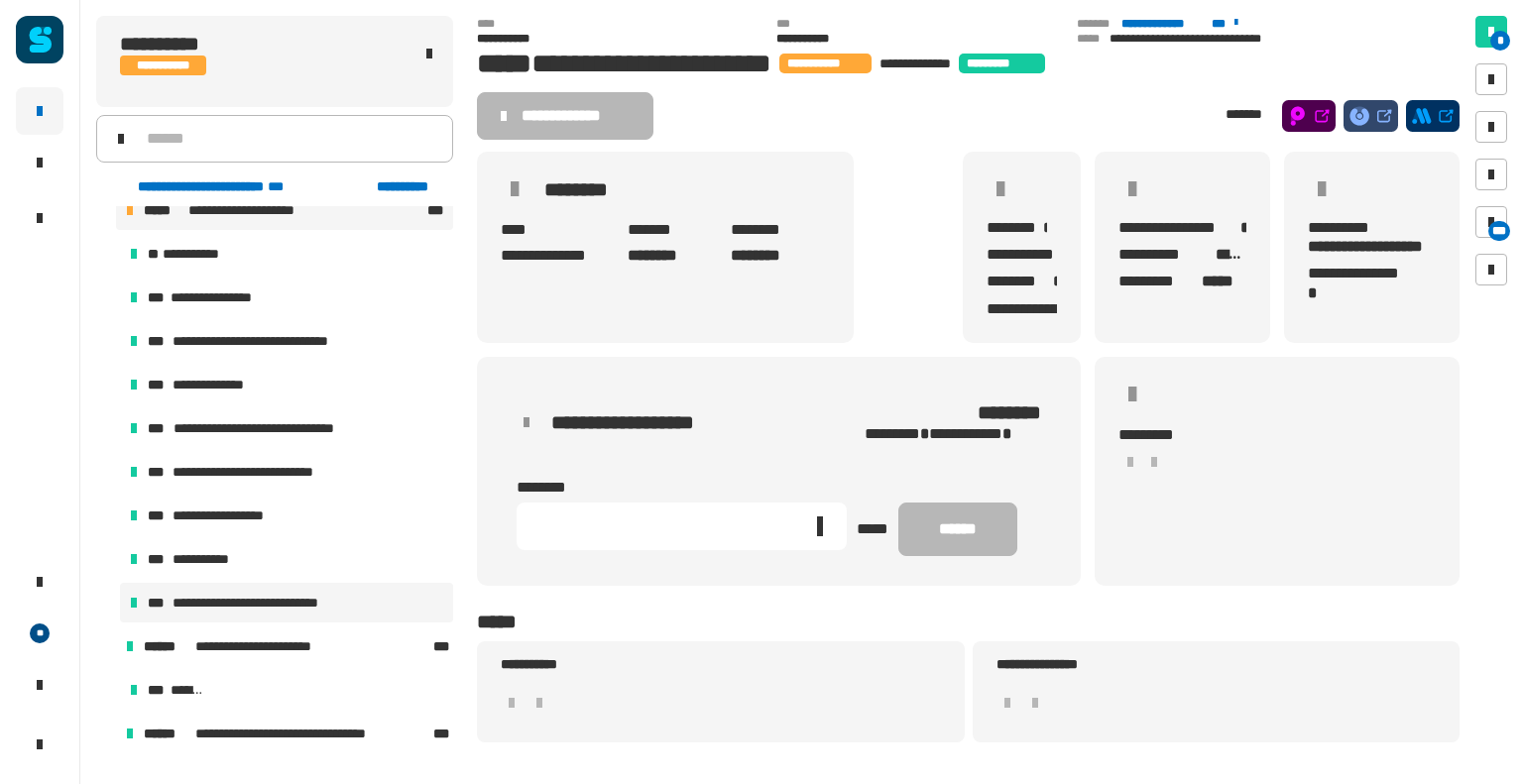 scroll, scrollTop: 1419, scrollLeft: 0, axis: vertical 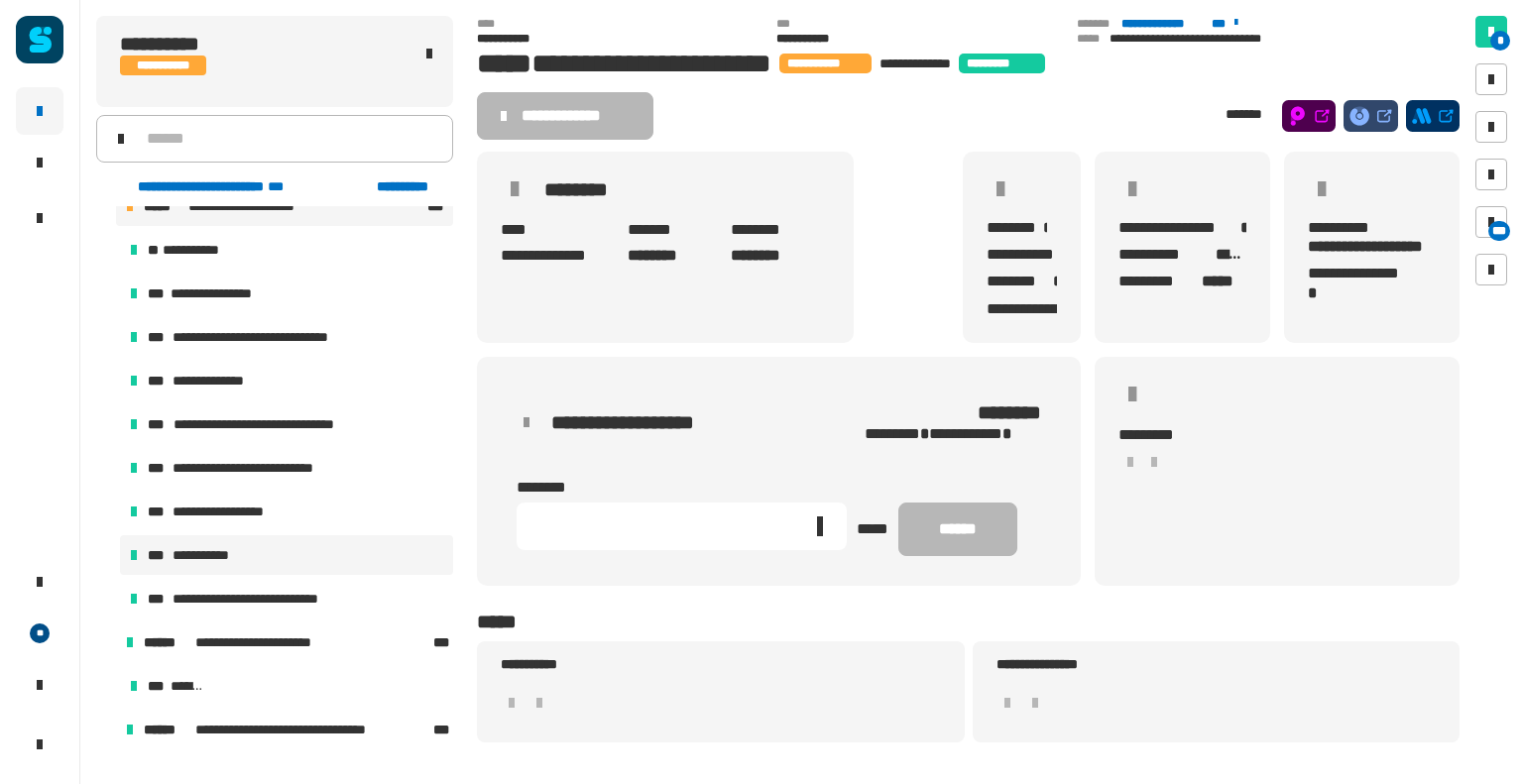 click on "**********" at bounding box center (287, 555) 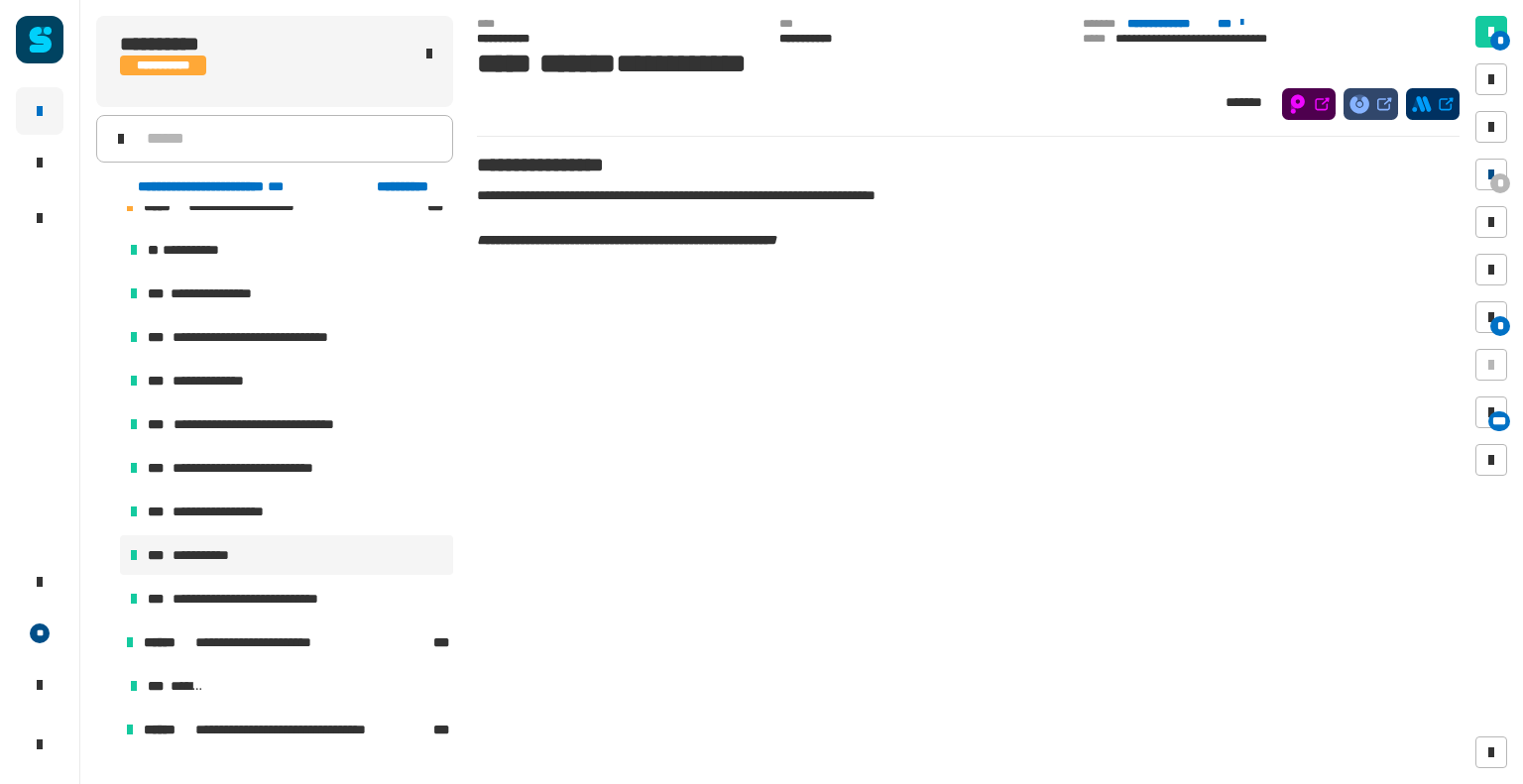 click at bounding box center [1491, 174] 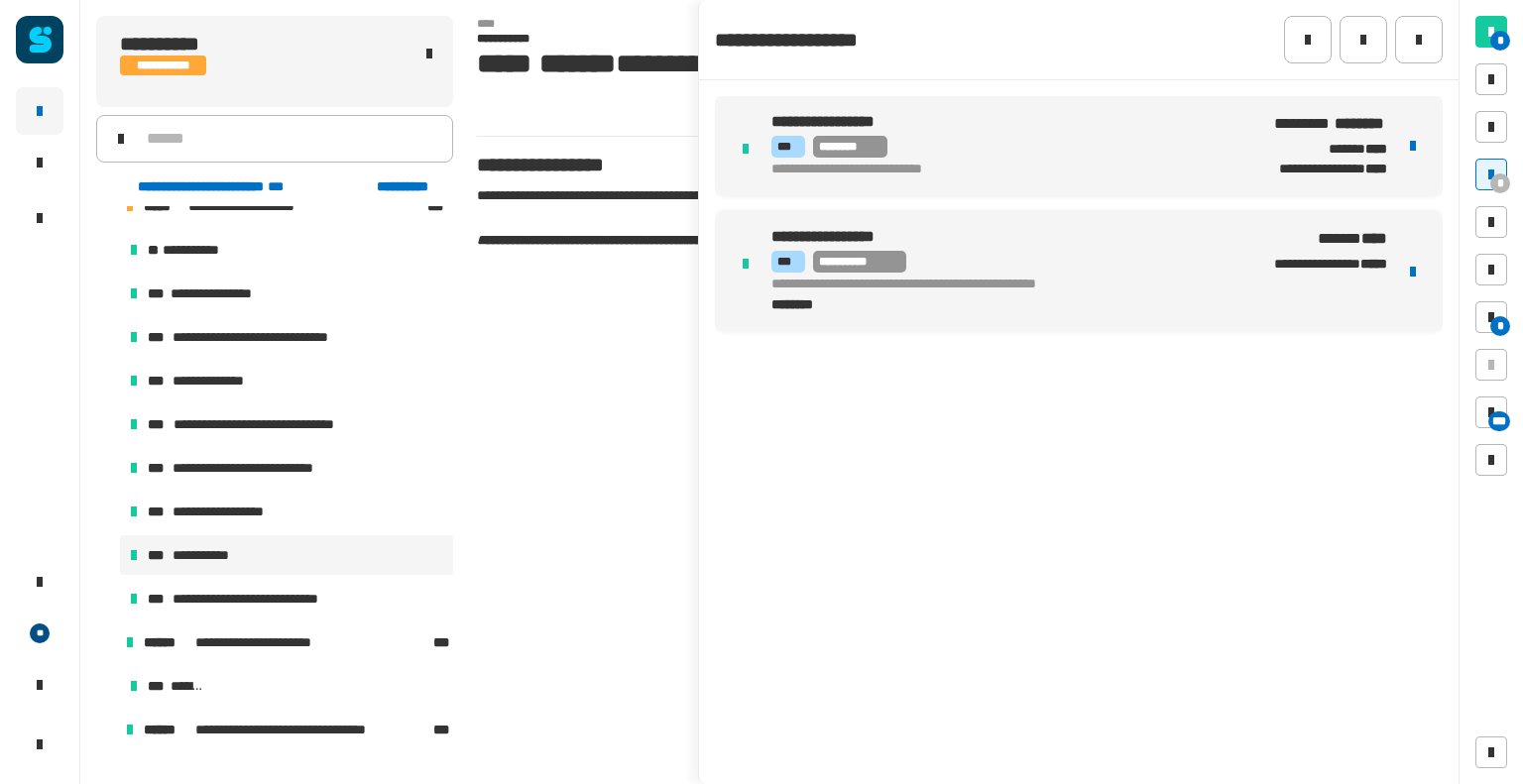 click on "**********" at bounding box center (1005, 122) 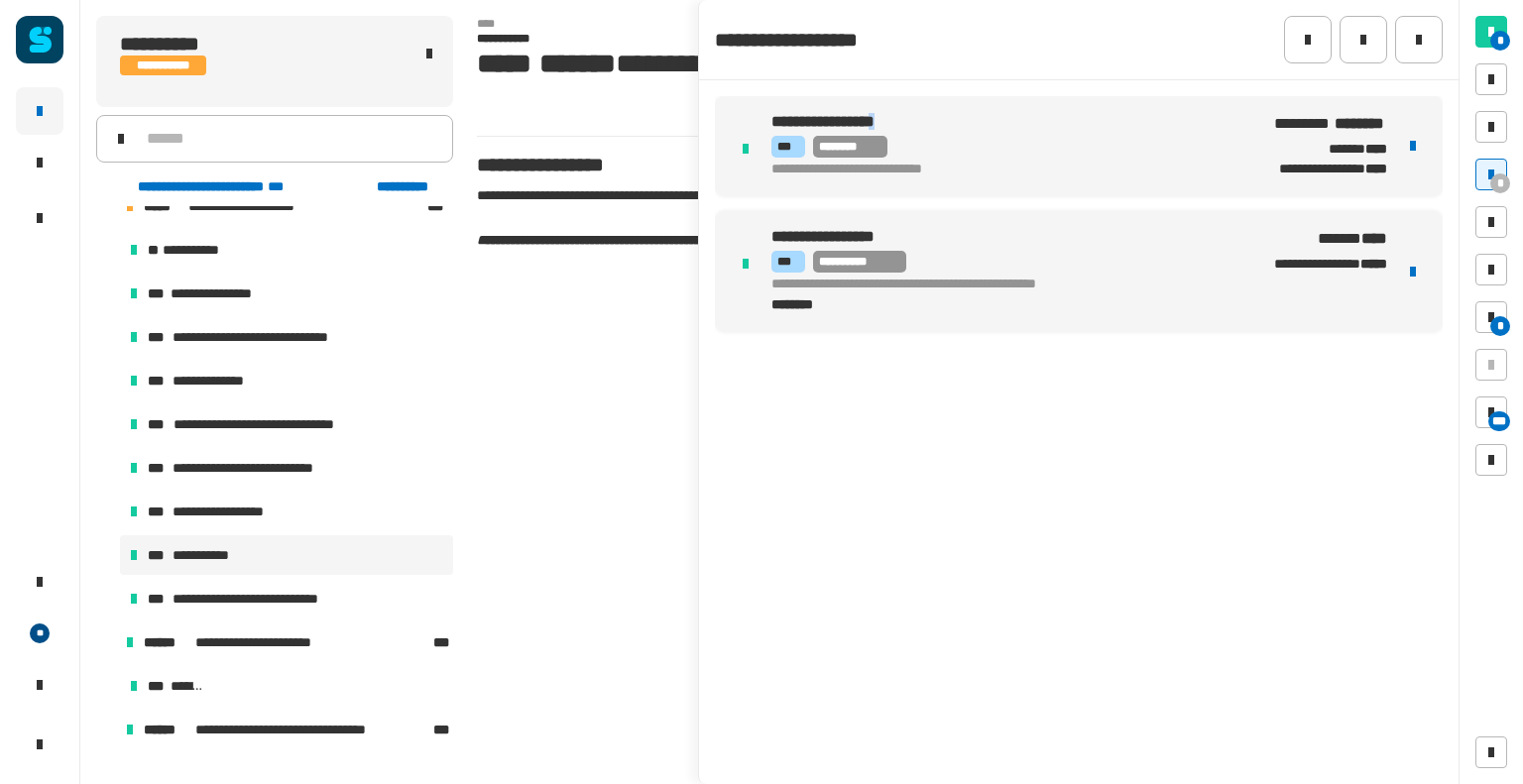 drag, startPoint x: 921, startPoint y: 123, endPoint x: 903, endPoint y: 130, distance: 19.313208 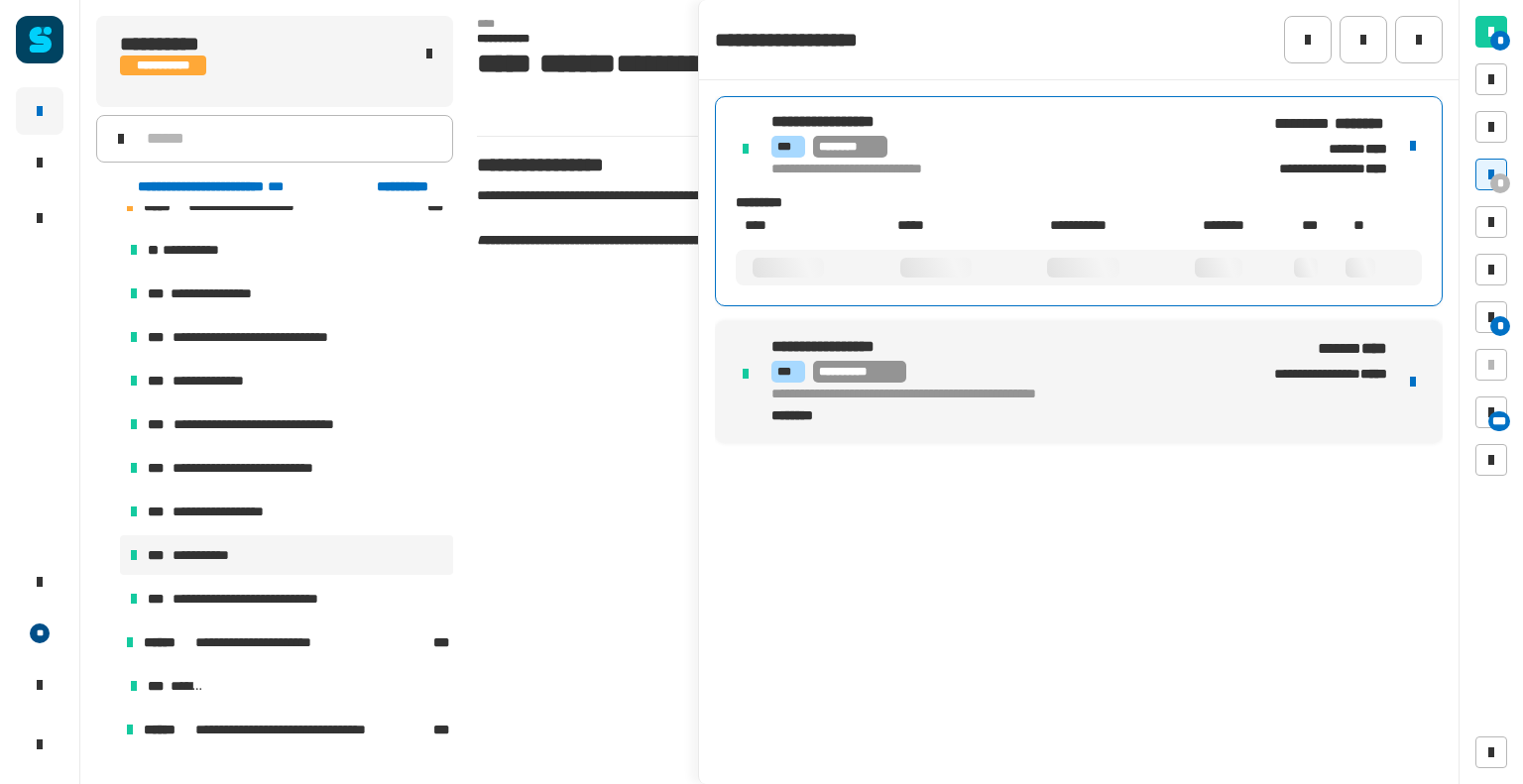 click on "*** ********" at bounding box center [1005, 147] 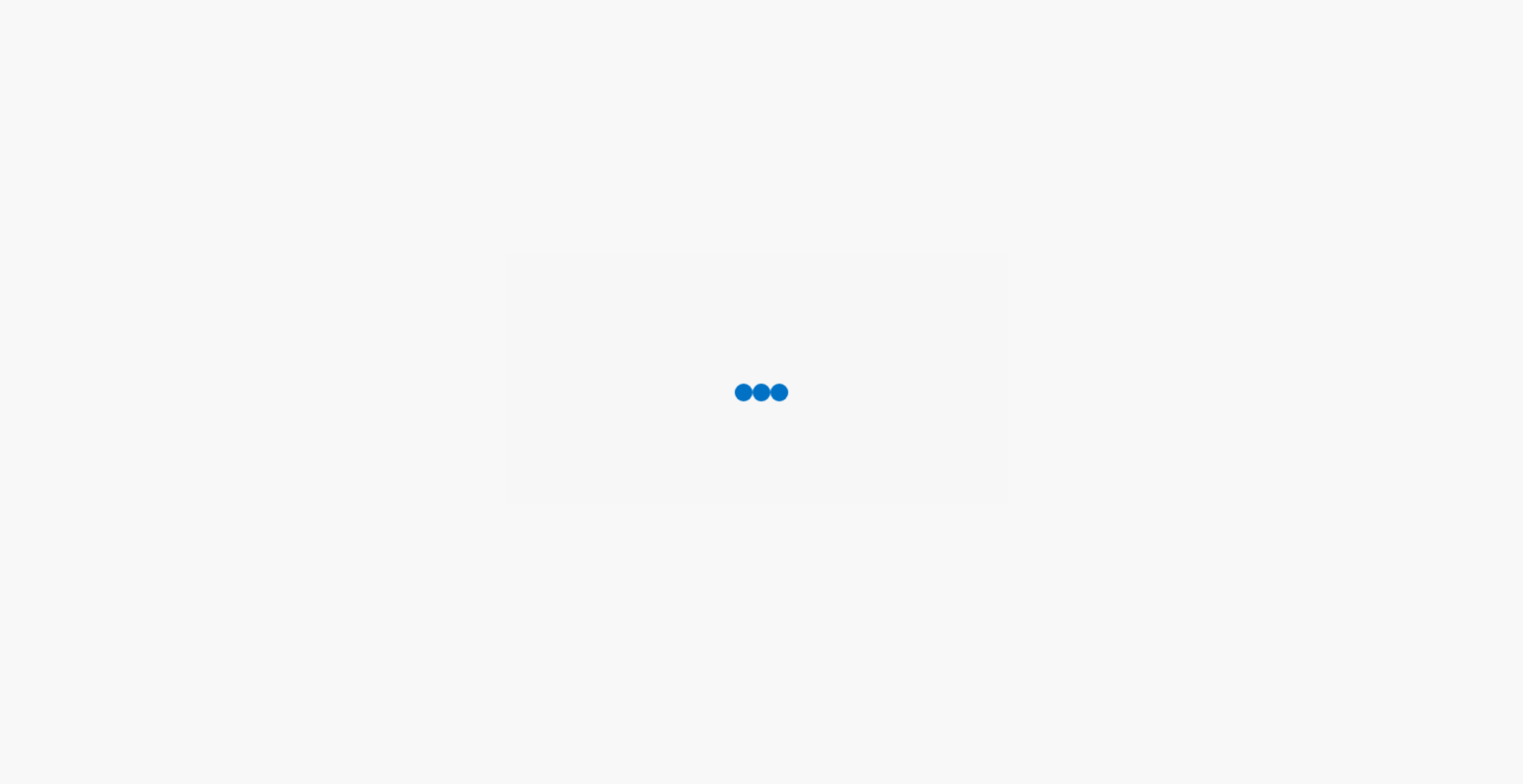 scroll, scrollTop: 0, scrollLeft: 0, axis: both 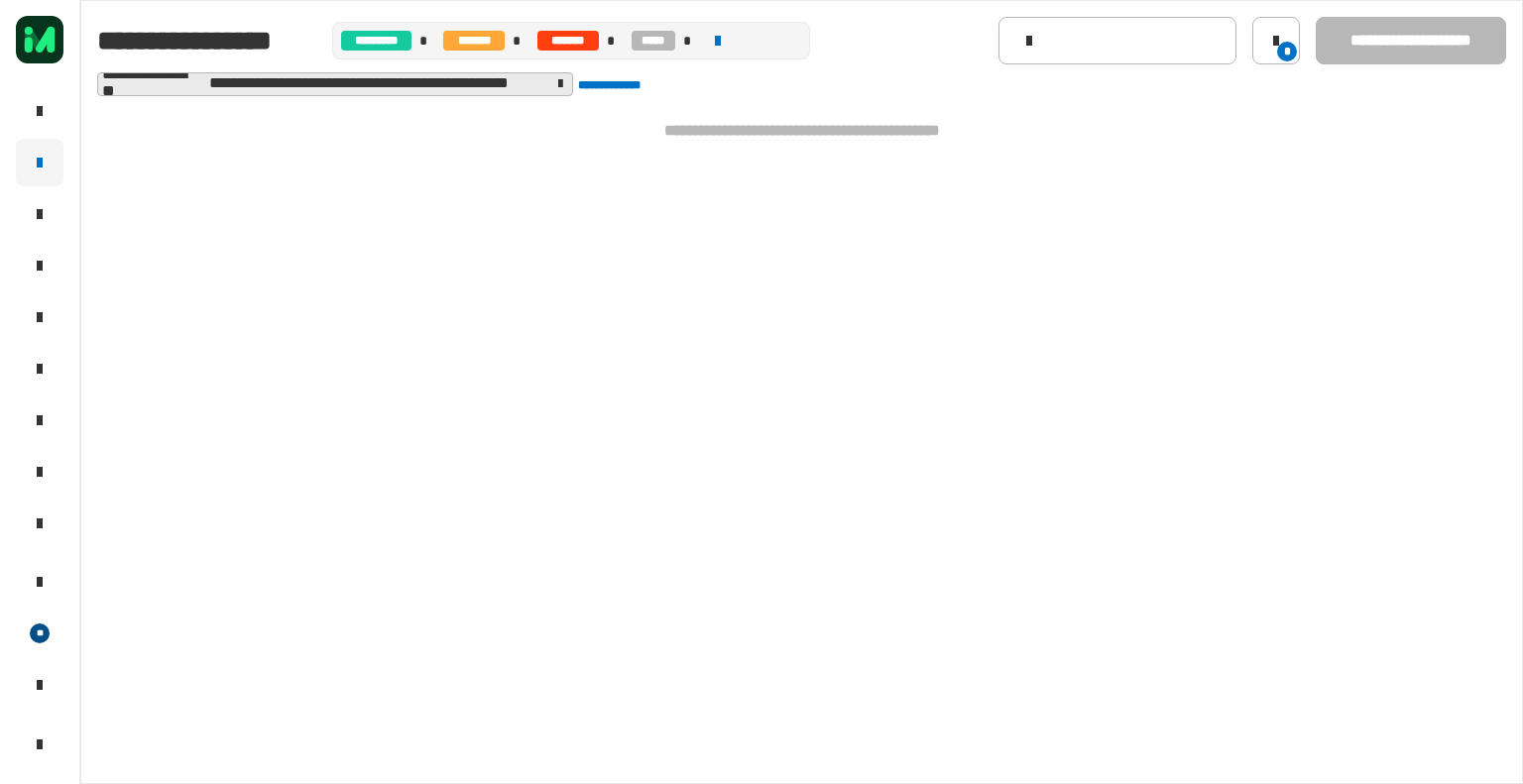 click 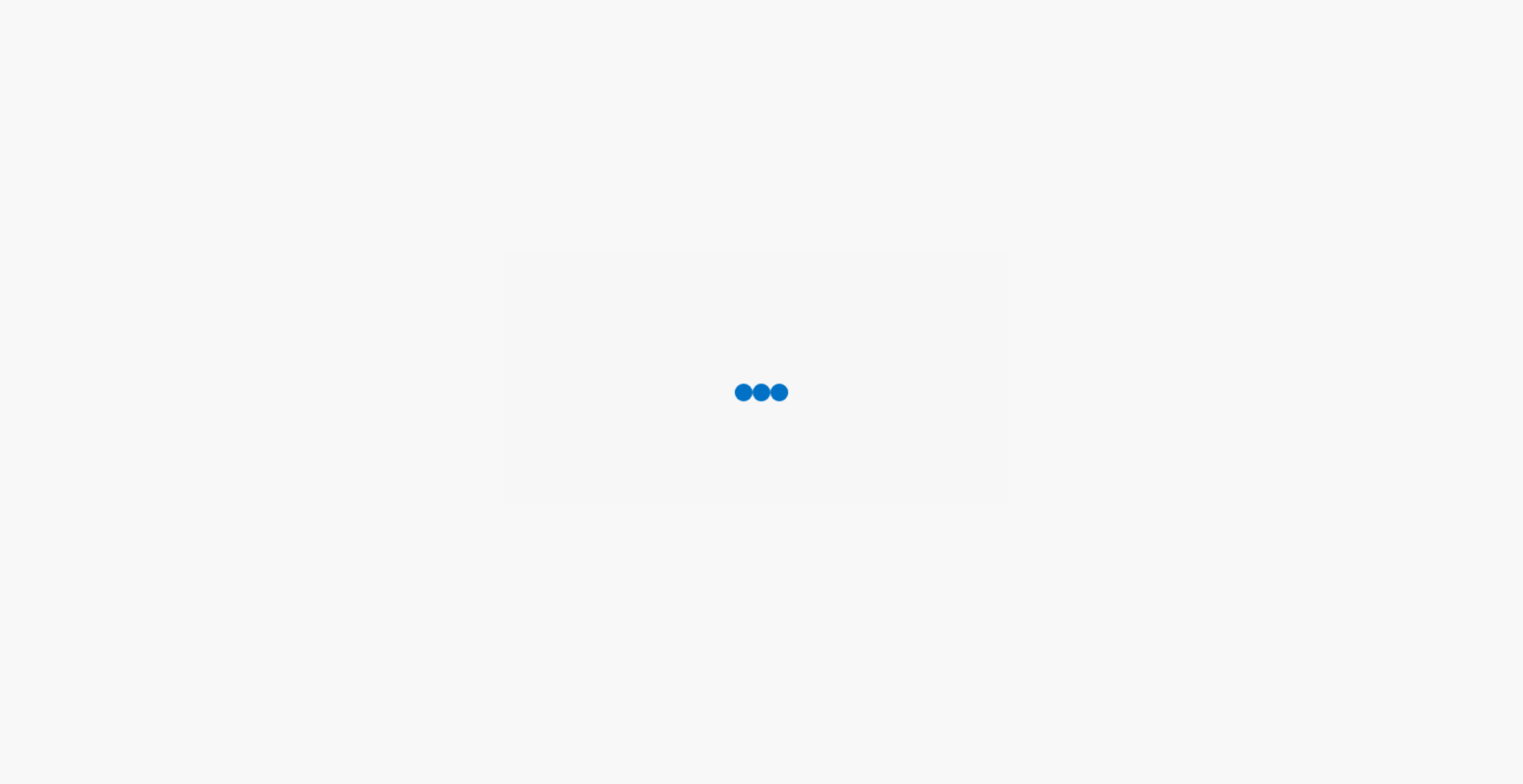 scroll, scrollTop: 0, scrollLeft: 0, axis: both 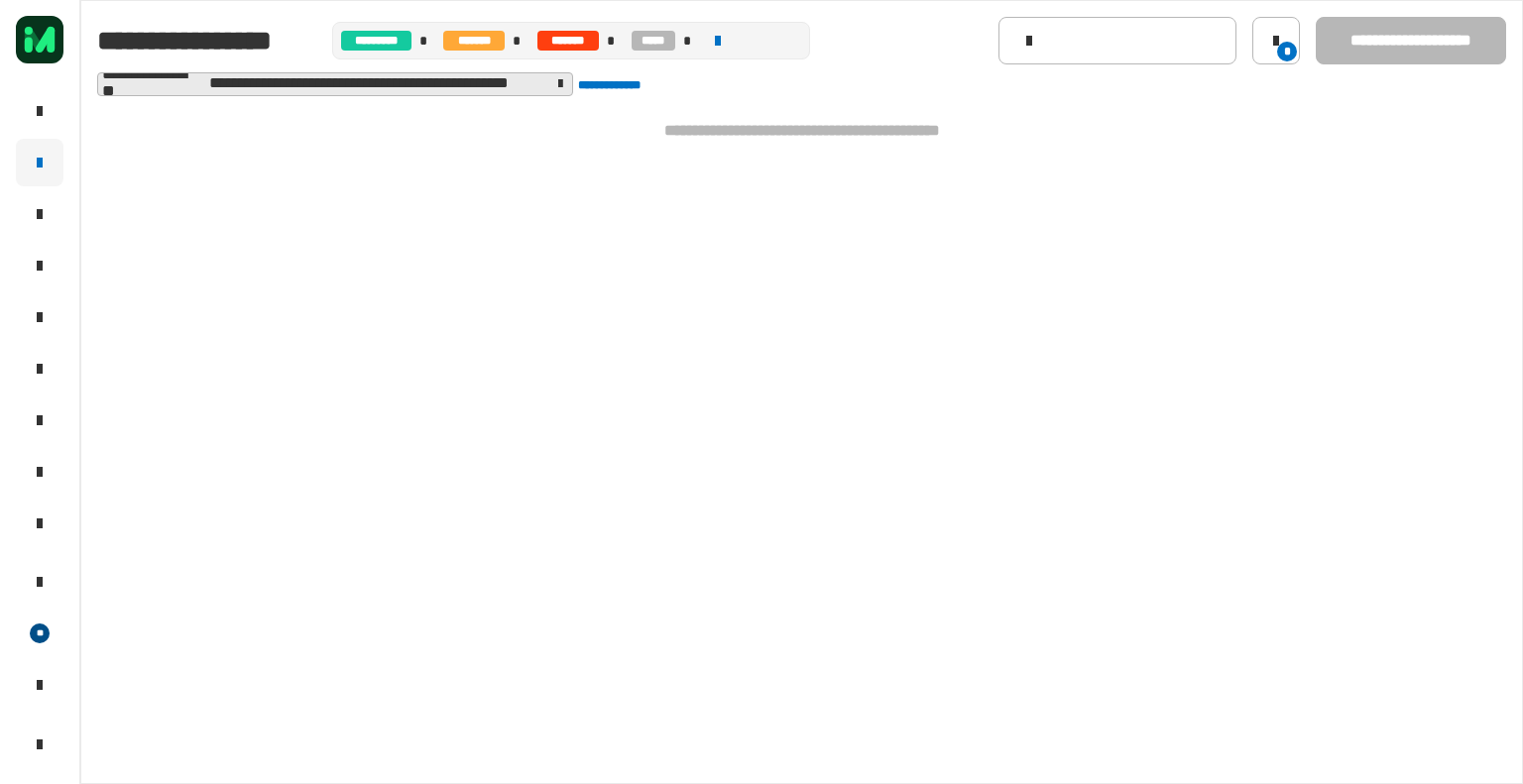 click 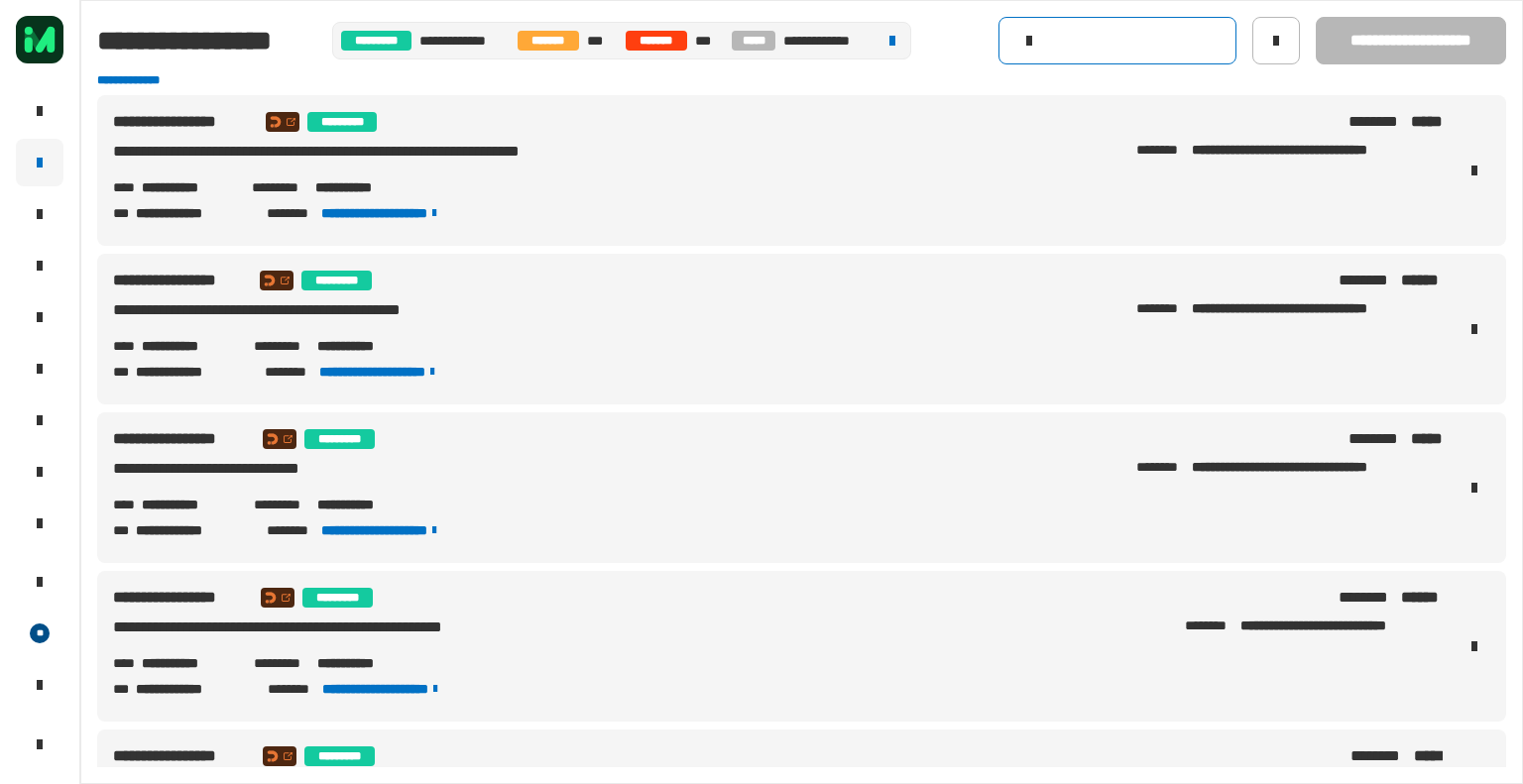 click 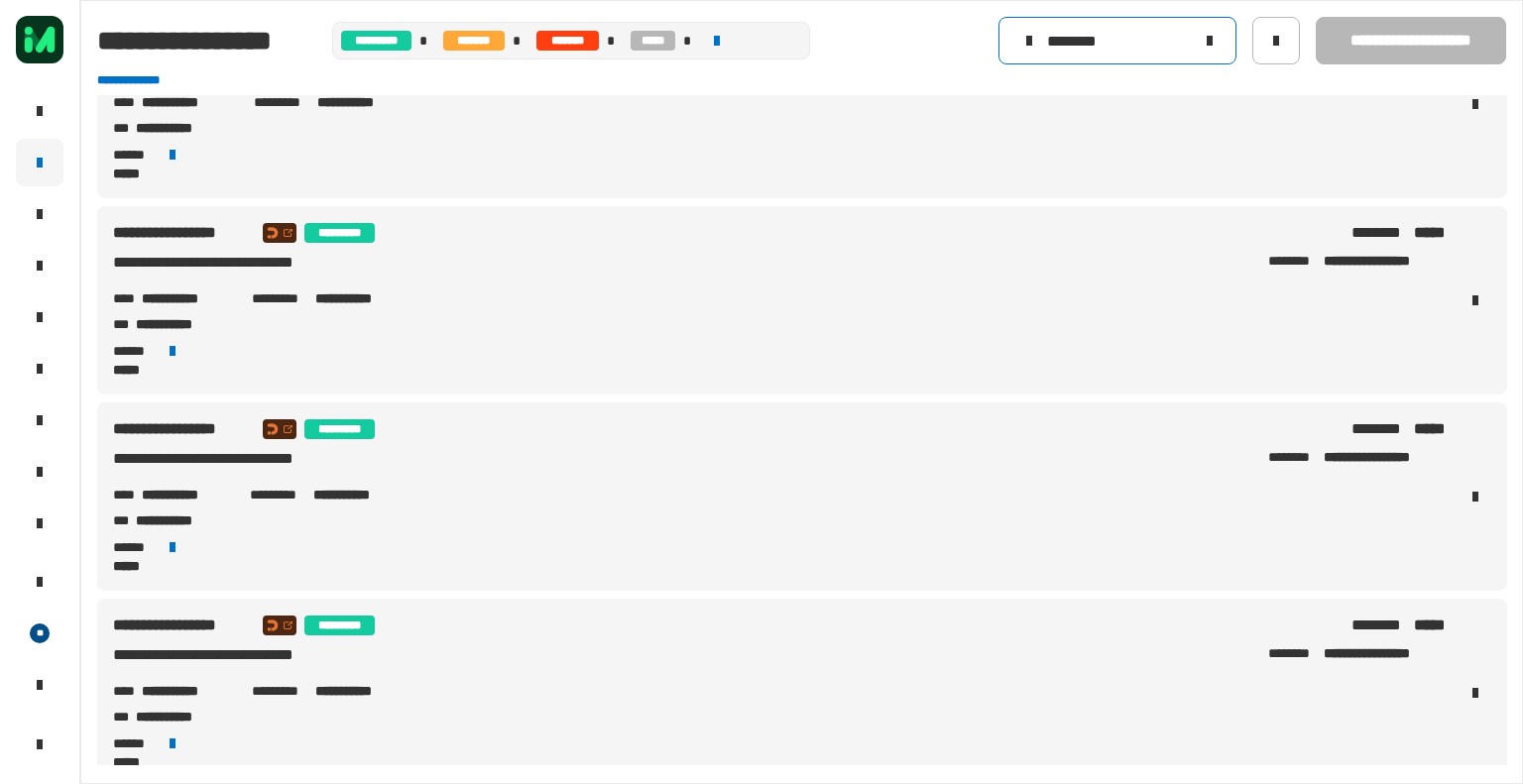 scroll, scrollTop: 311, scrollLeft: 0, axis: vertical 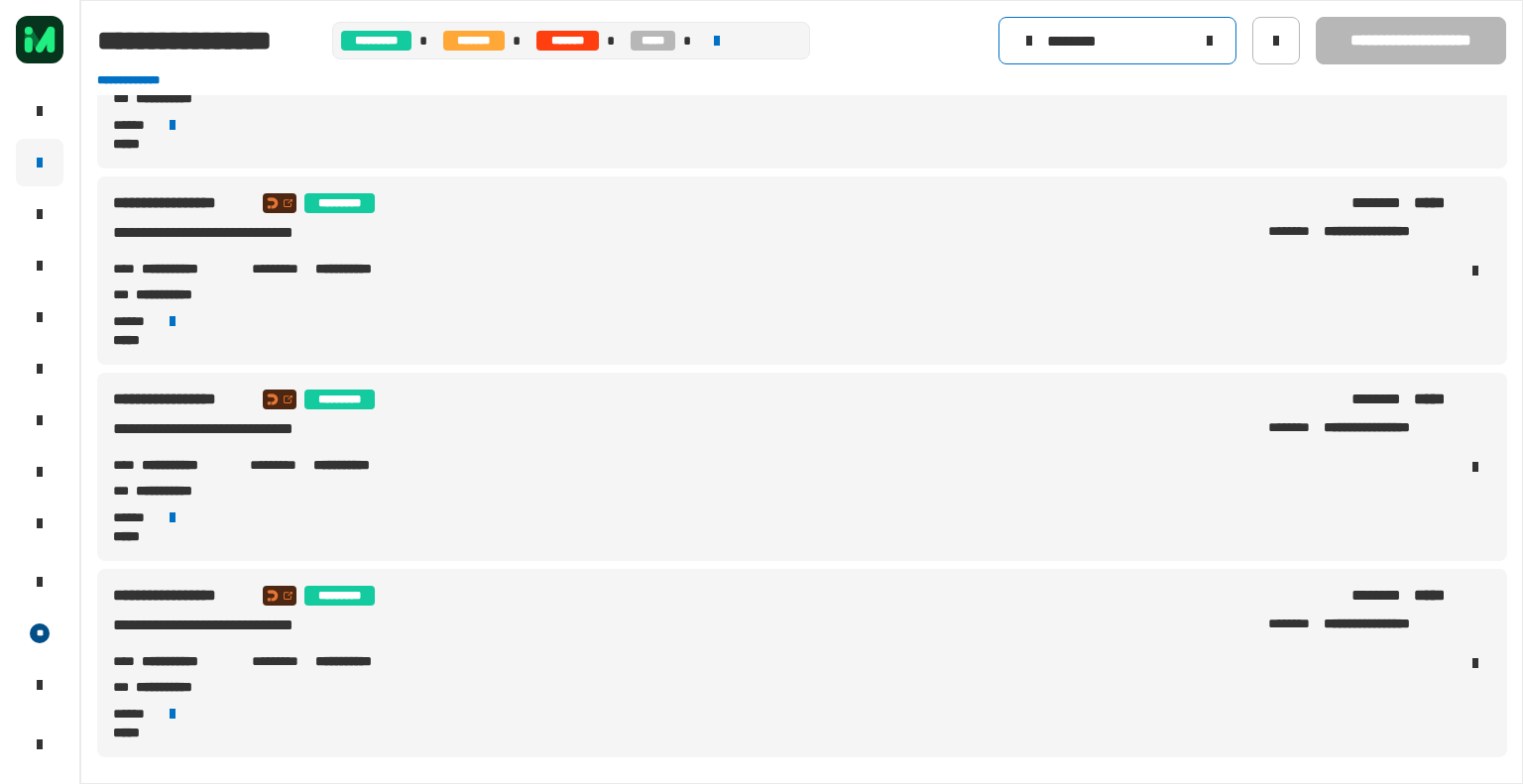 type on "********" 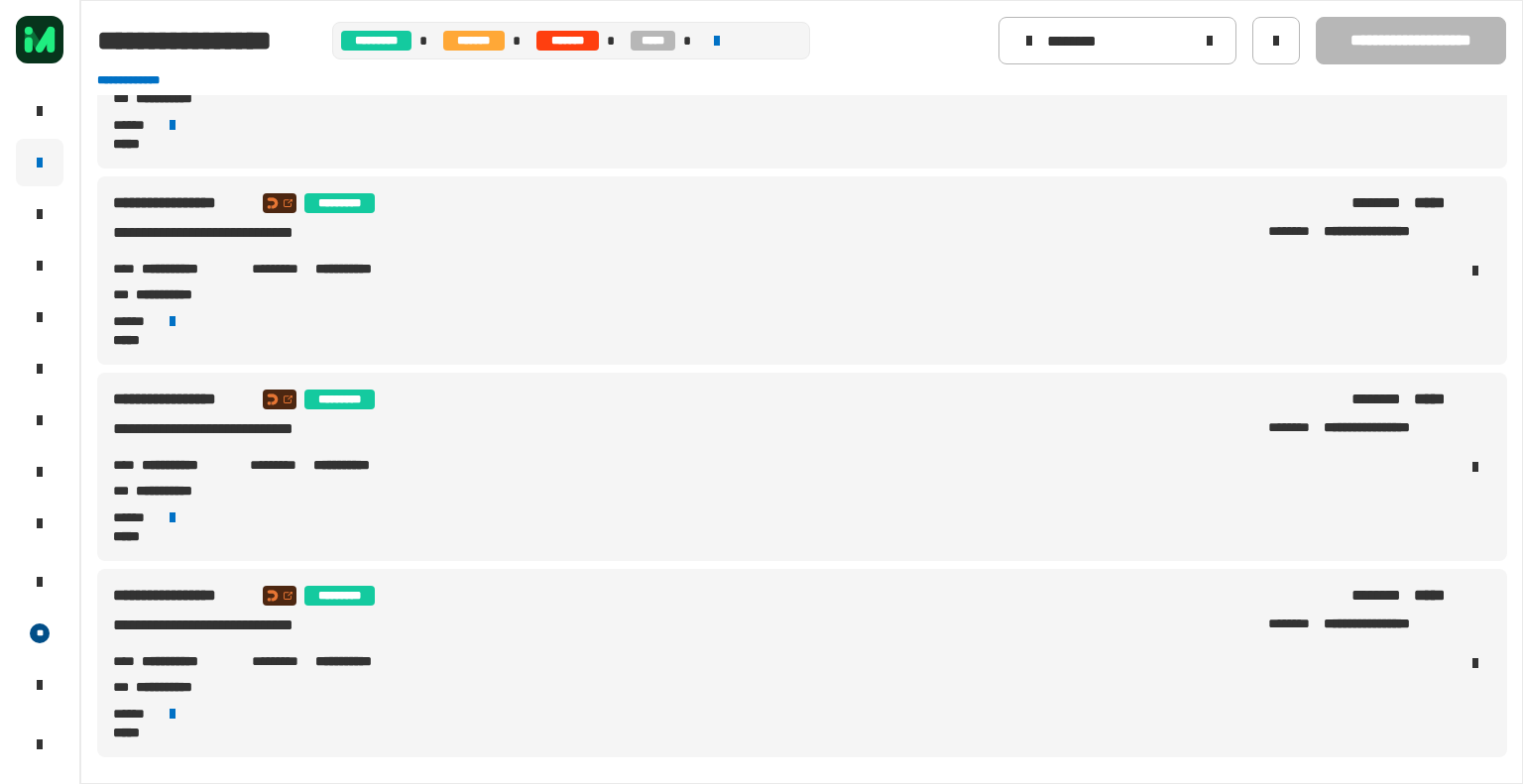 click on "**********" at bounding box center [179, 491] 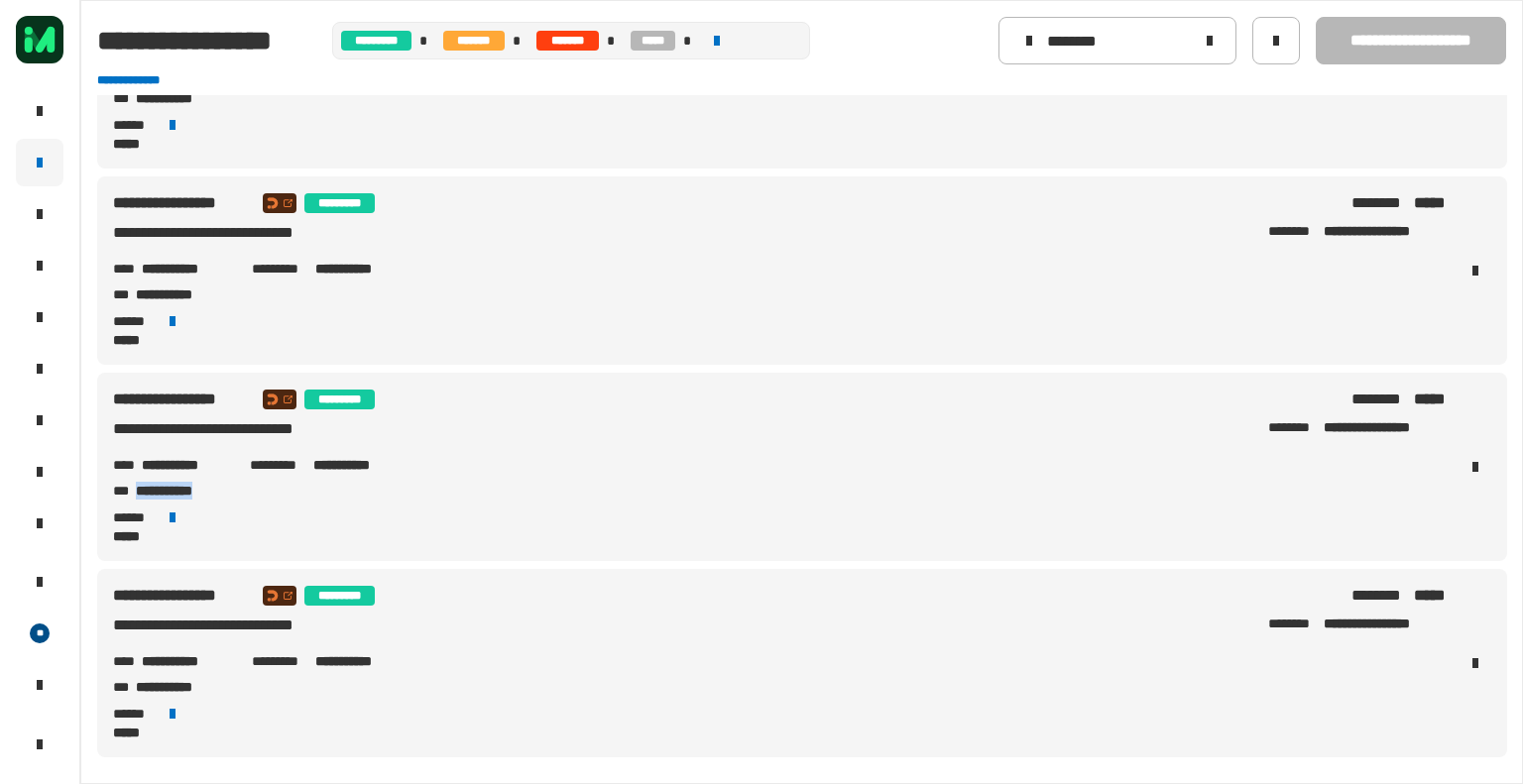 click on "**********" at bounding box center [179, 491] 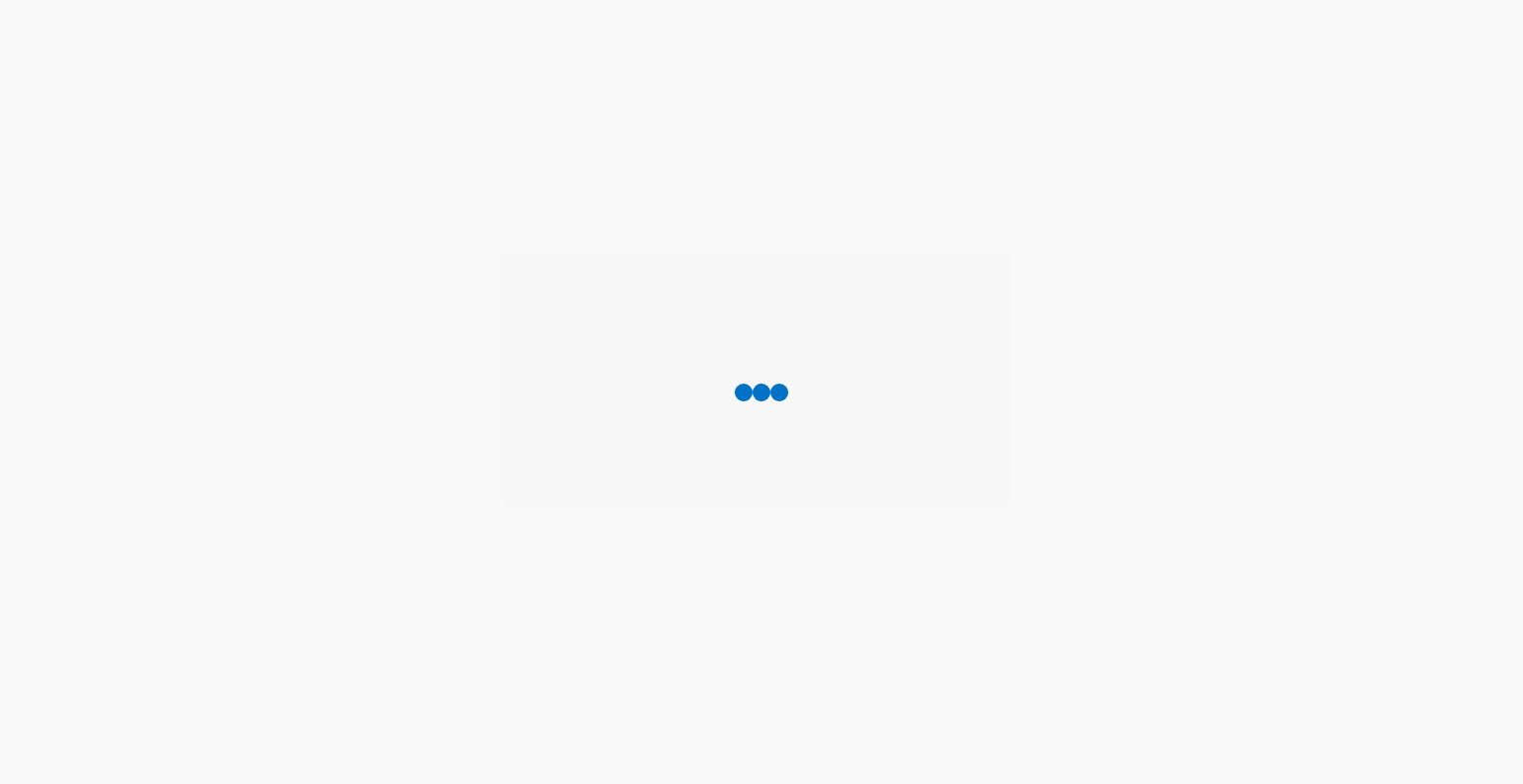 scroll, scrollTop: 0, scrollLeft: 0, axis: both 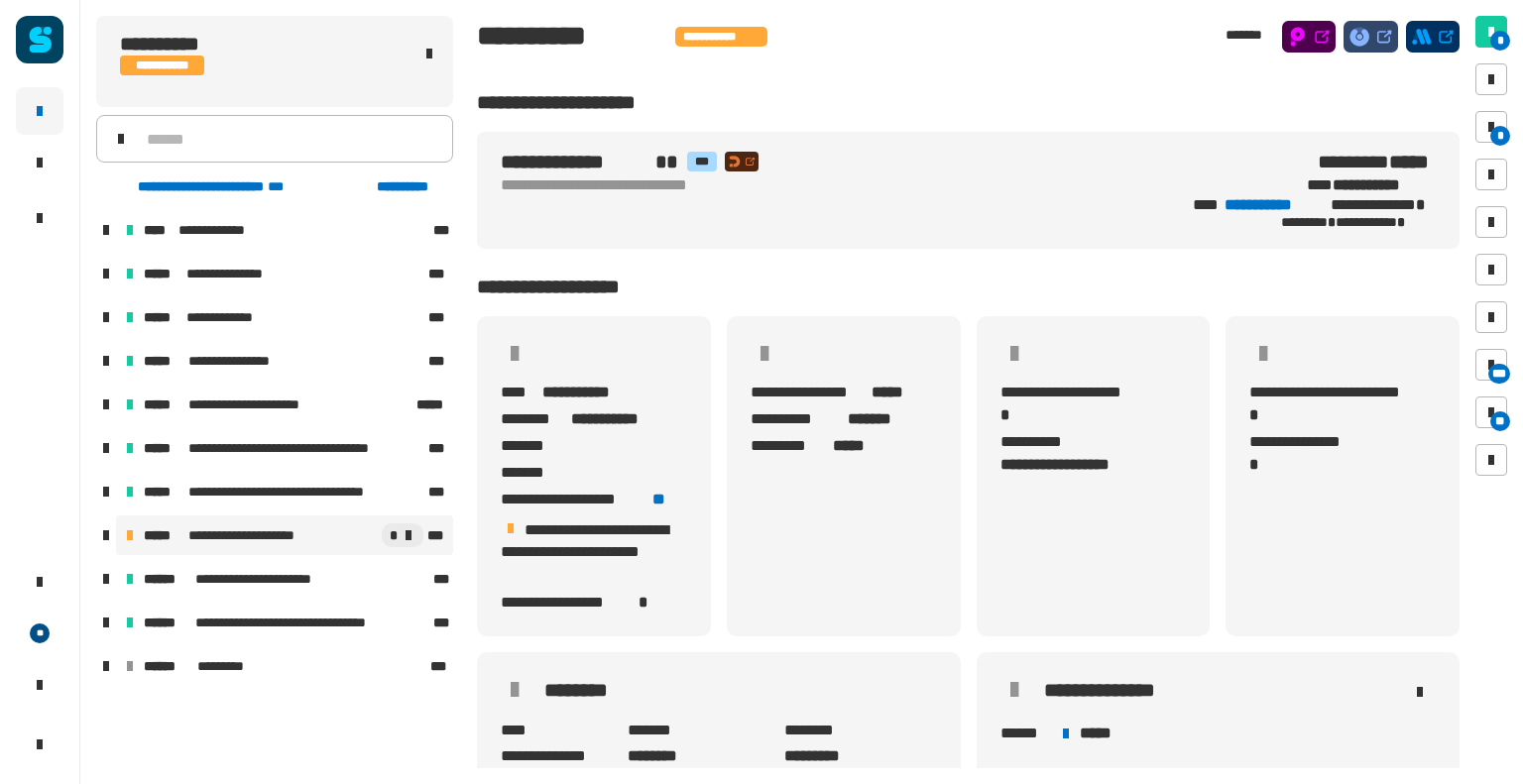 click on "**********" at bounding box center [285, 535] 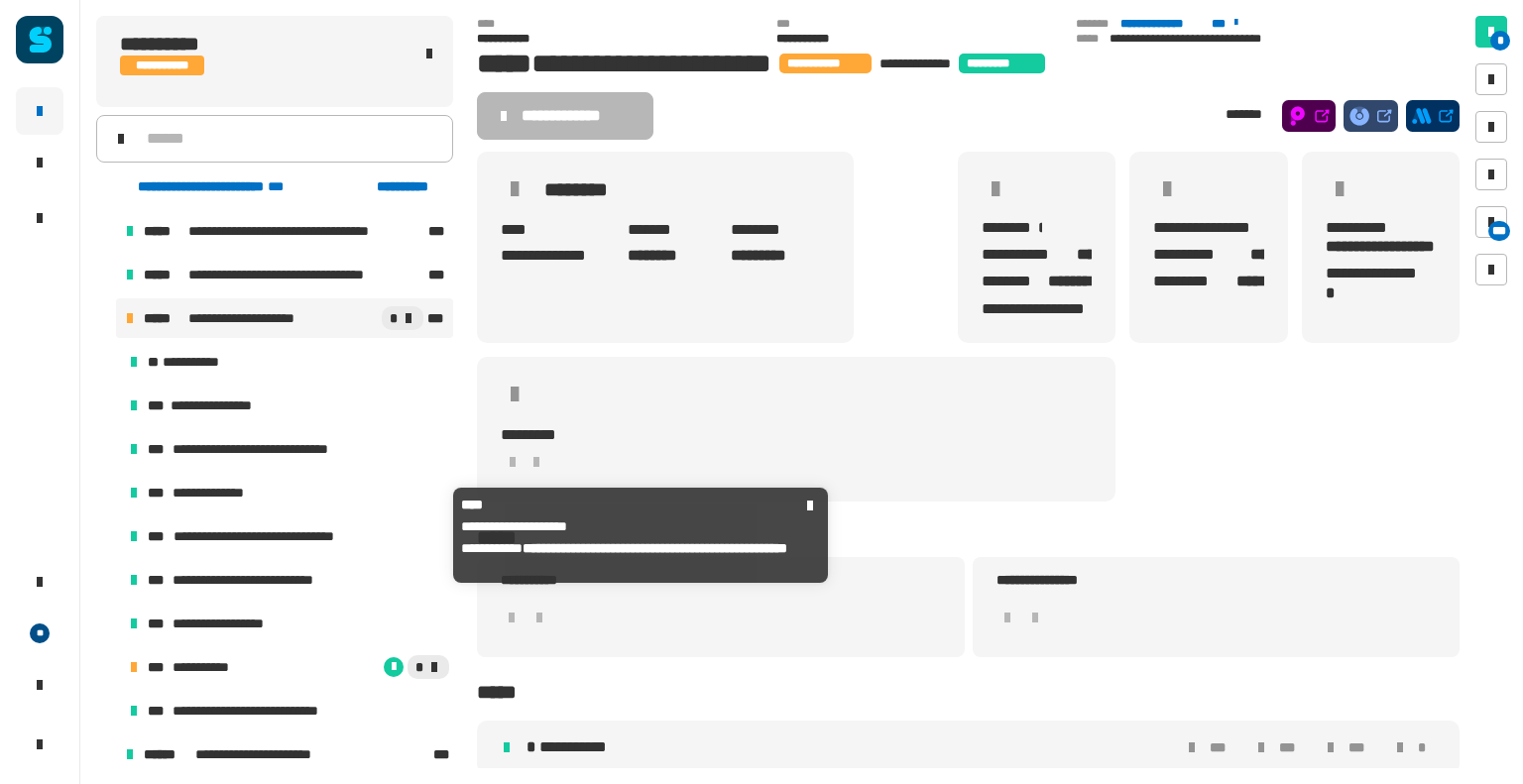 scroll, scrollTop: 309, scrollLeft: 0, axis: vertical 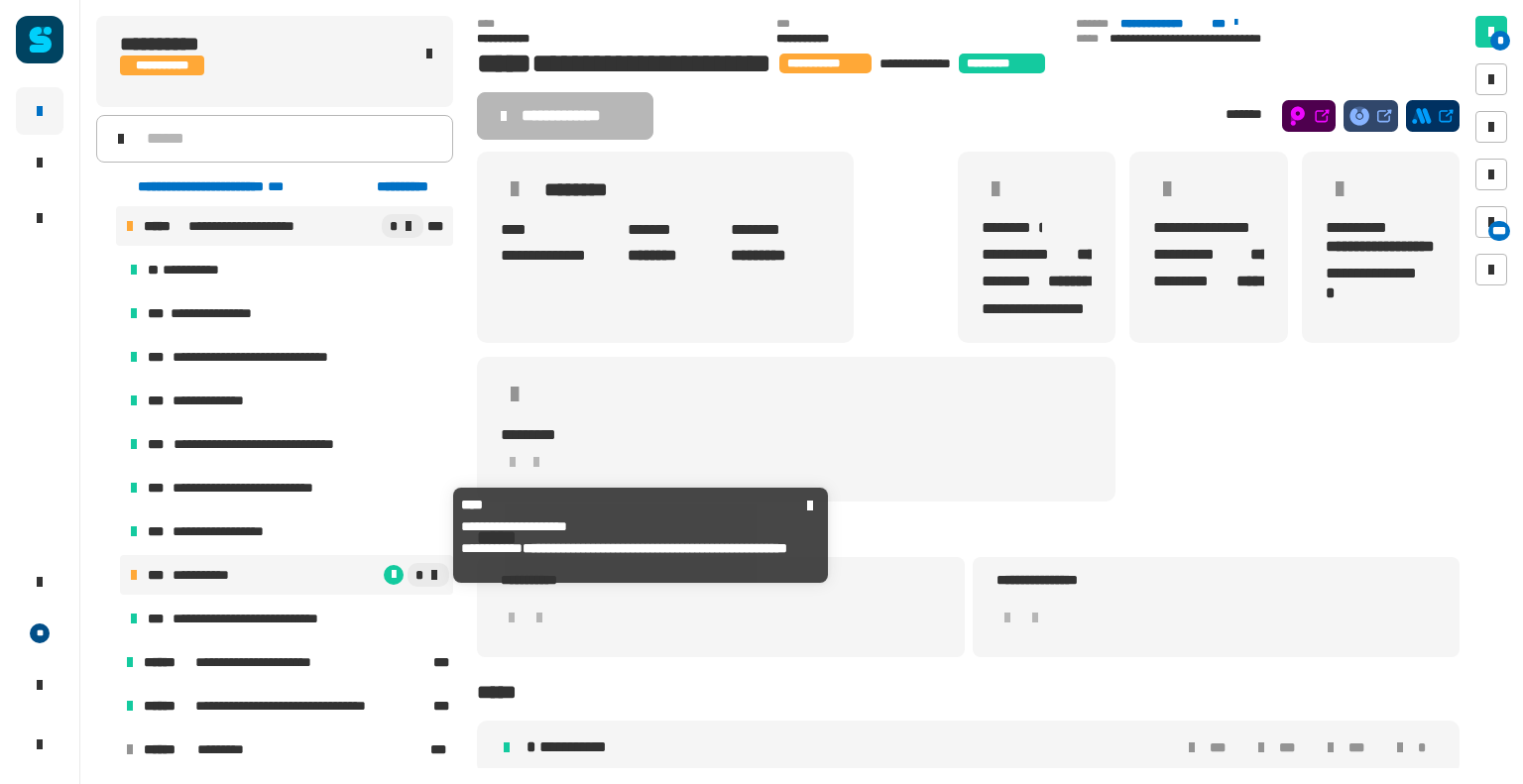 click on "*" at bounding box center (343, 575) 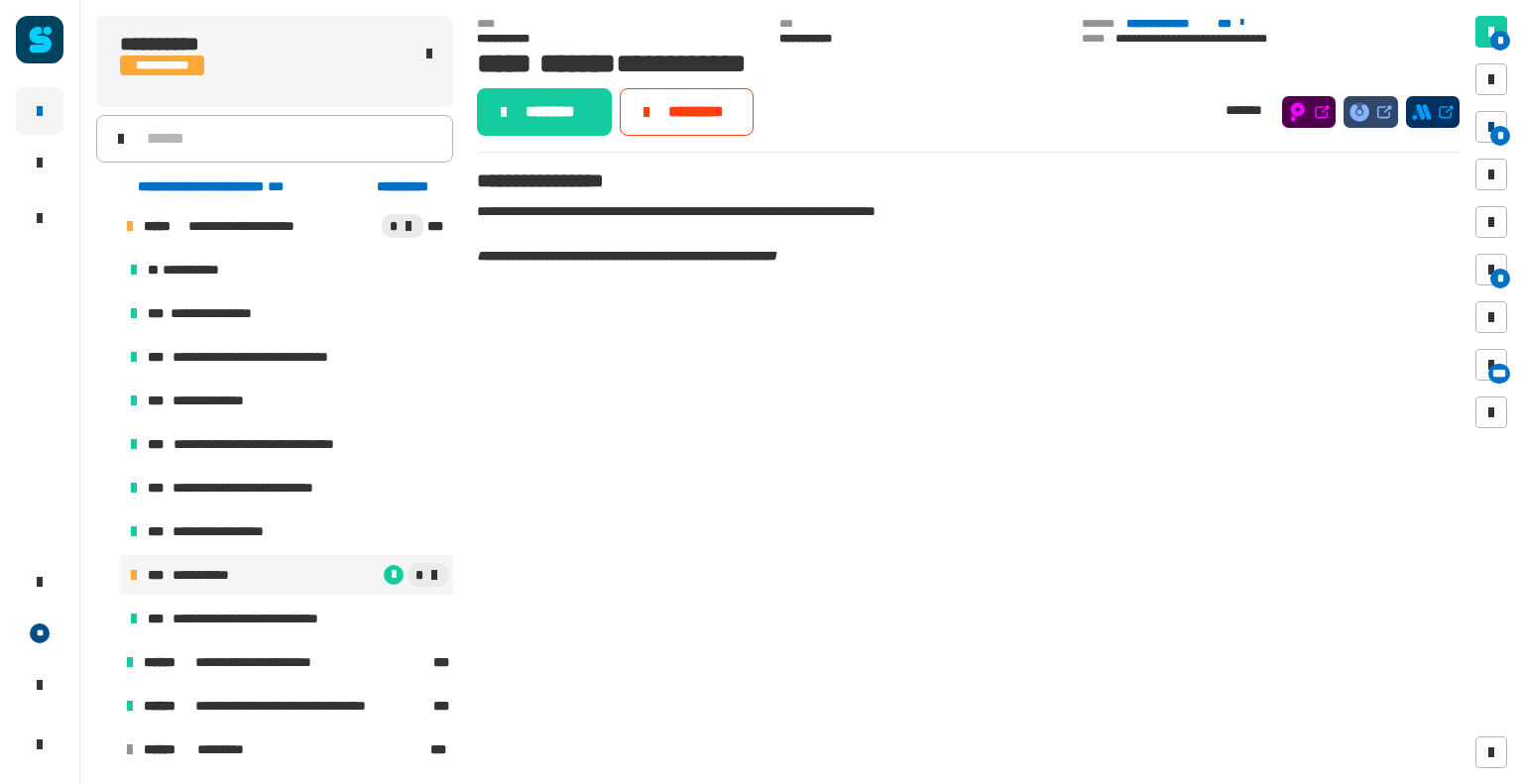 click on "*" at bounding box center [1500, 136] 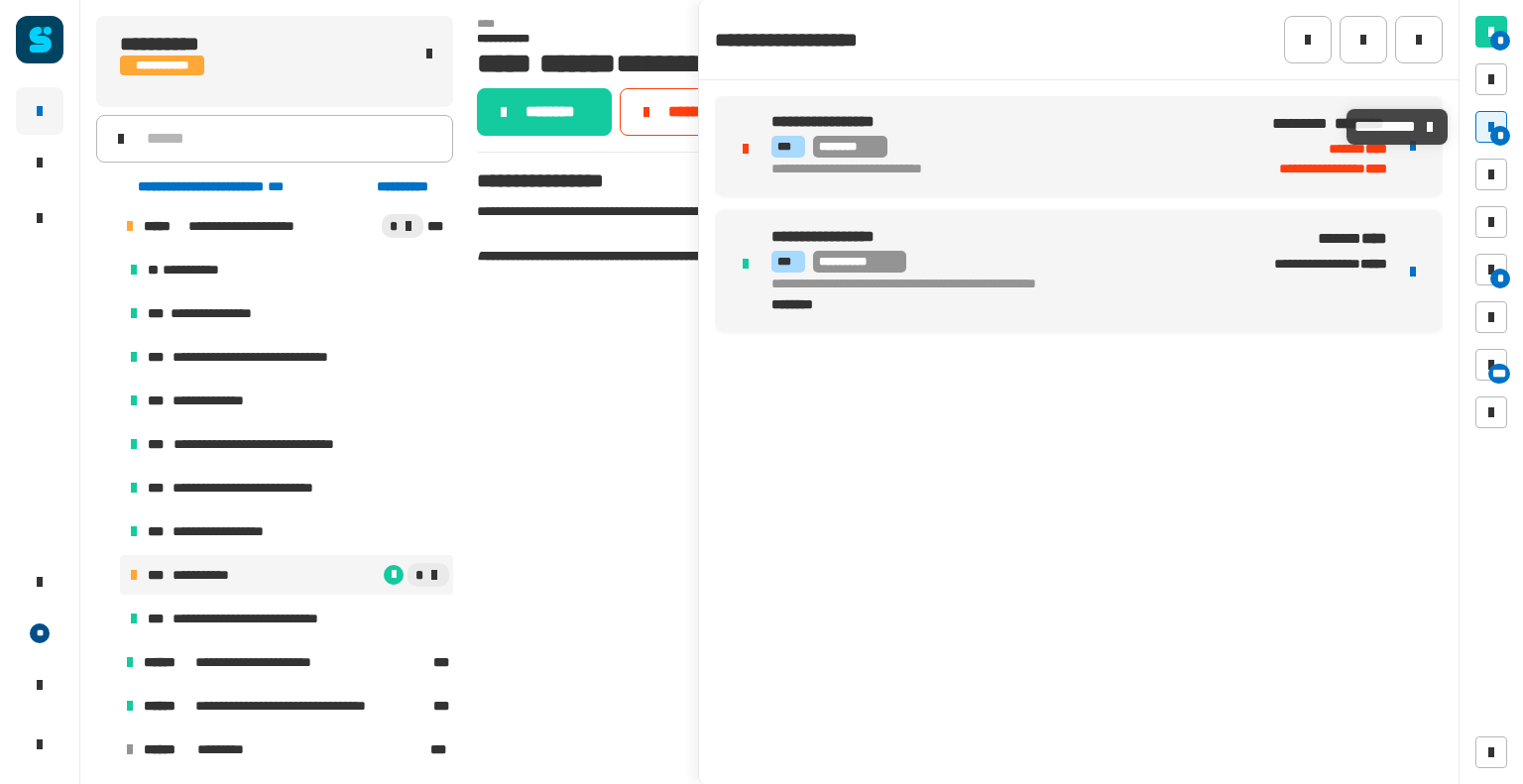 click on "**********" at bounding box center (1005, 146) 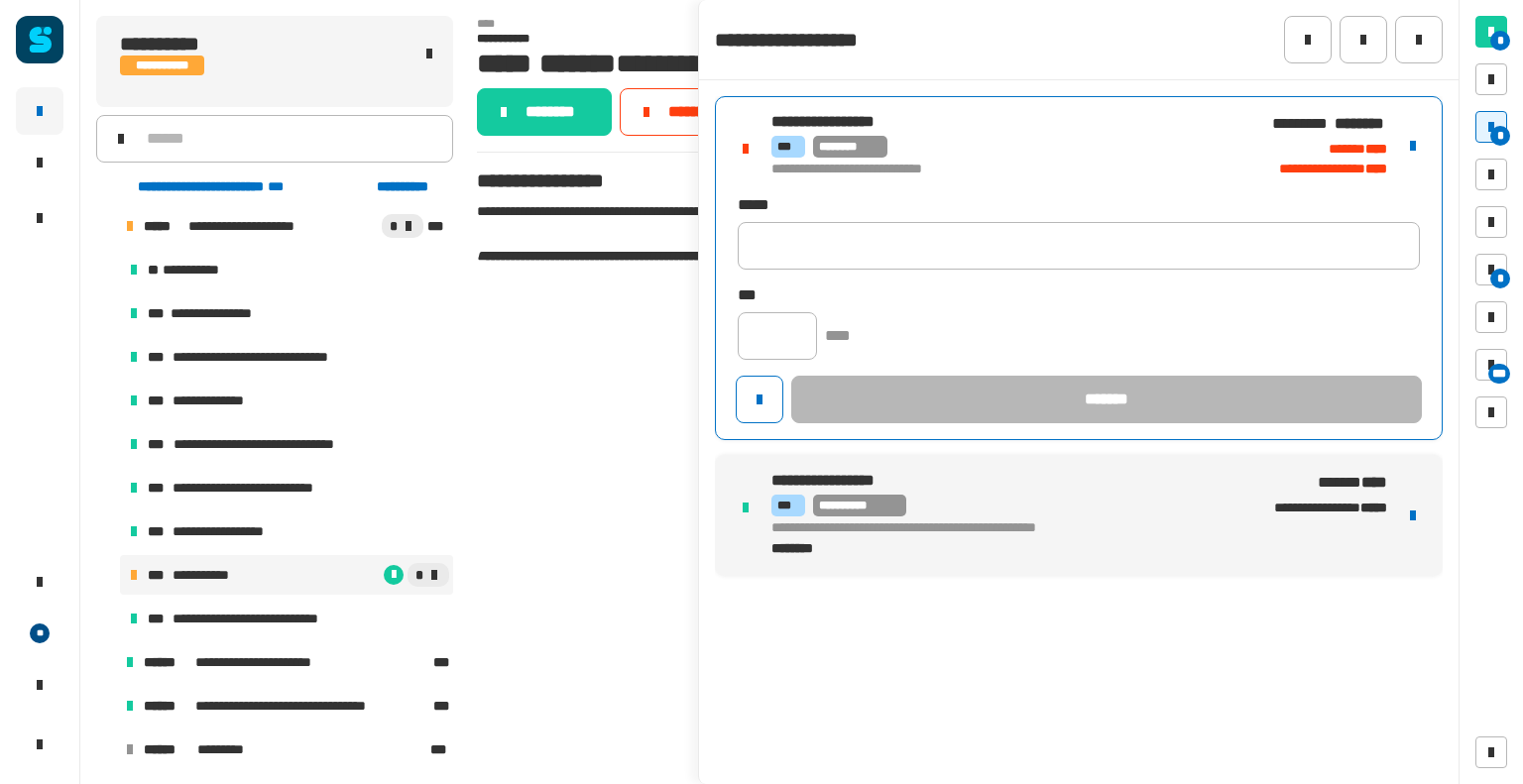 click at bounding box center [1413, 146] 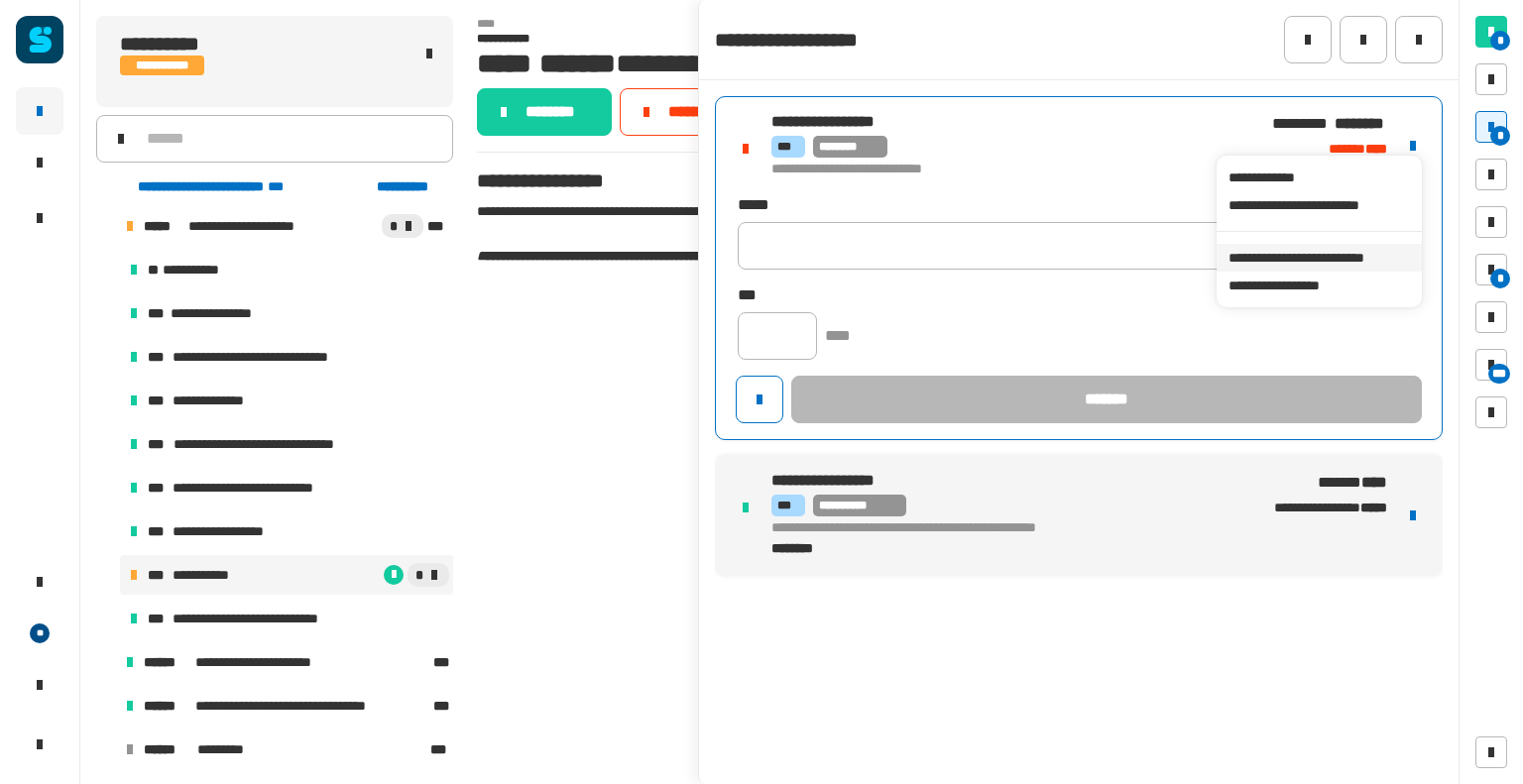 click on "**********" at bounding box center [1319, 258] 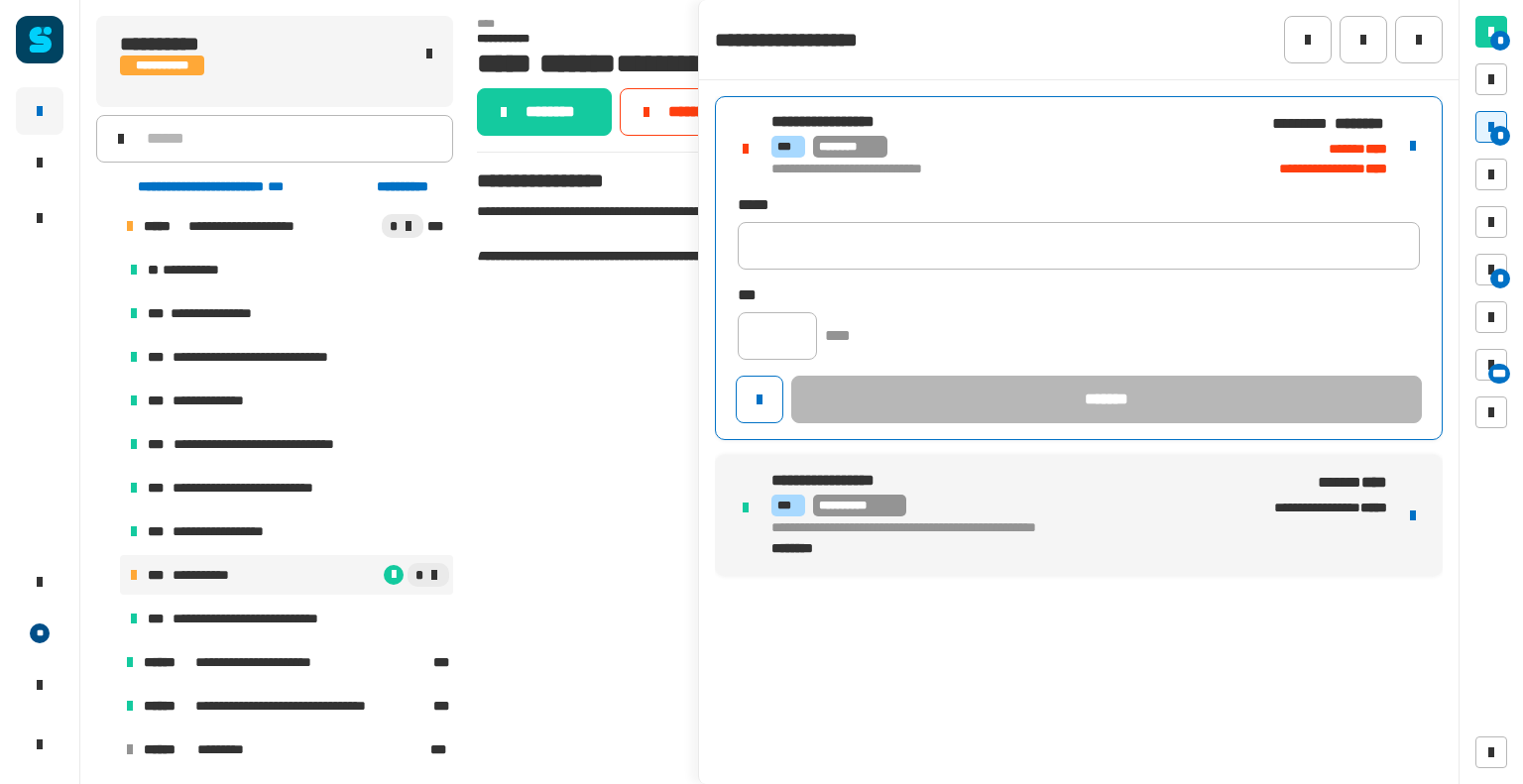 click at bounding box center (1413, 146) 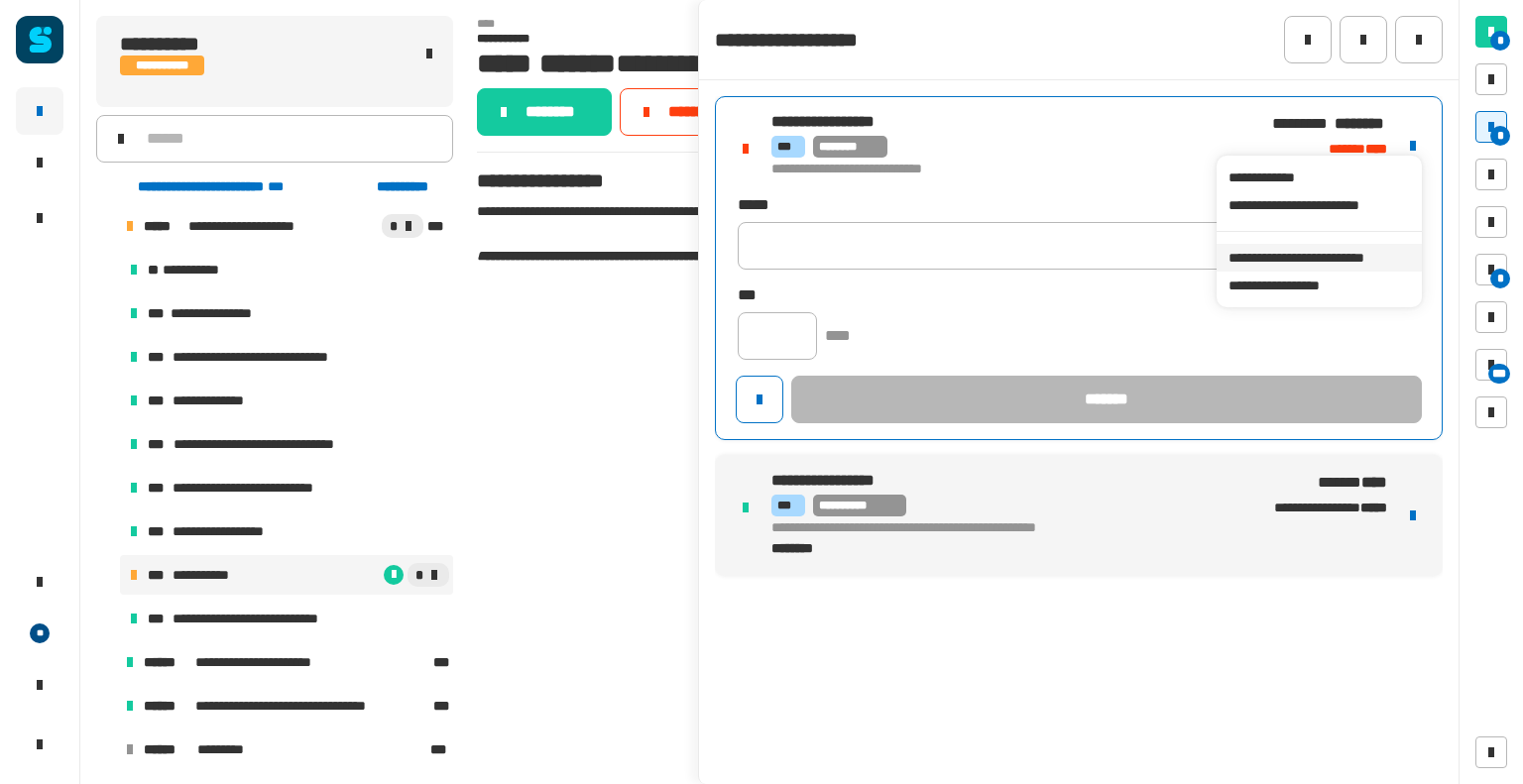 click on "**********" at bounding box center (1319, 258) 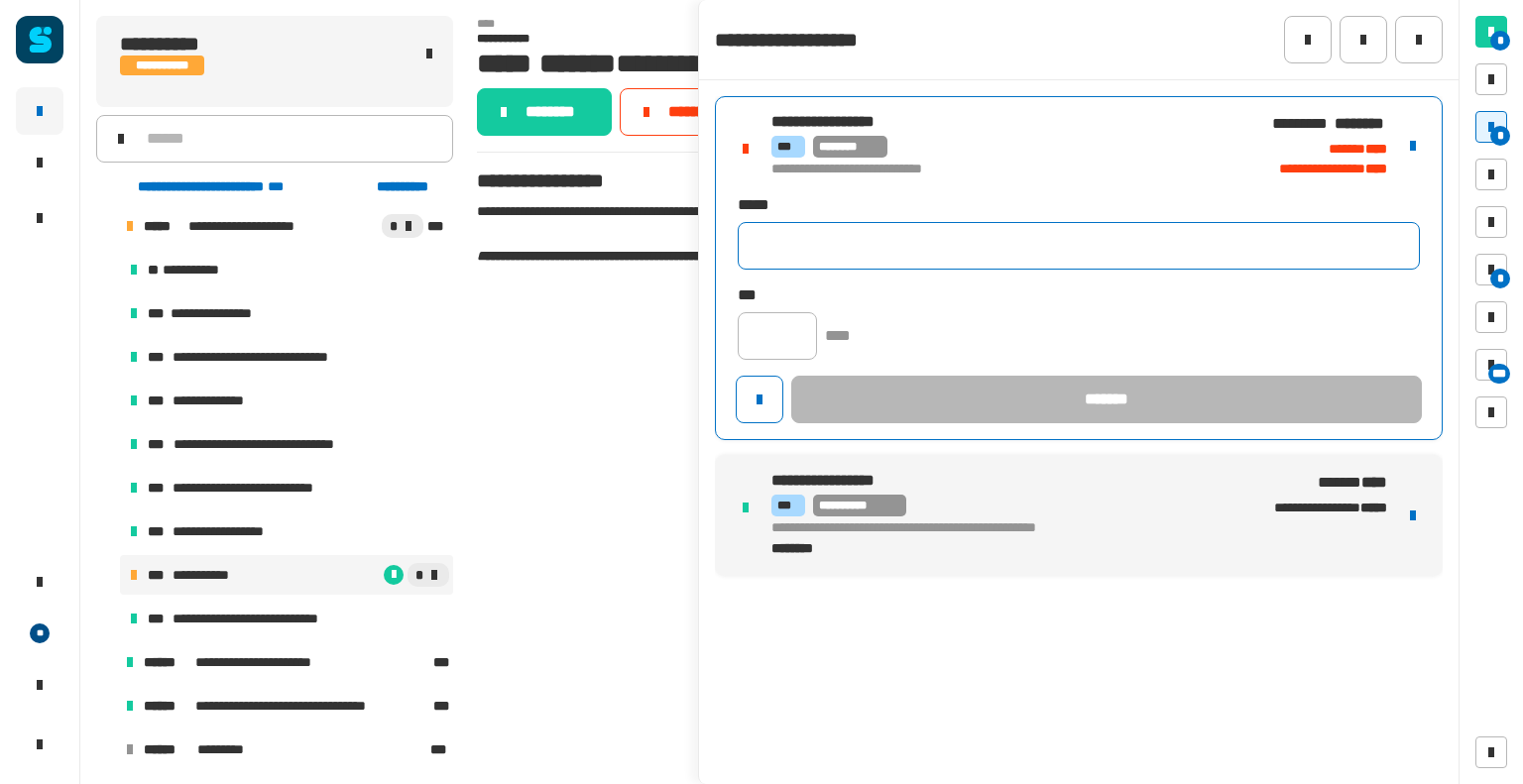 click 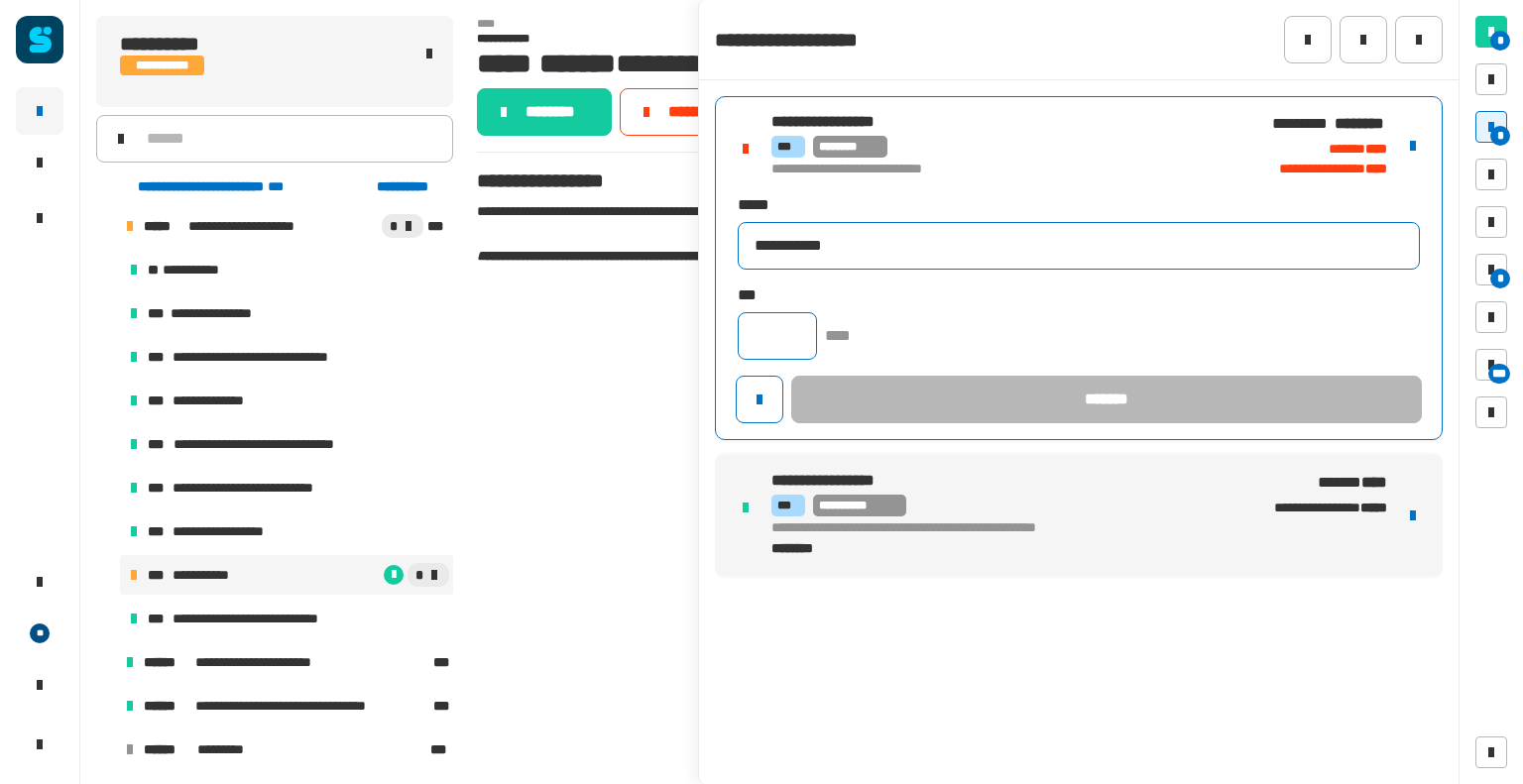 type on "**********" 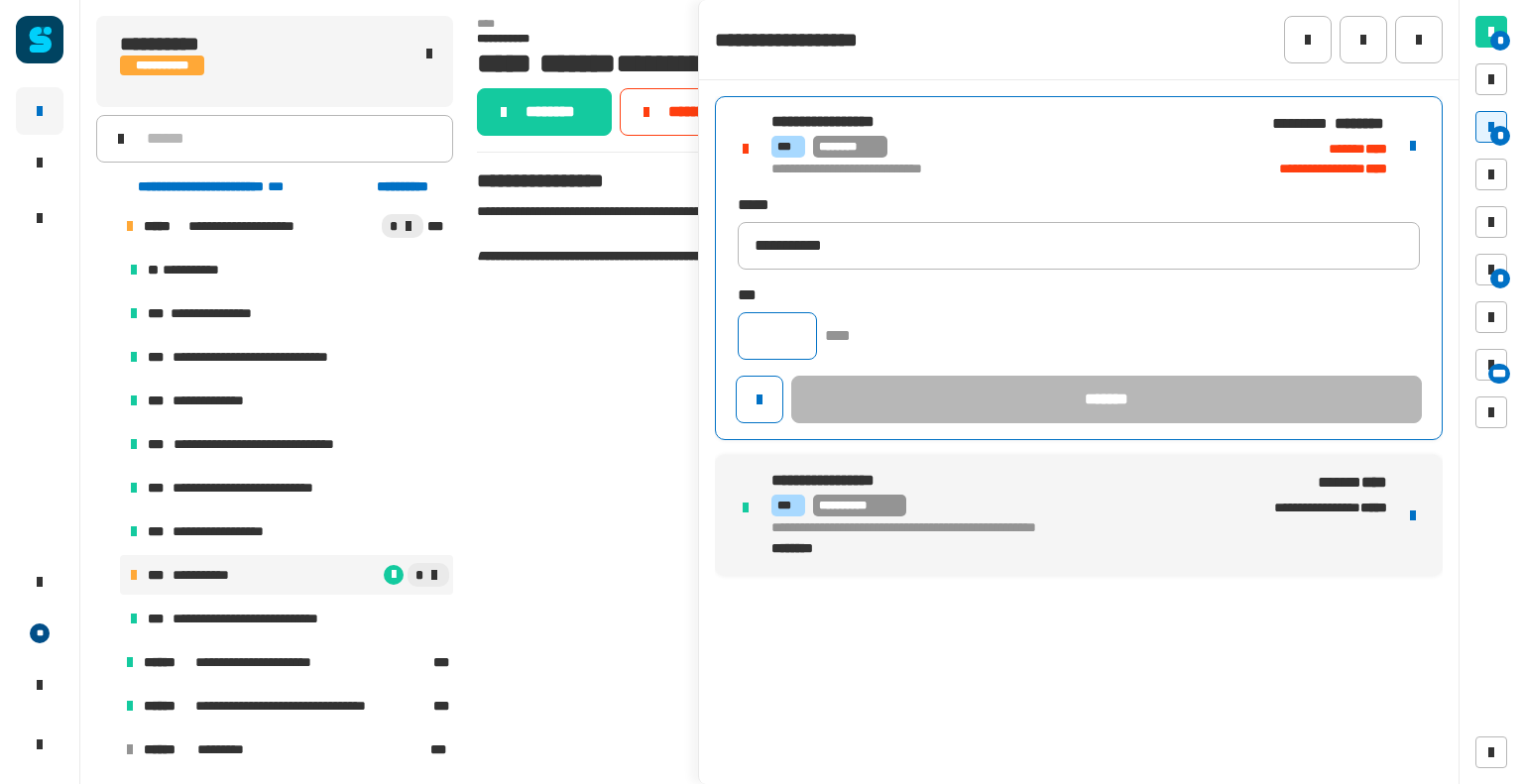 click 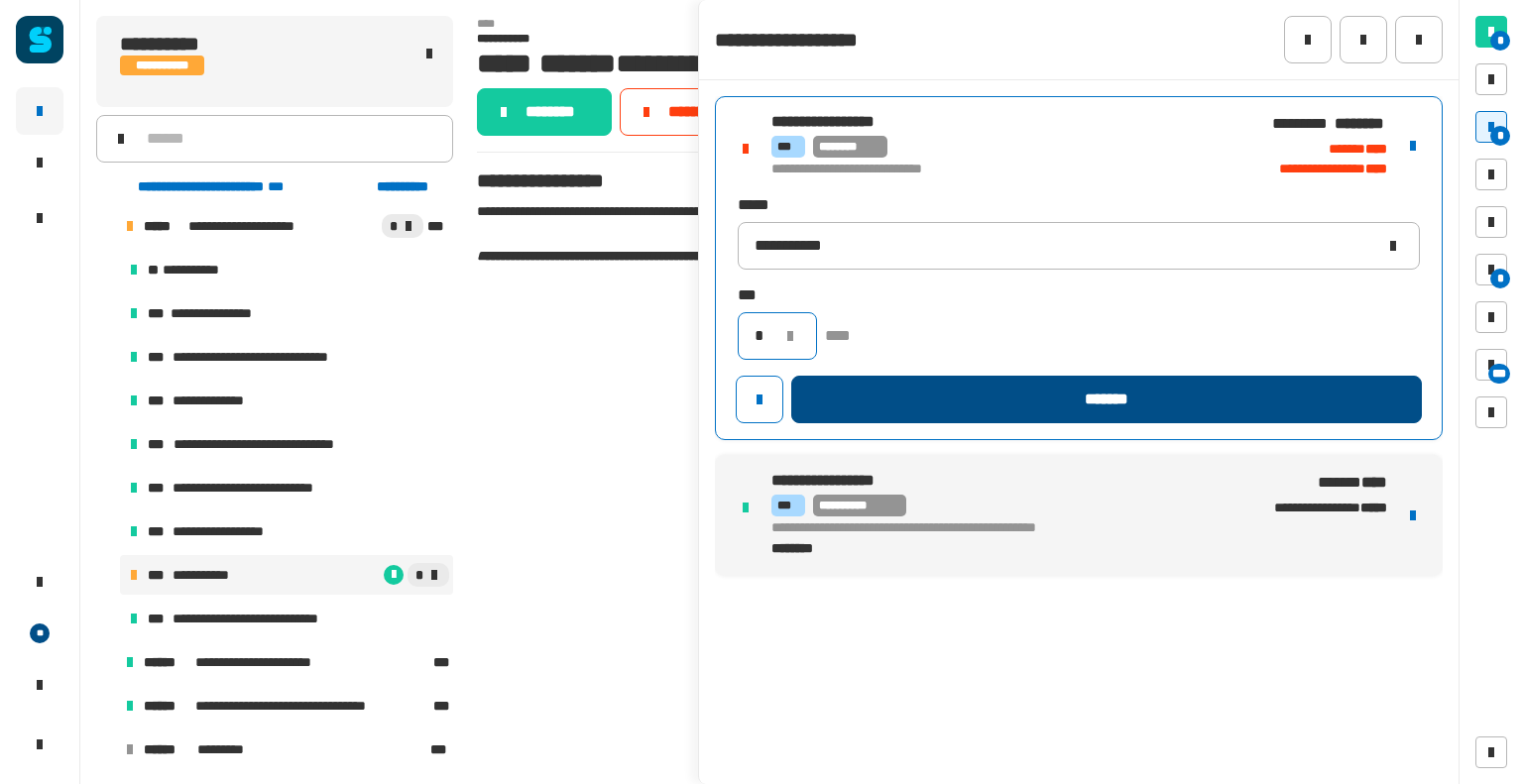 type on "*" 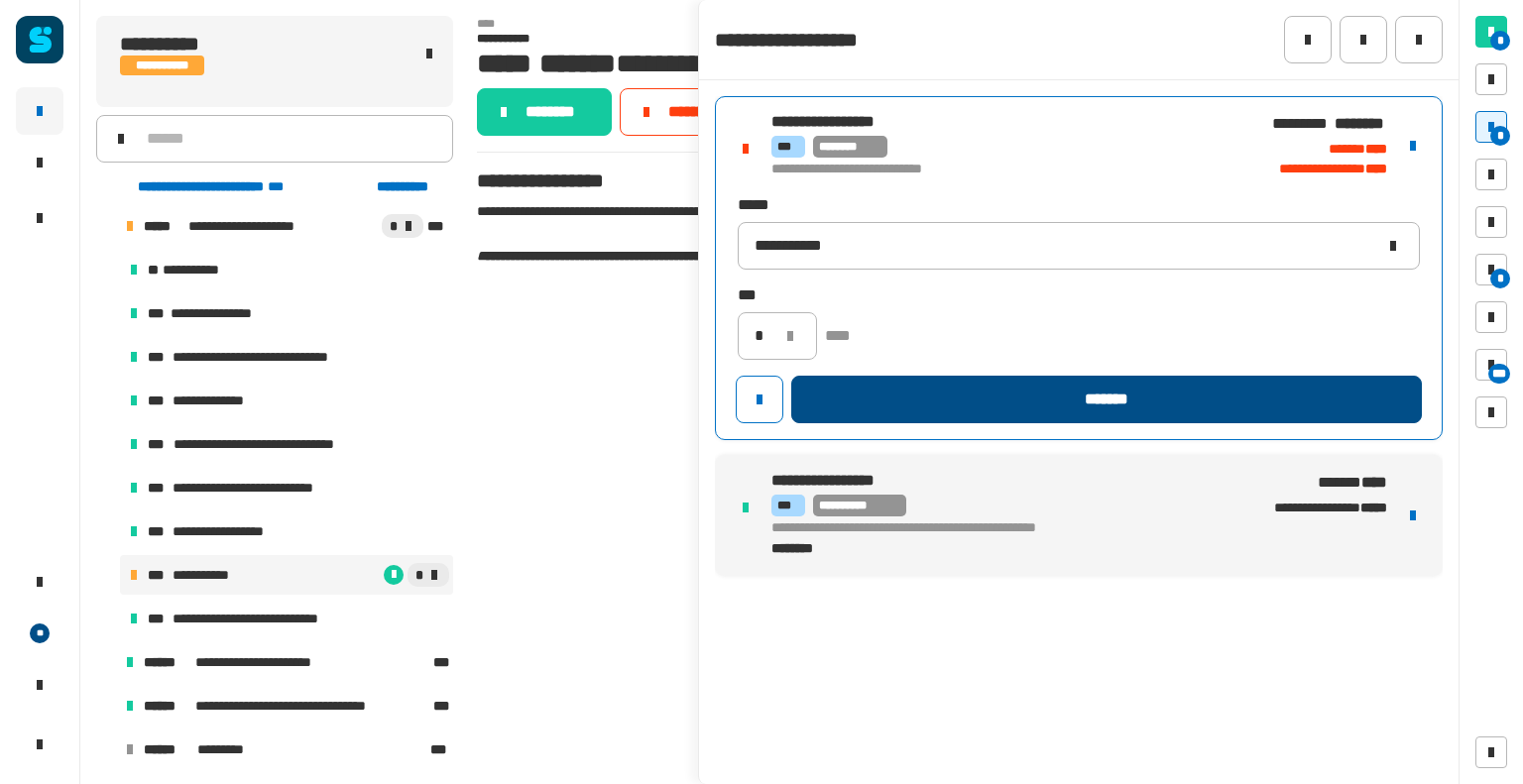 click on "*******" 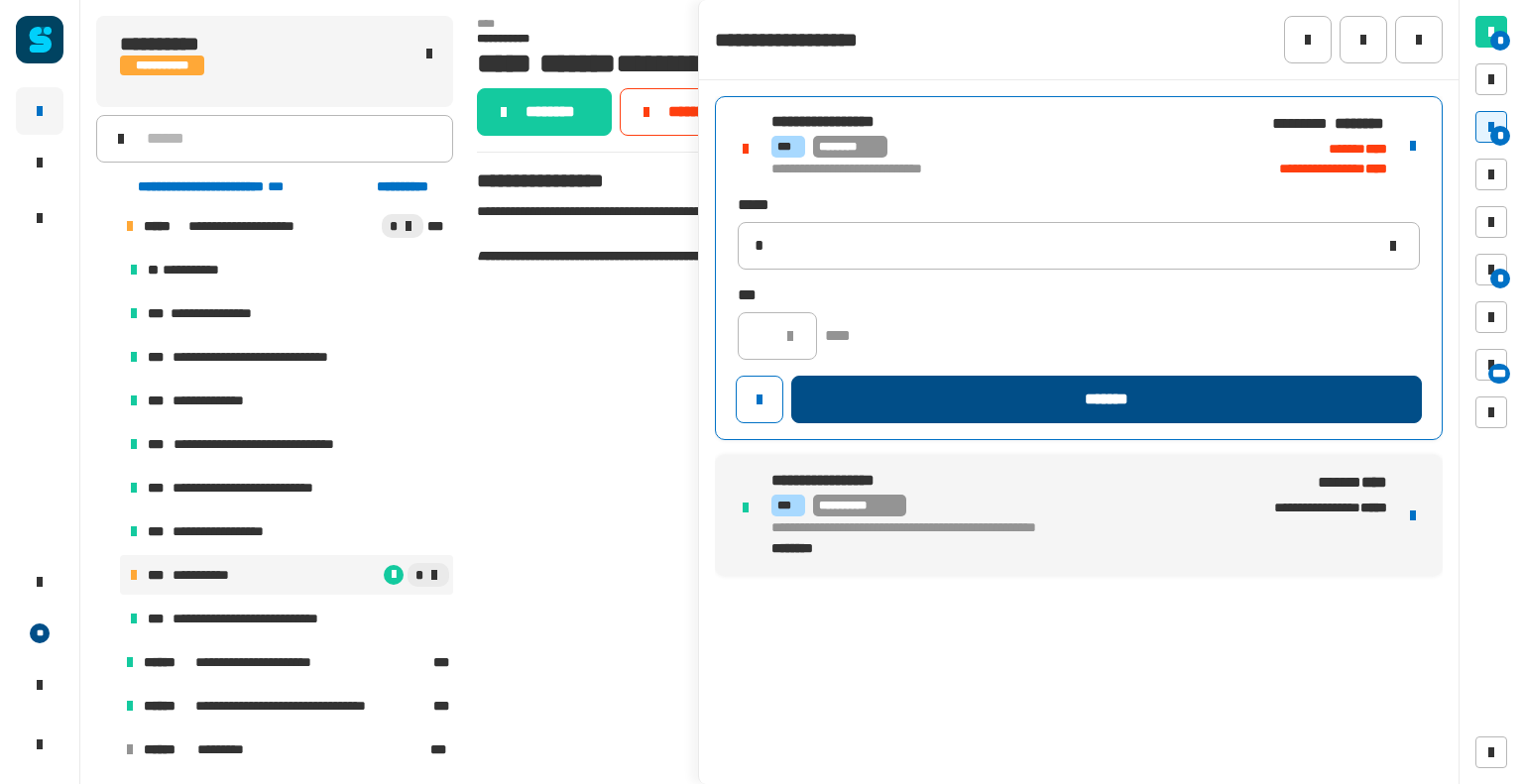 type 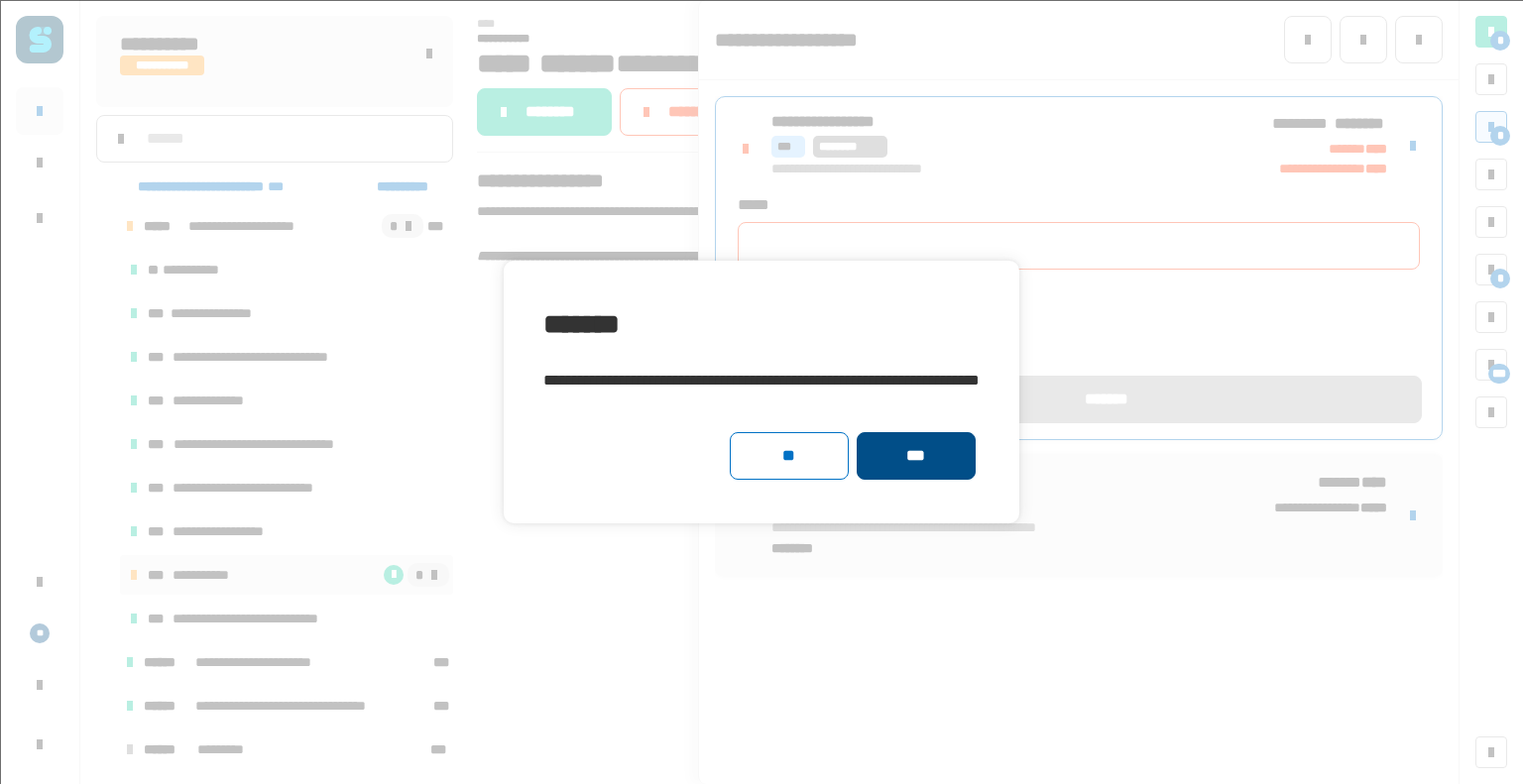 click on "***" 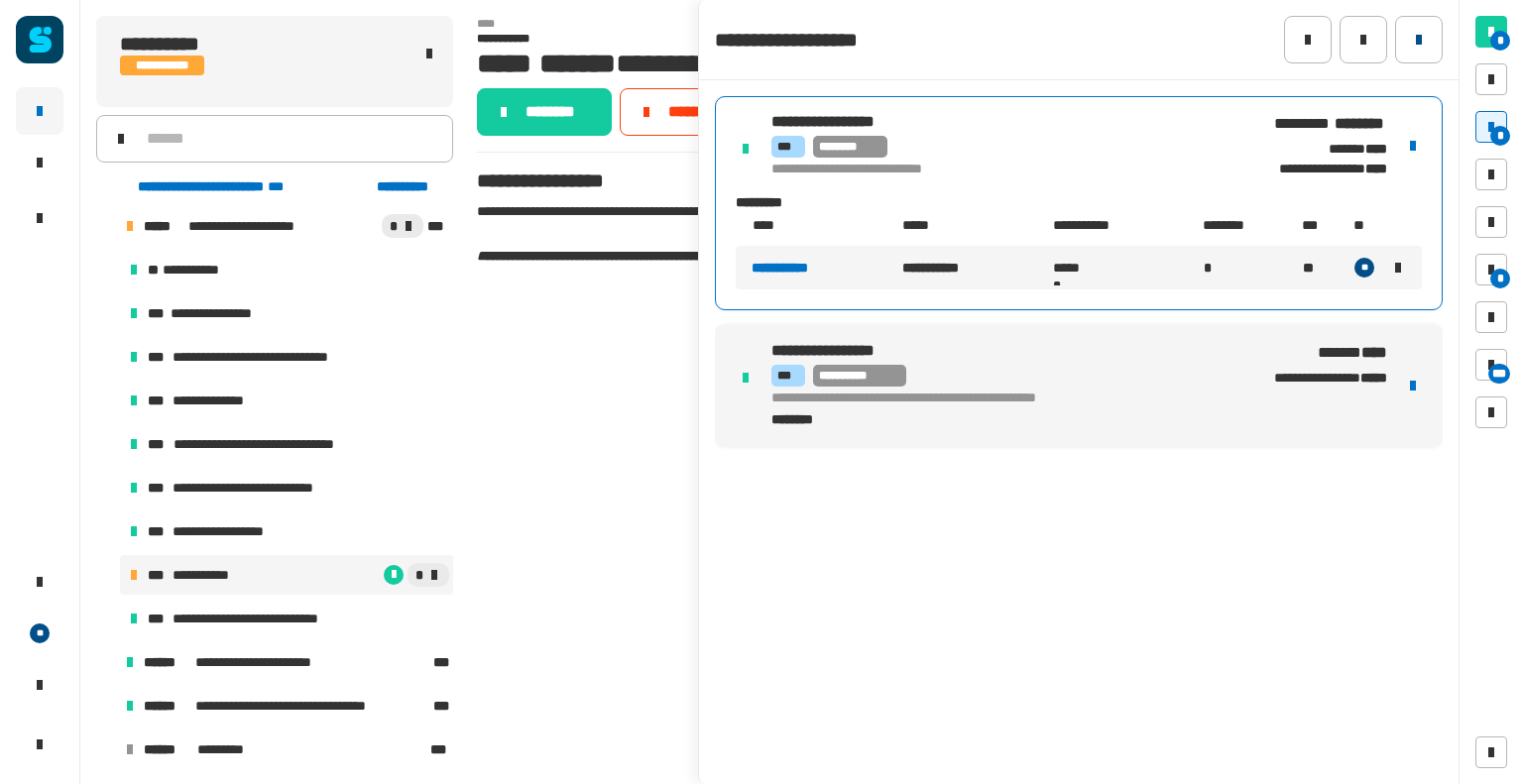 click 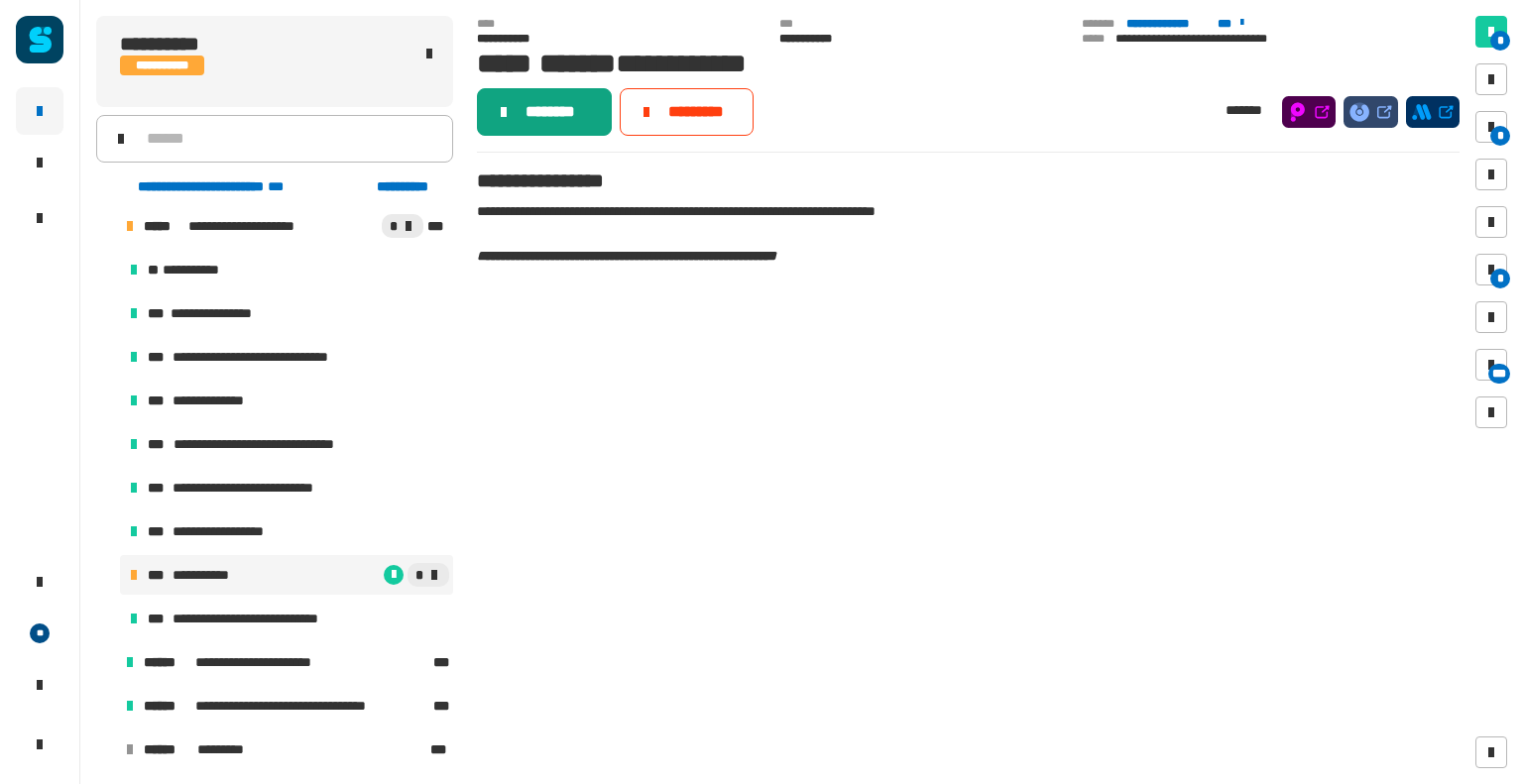 click on "********" 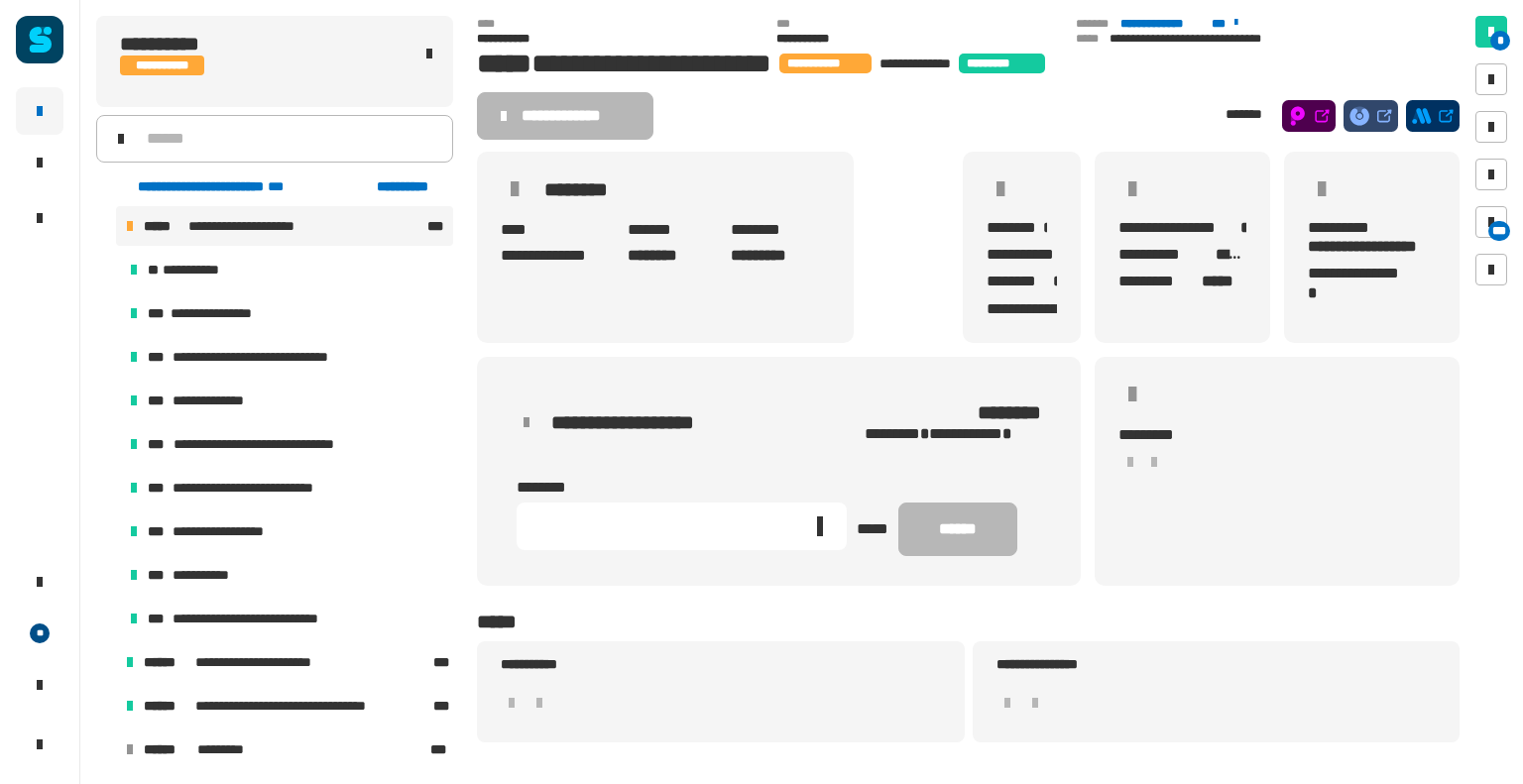 click 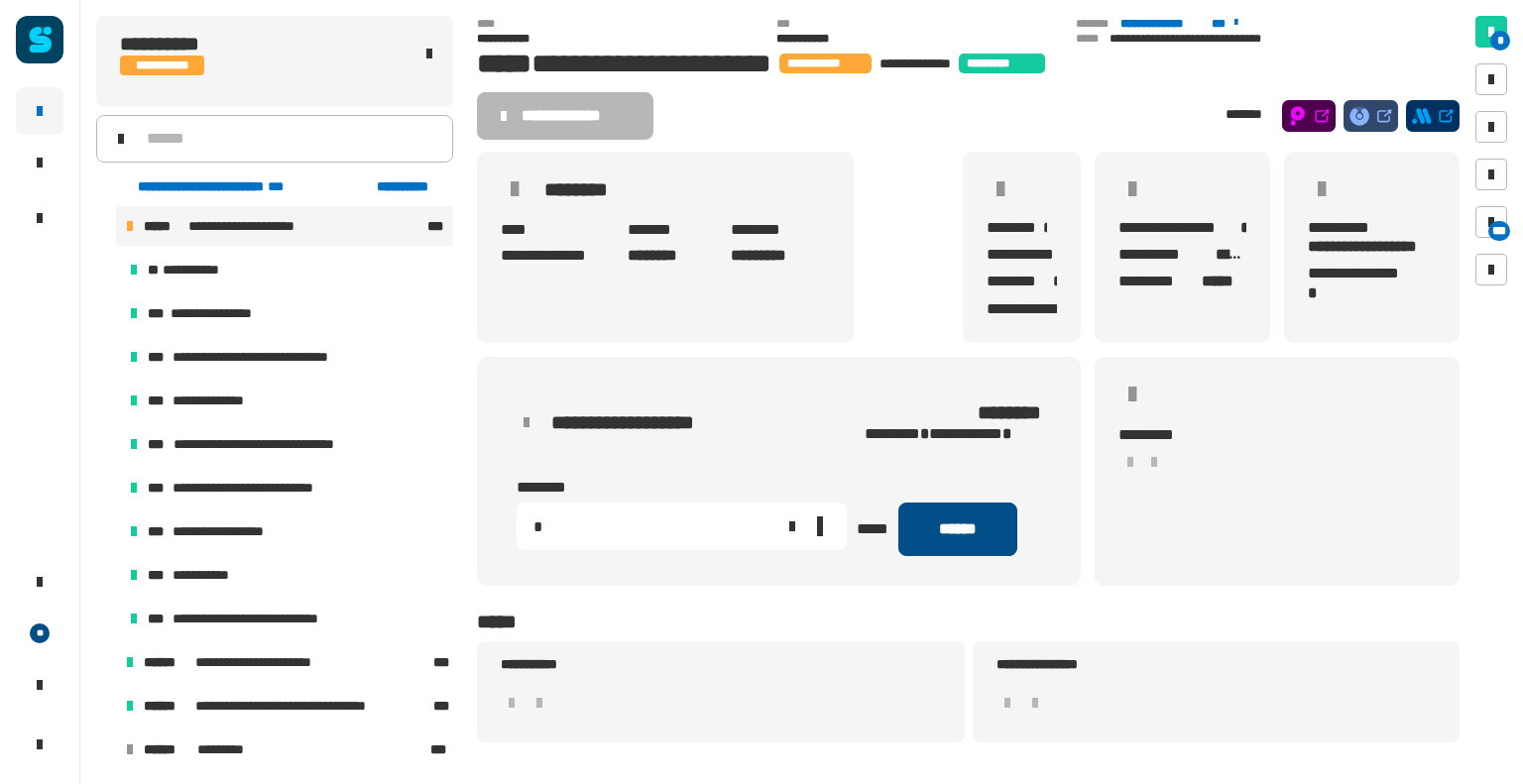 type on "*" 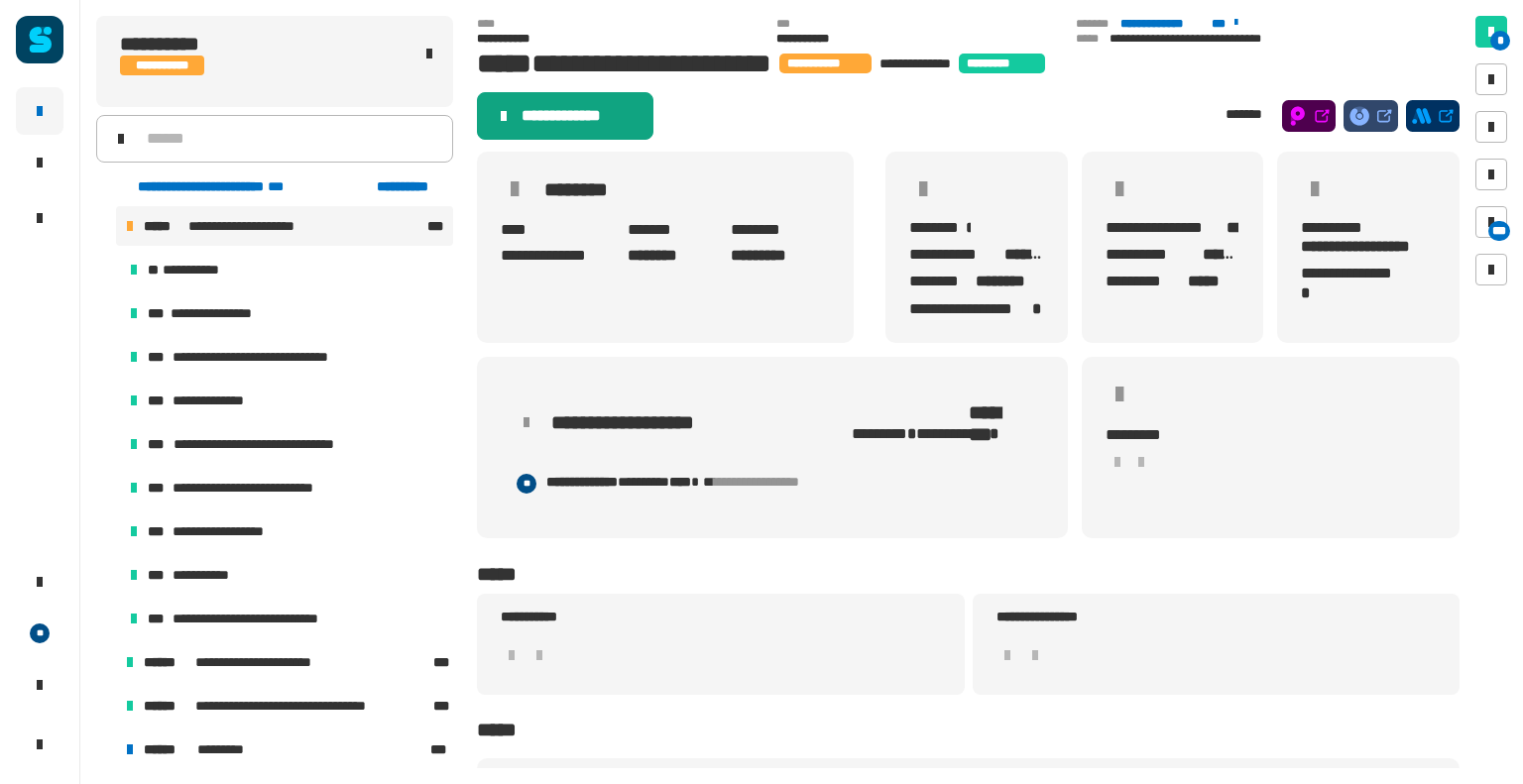 click on "**********" 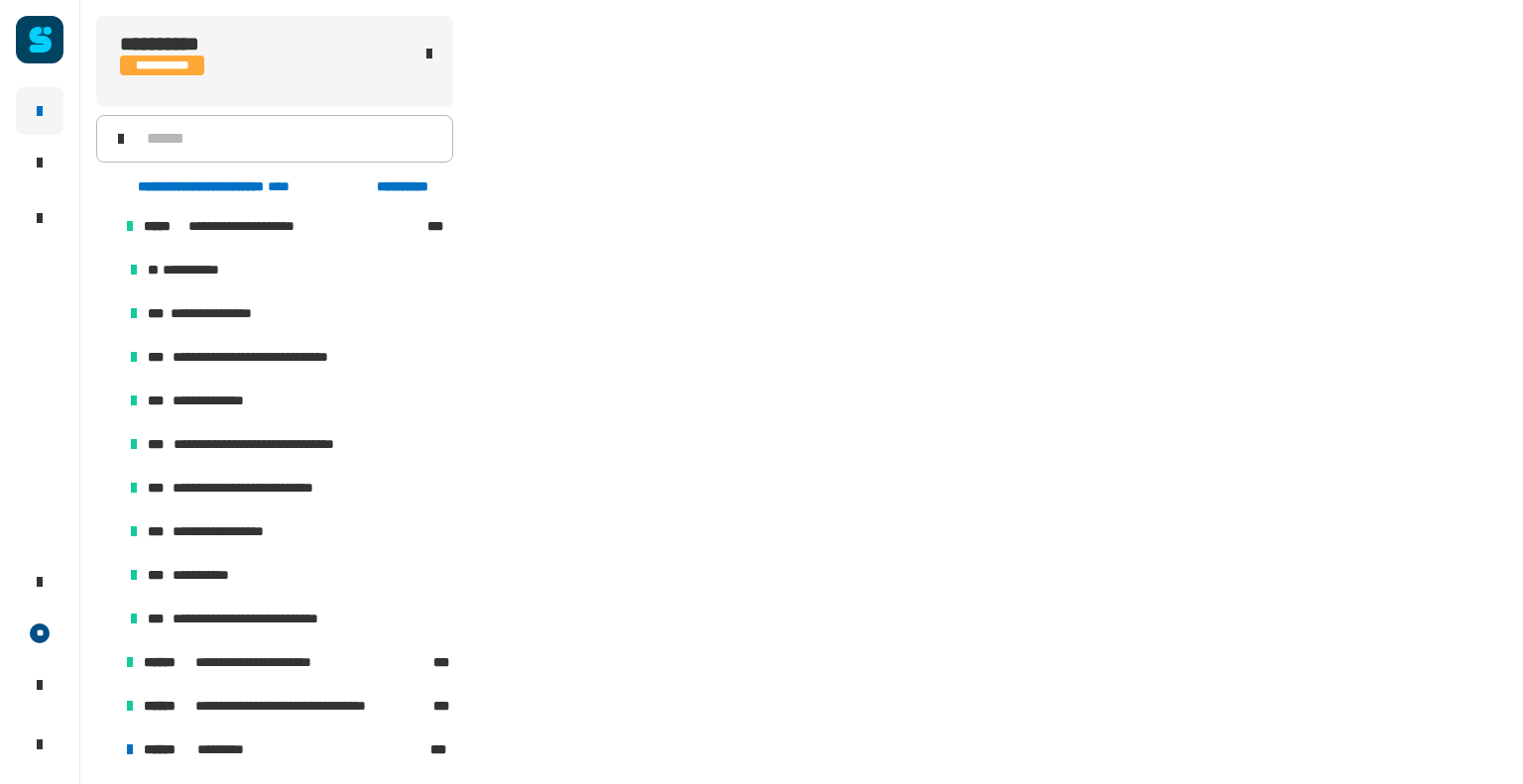 scroll, scrollTop: 353, scrollLeft: 0, axis: vertical 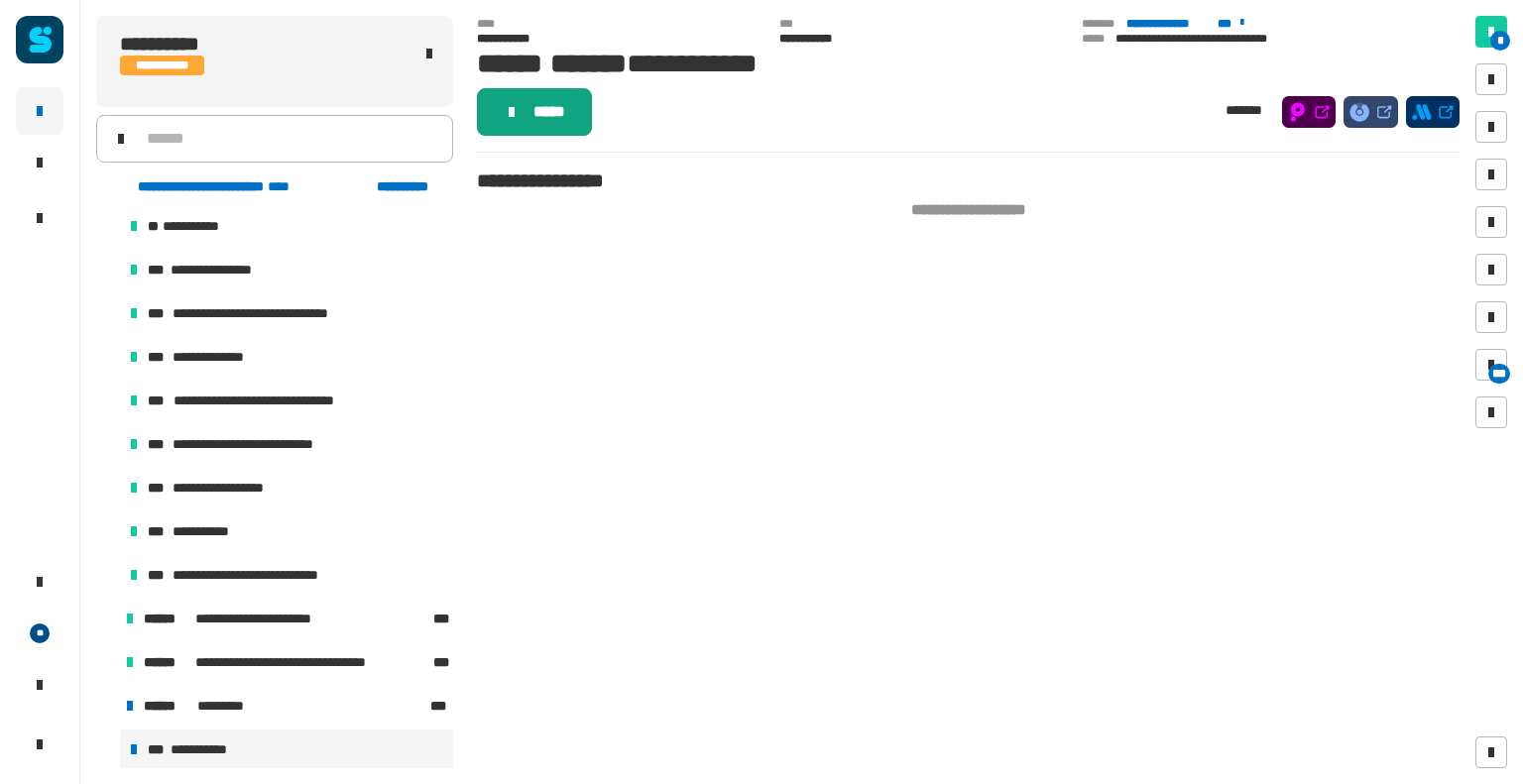click on "*****" 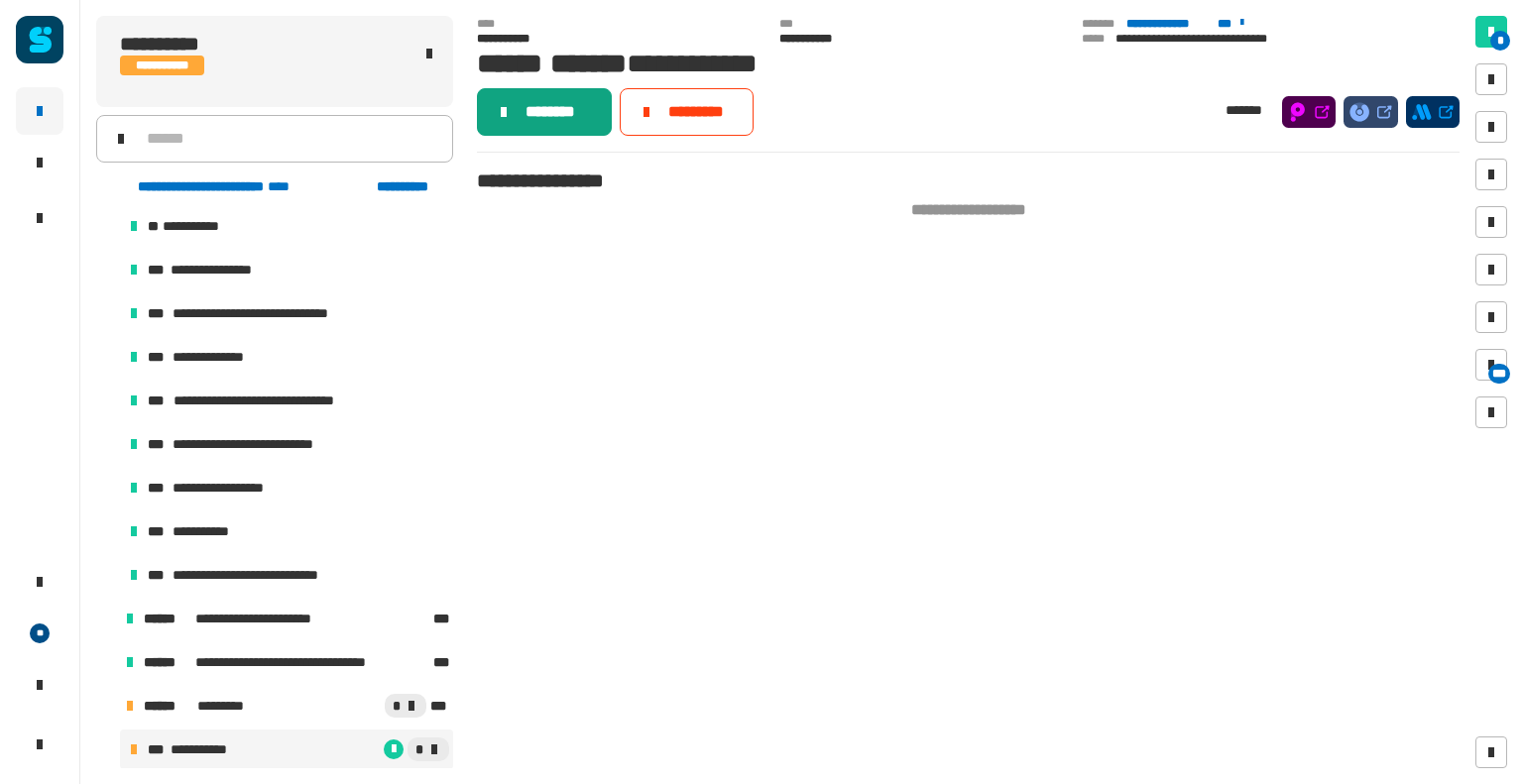 click on "********" 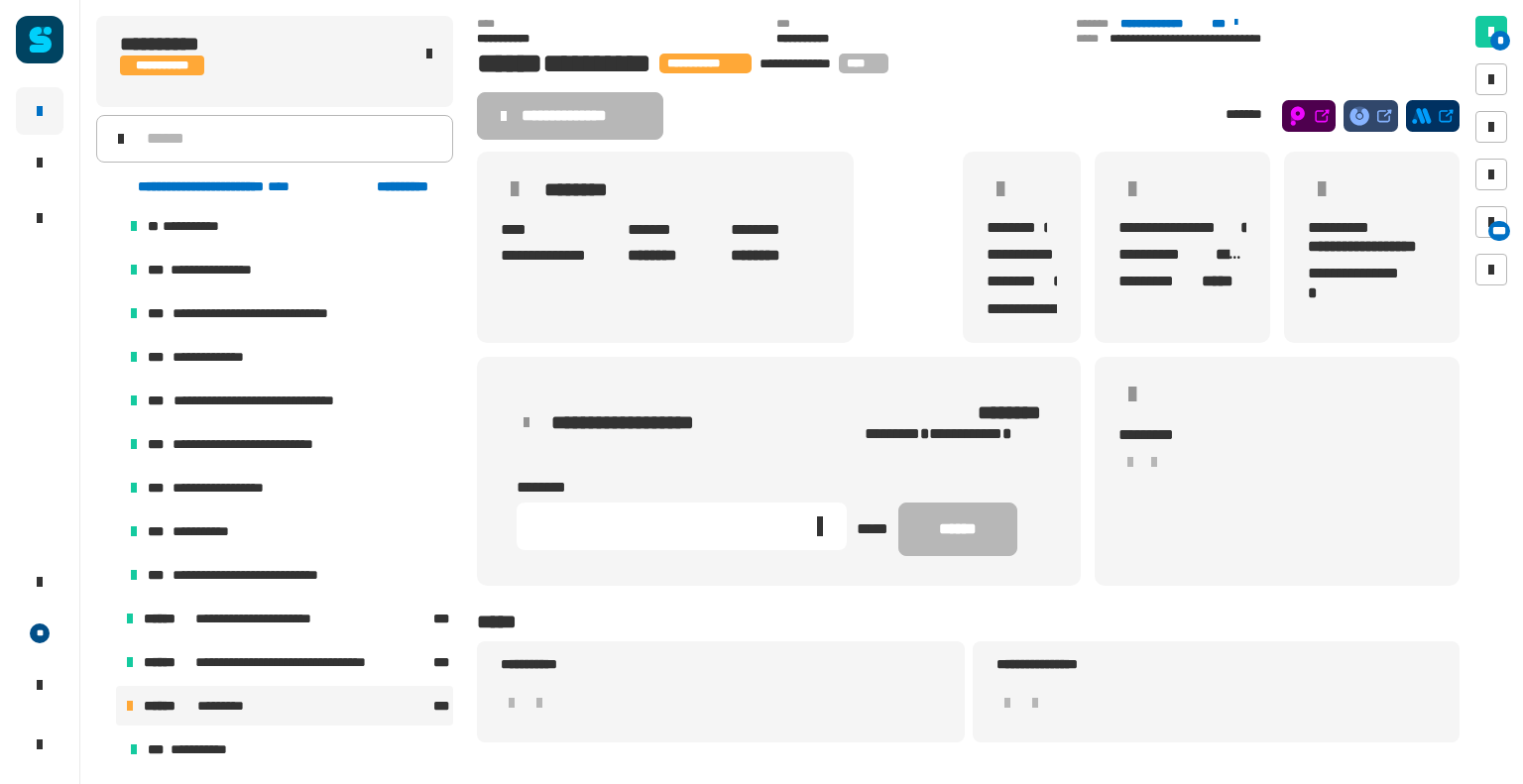 click 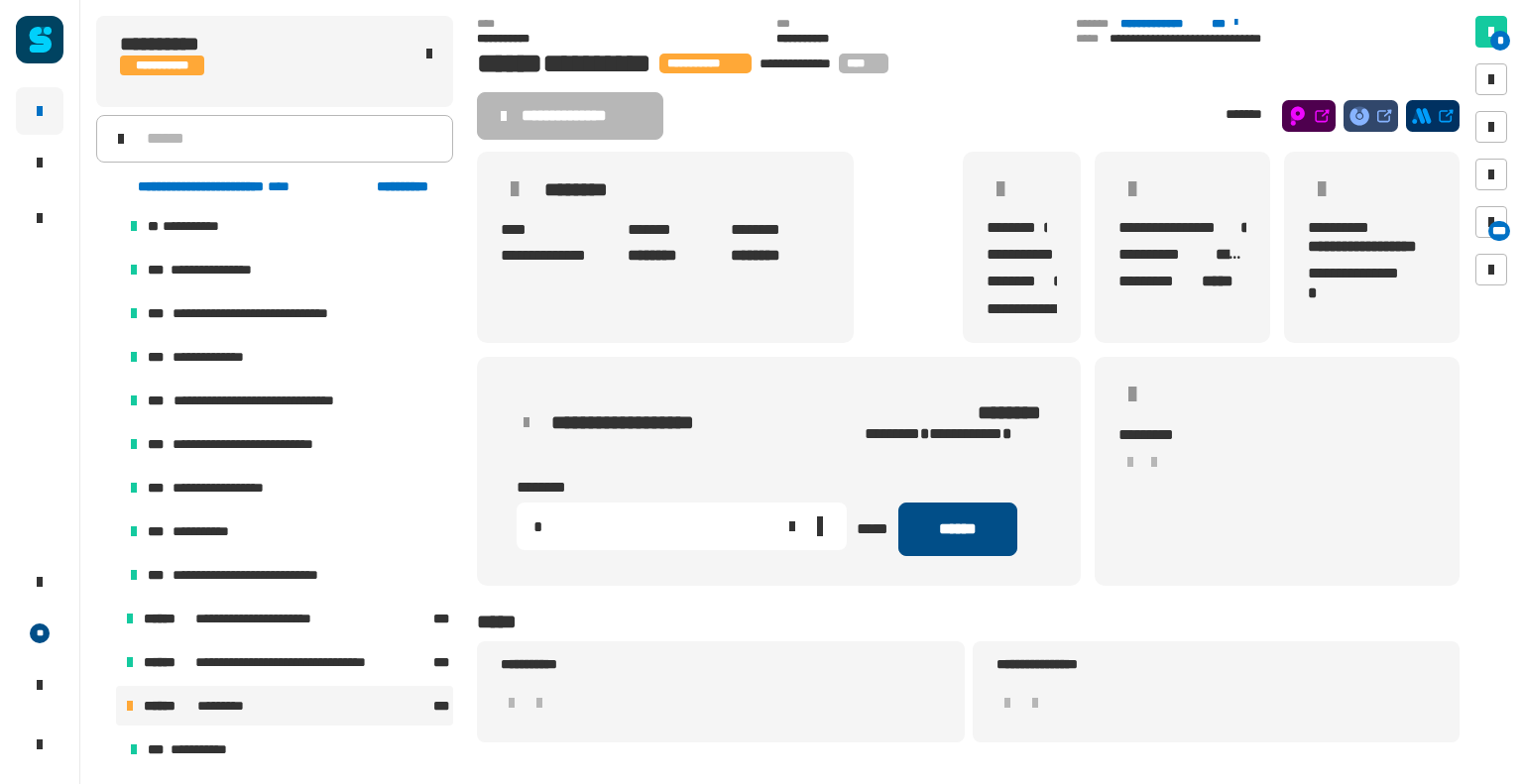 type on "*" 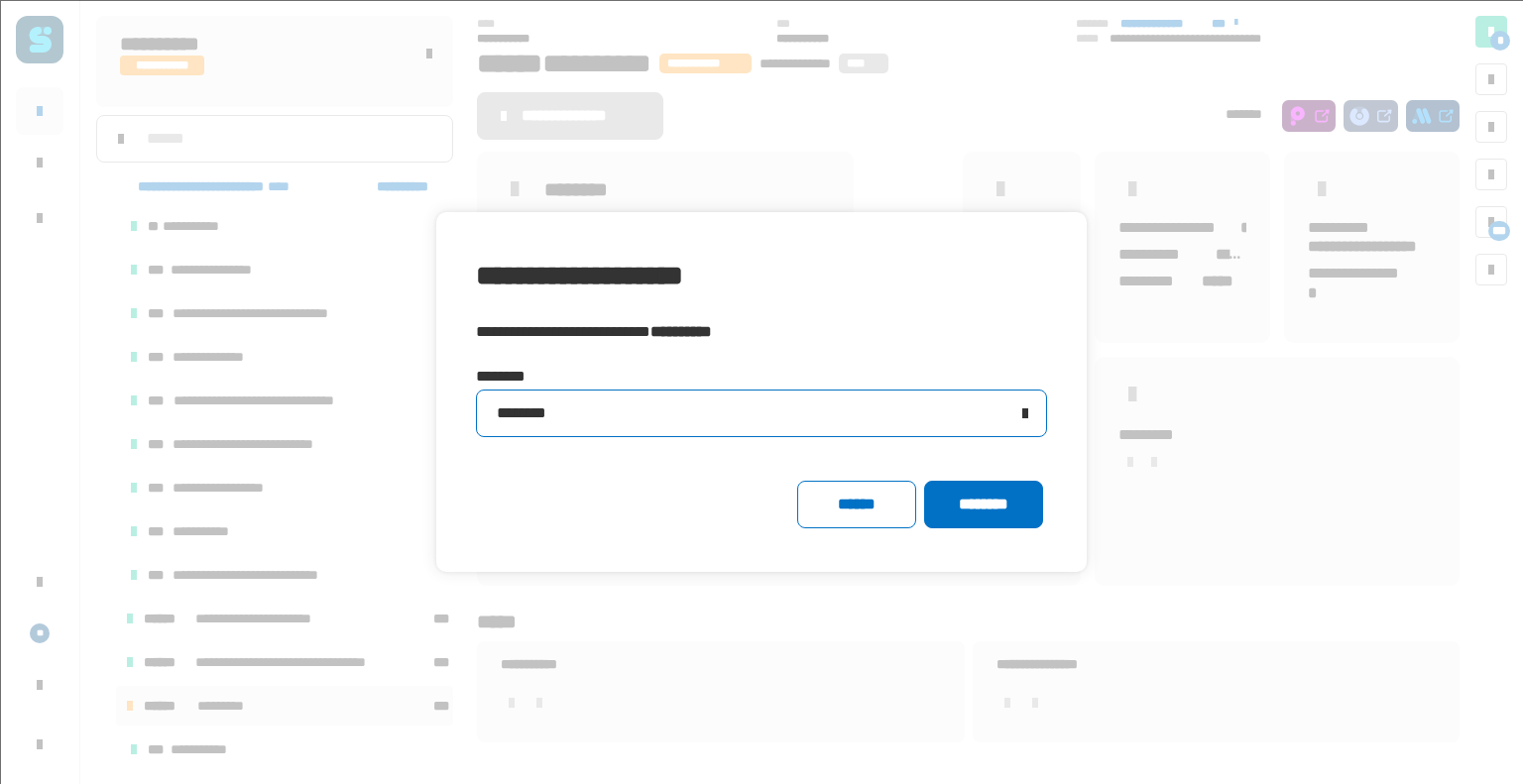 click on "********" 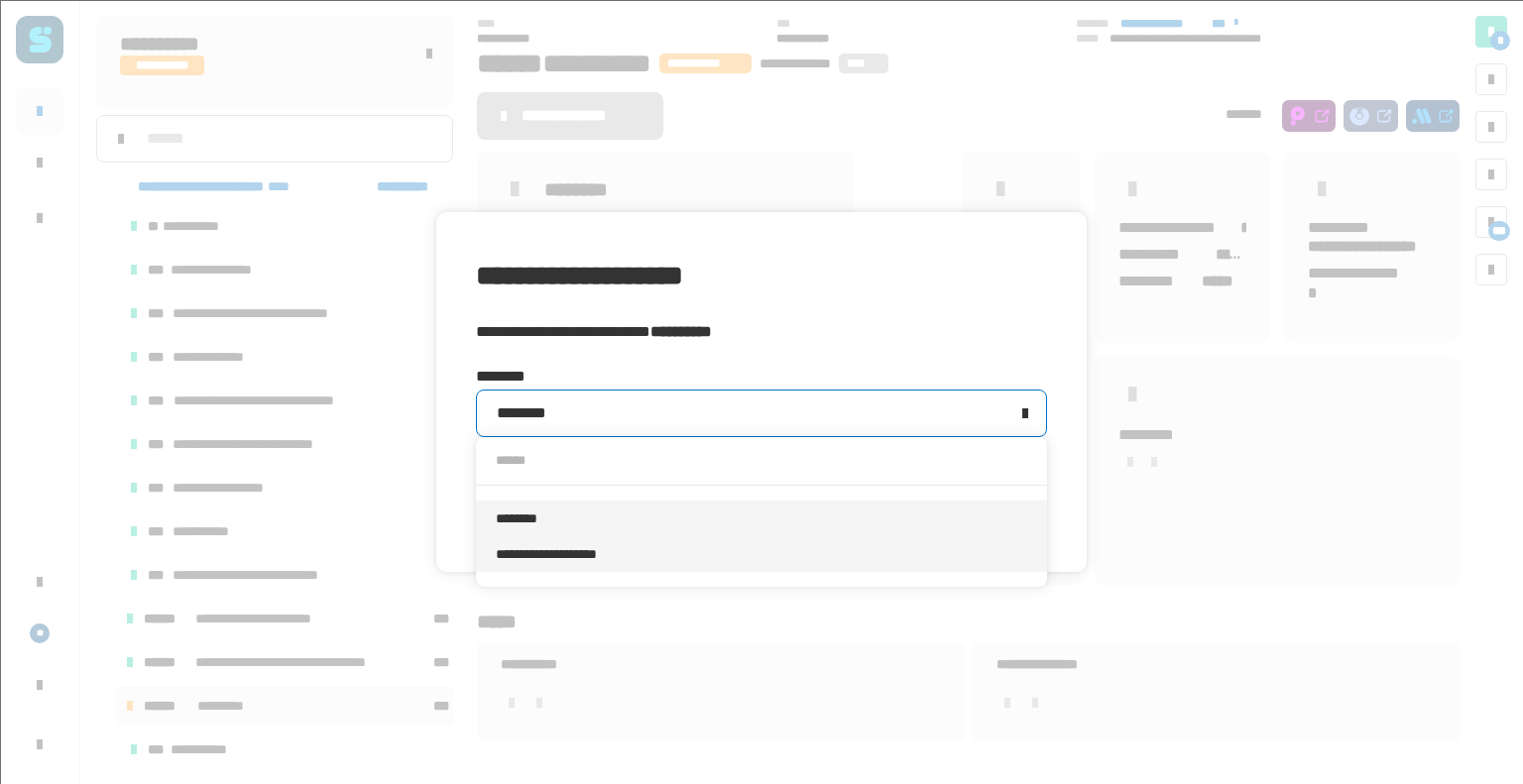 click on "**********" at bounding box center [762, 554] 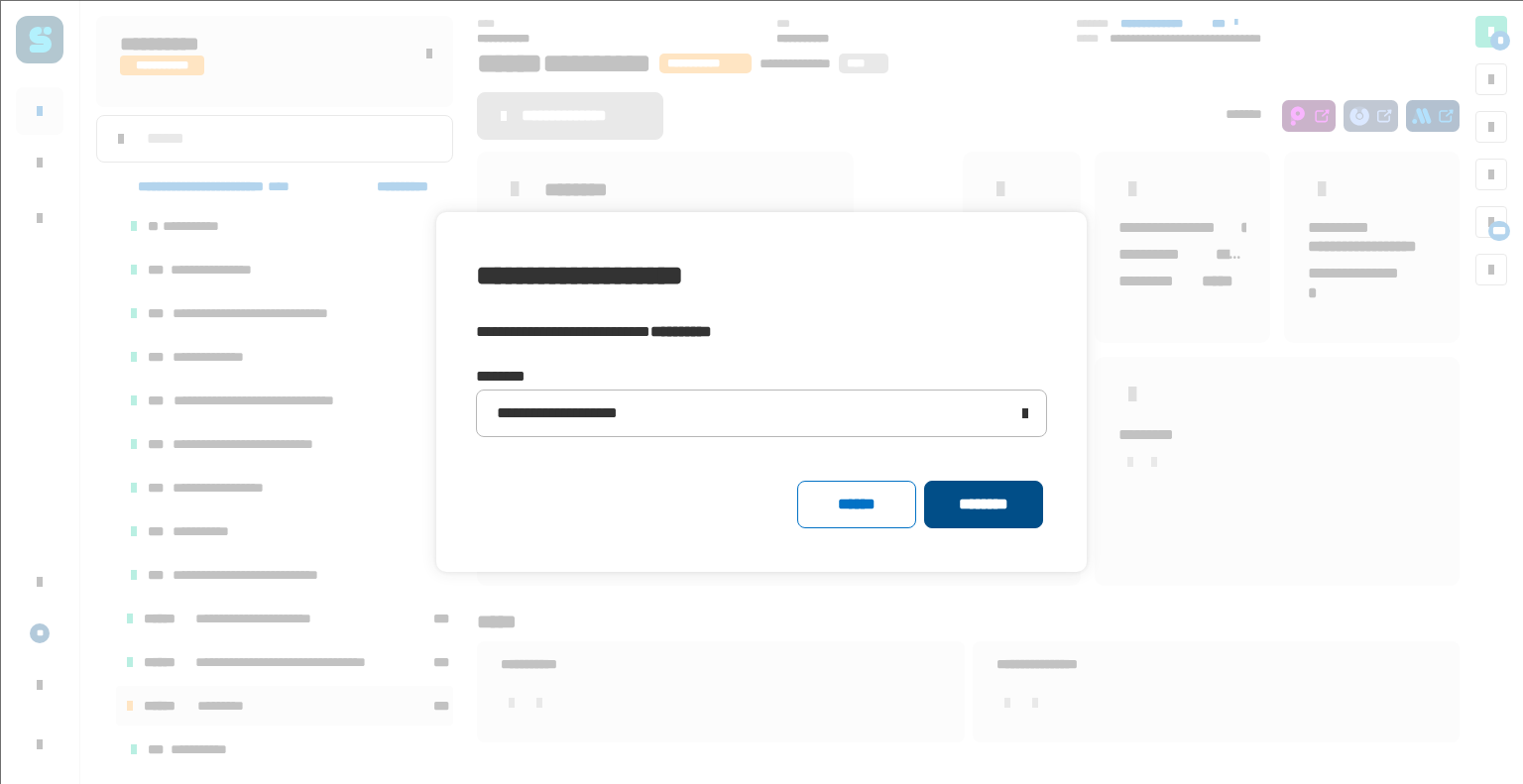 click on "********" 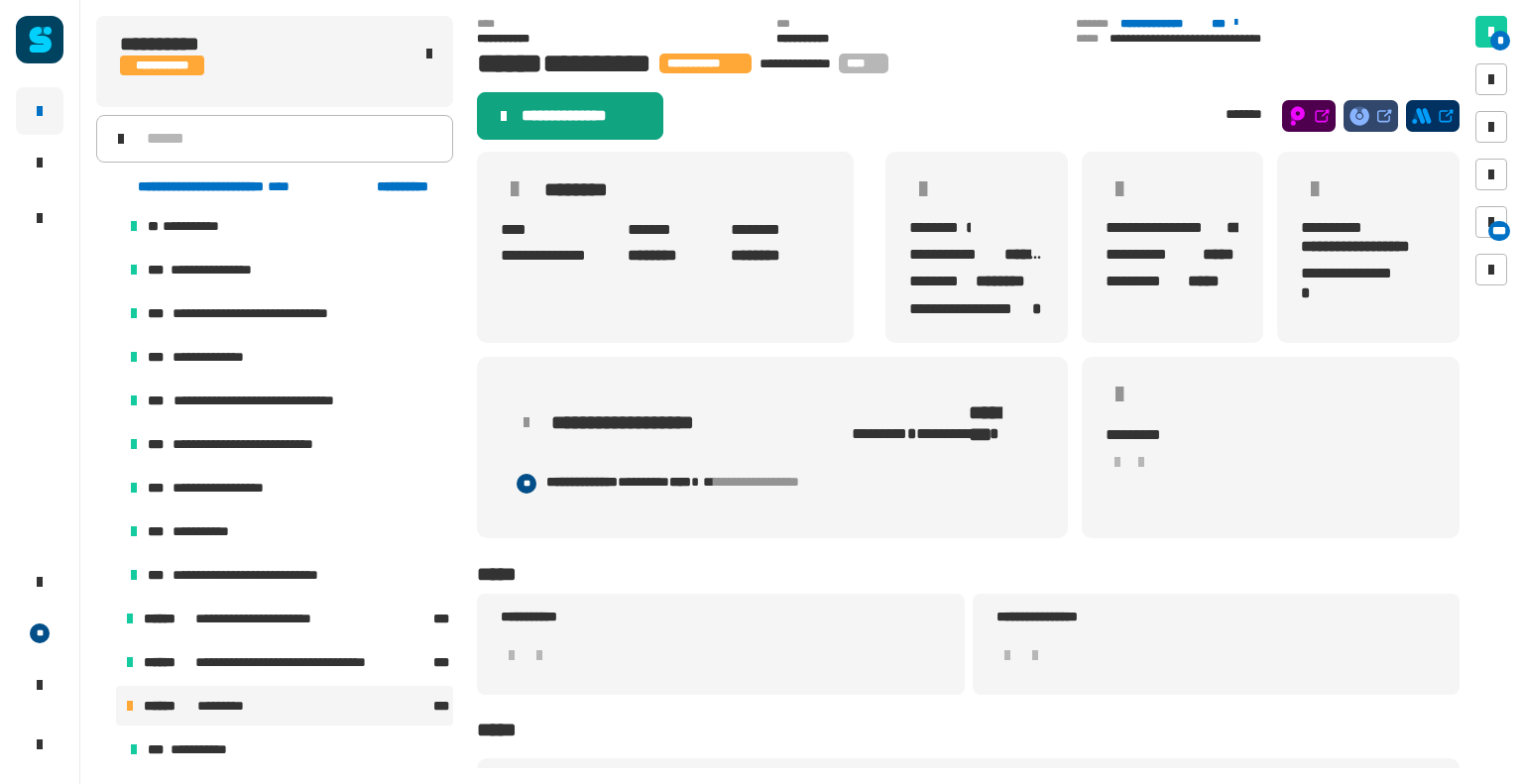 click on "**********" 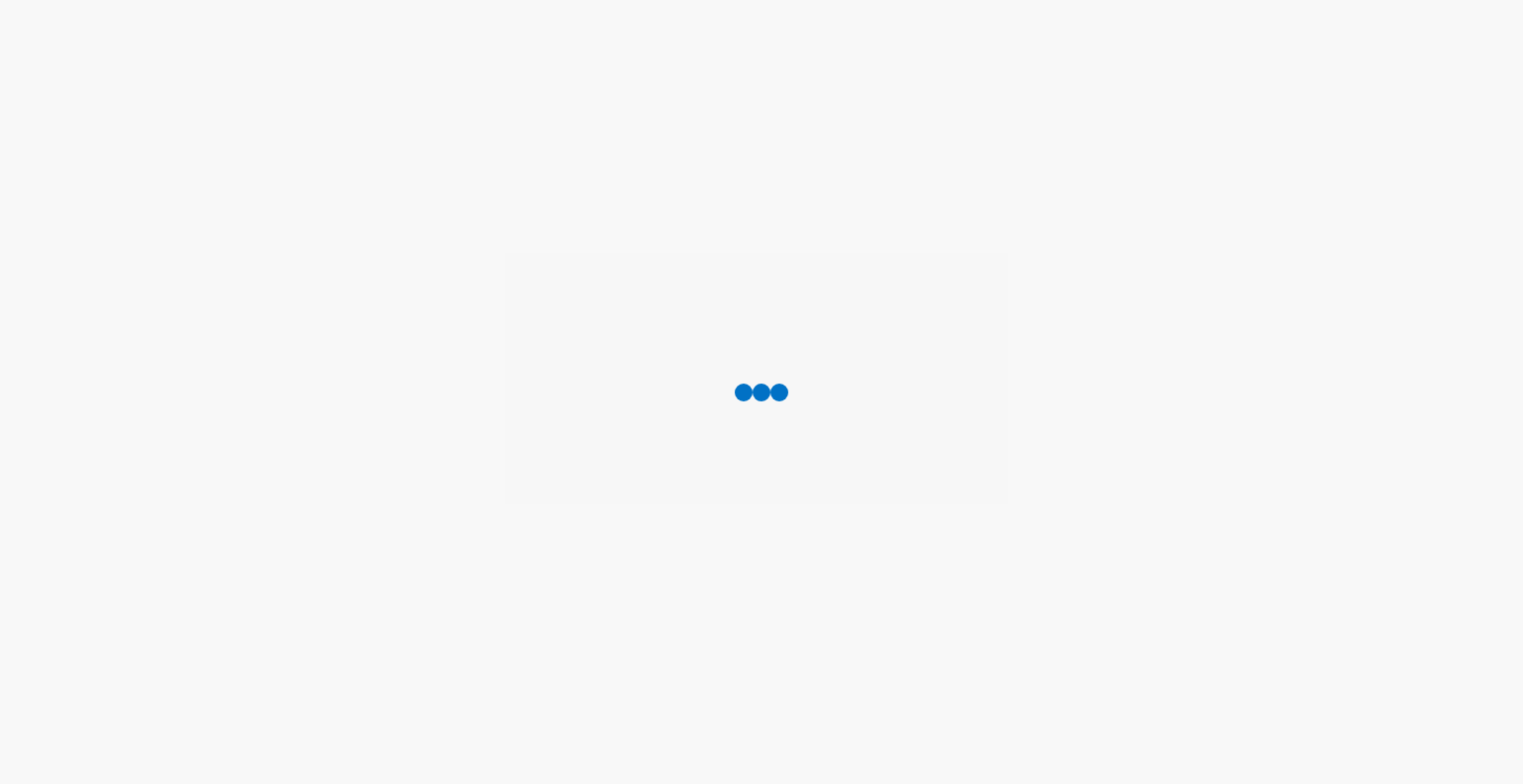 scroll, scrollTop: 0, scrollLeft: 0, axis: both 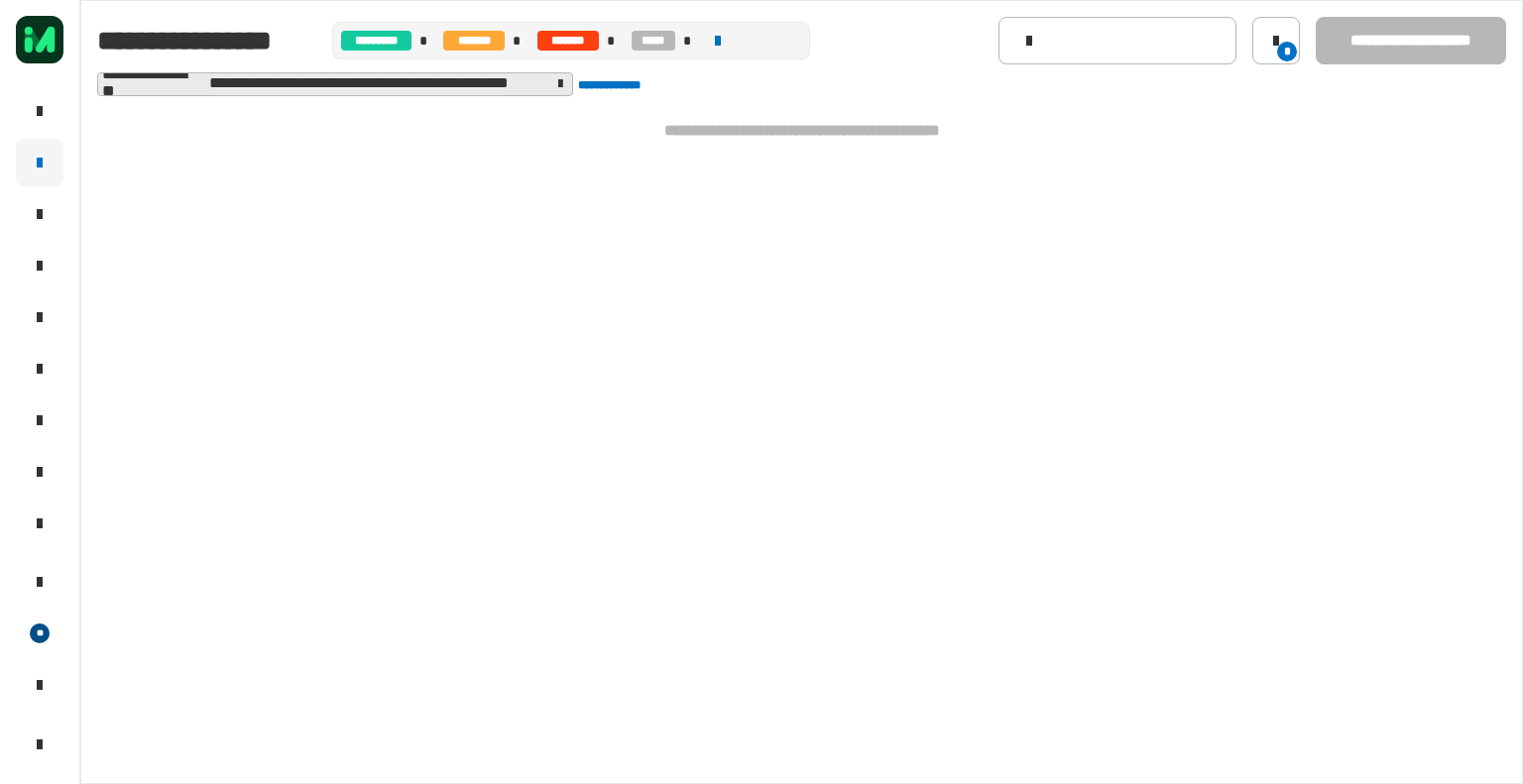 click on "**********" 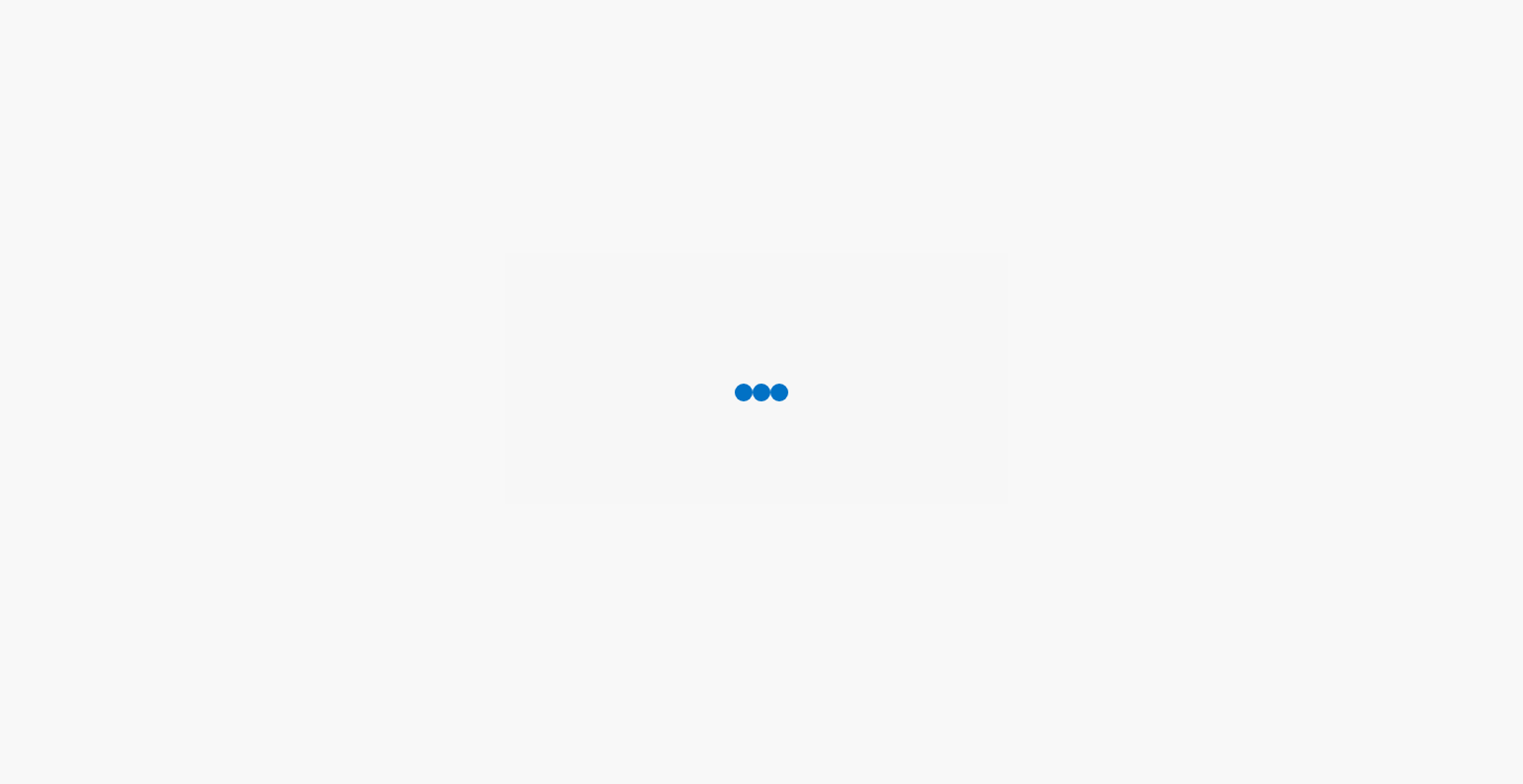 scroll, scrollTop: 0, scrollLeft: 0, axis: both 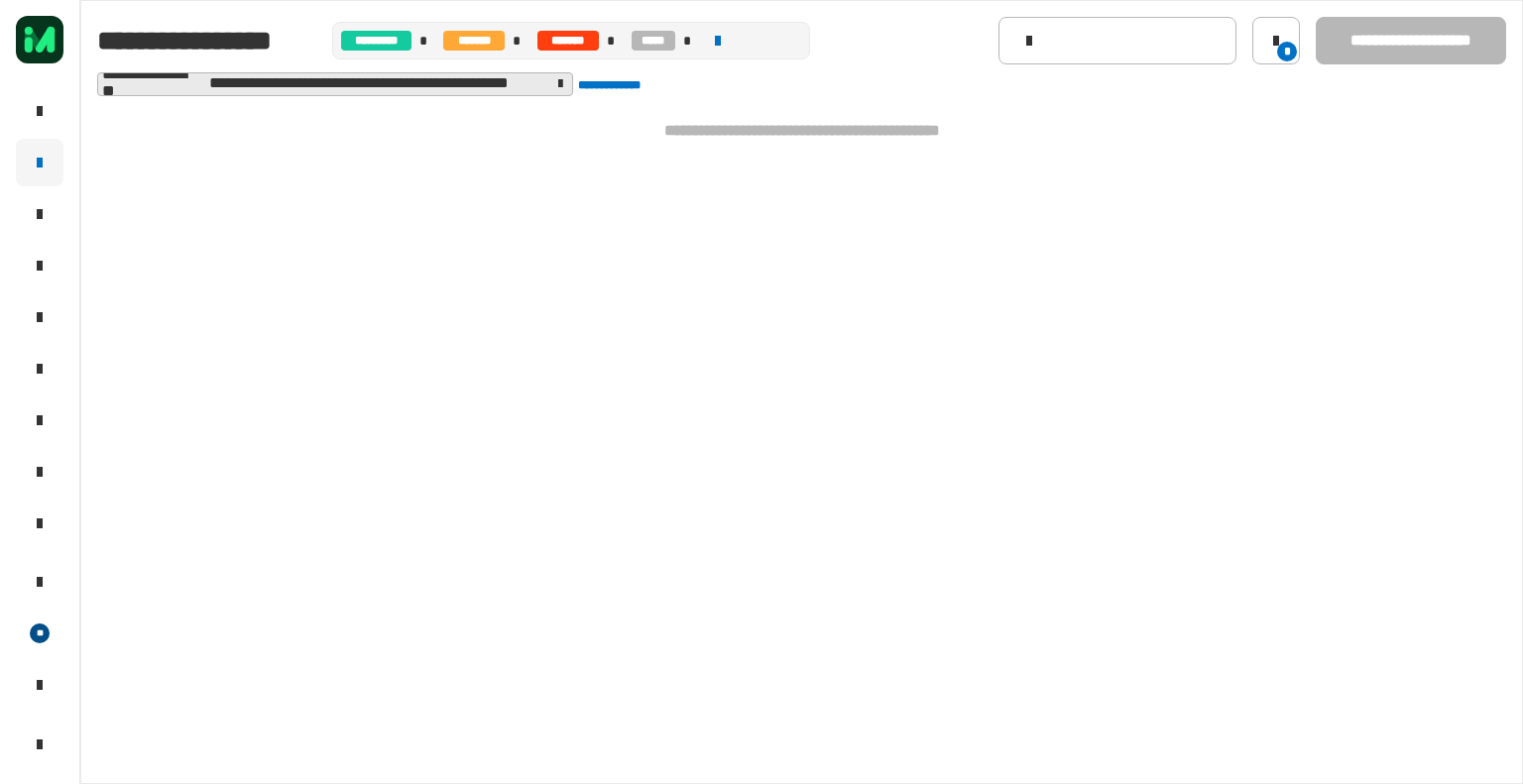 click 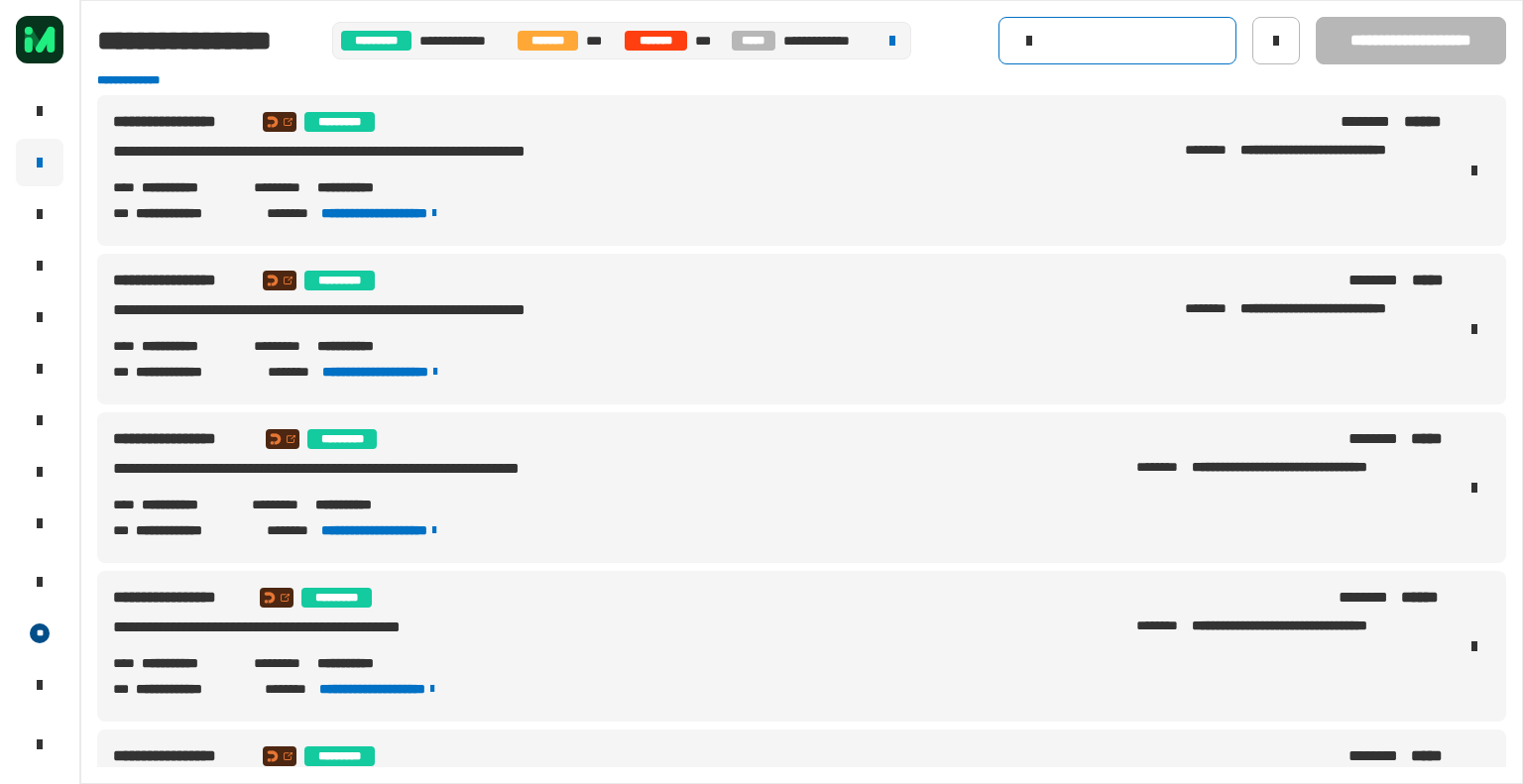 click 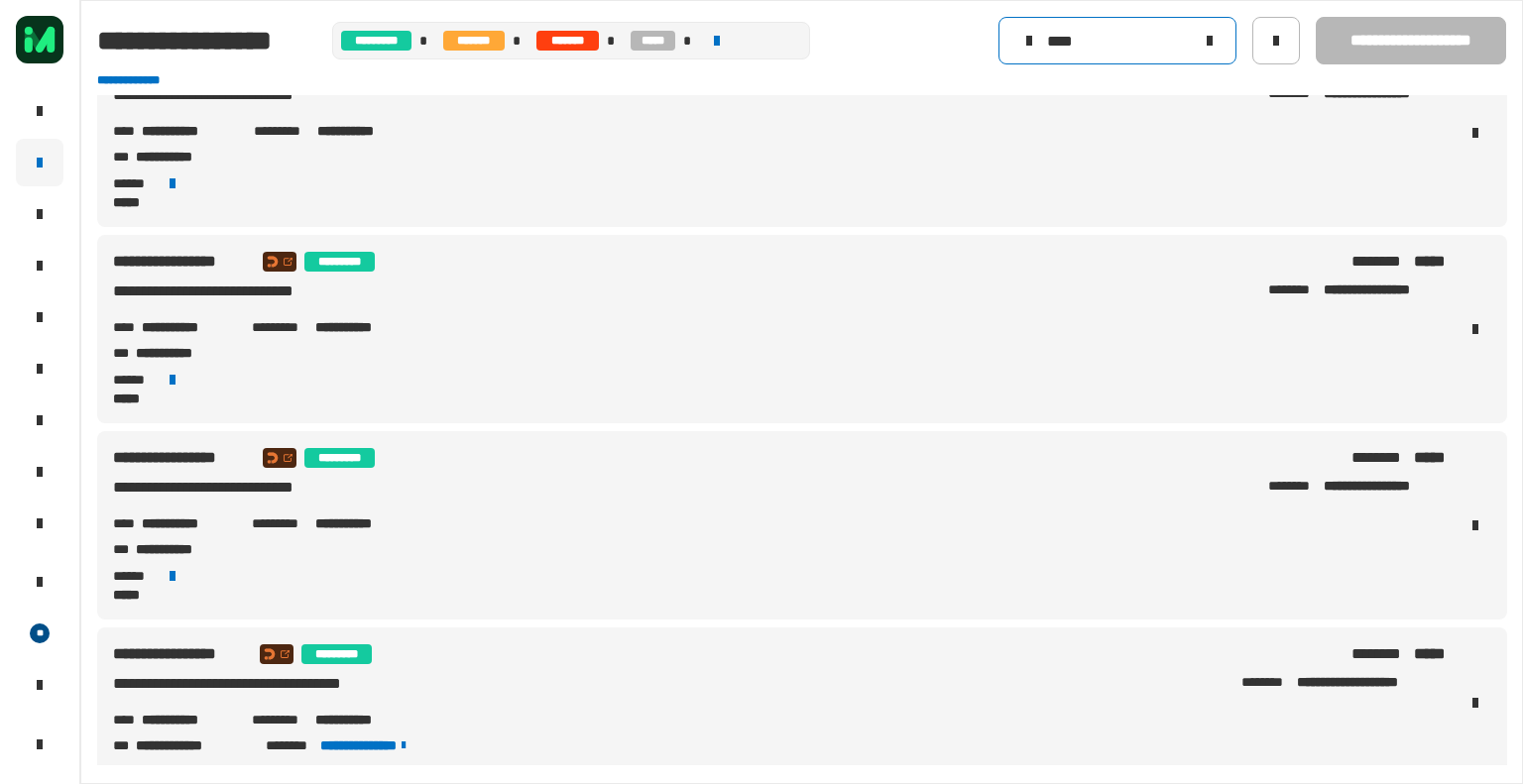scroll, scrollTop: 274, scrollLeft: 0, axis: vertical 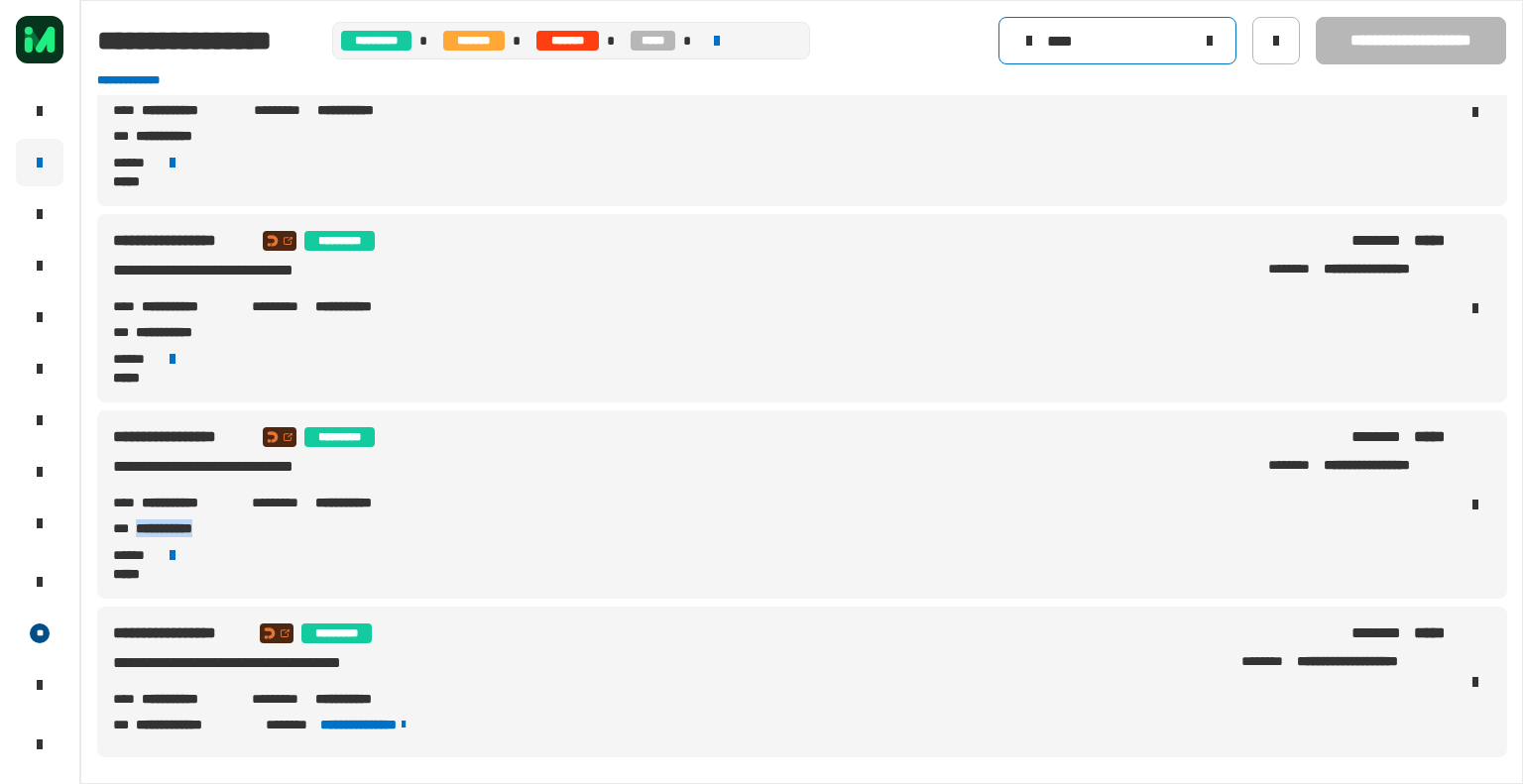 type on "****" 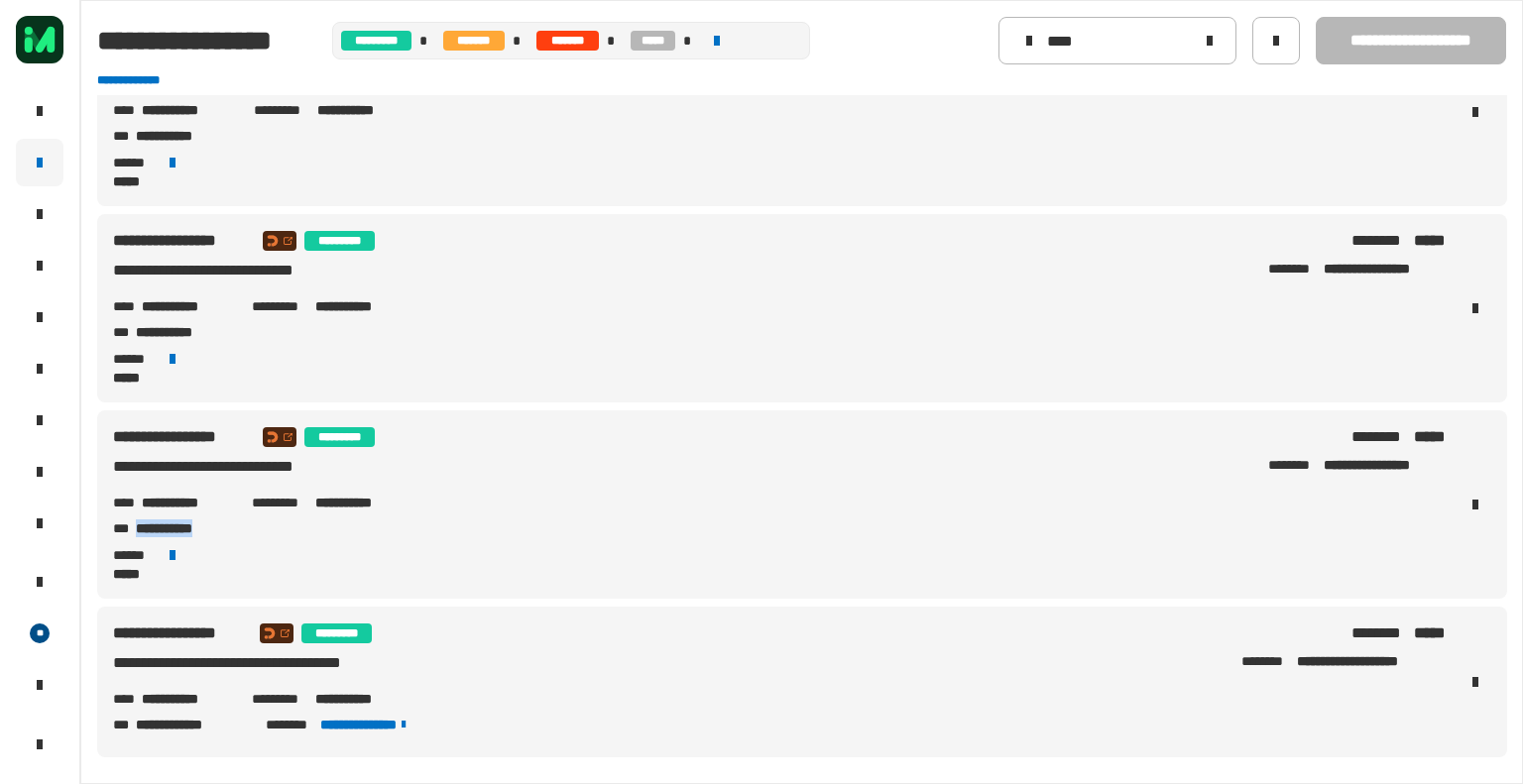 copy on "**********" 